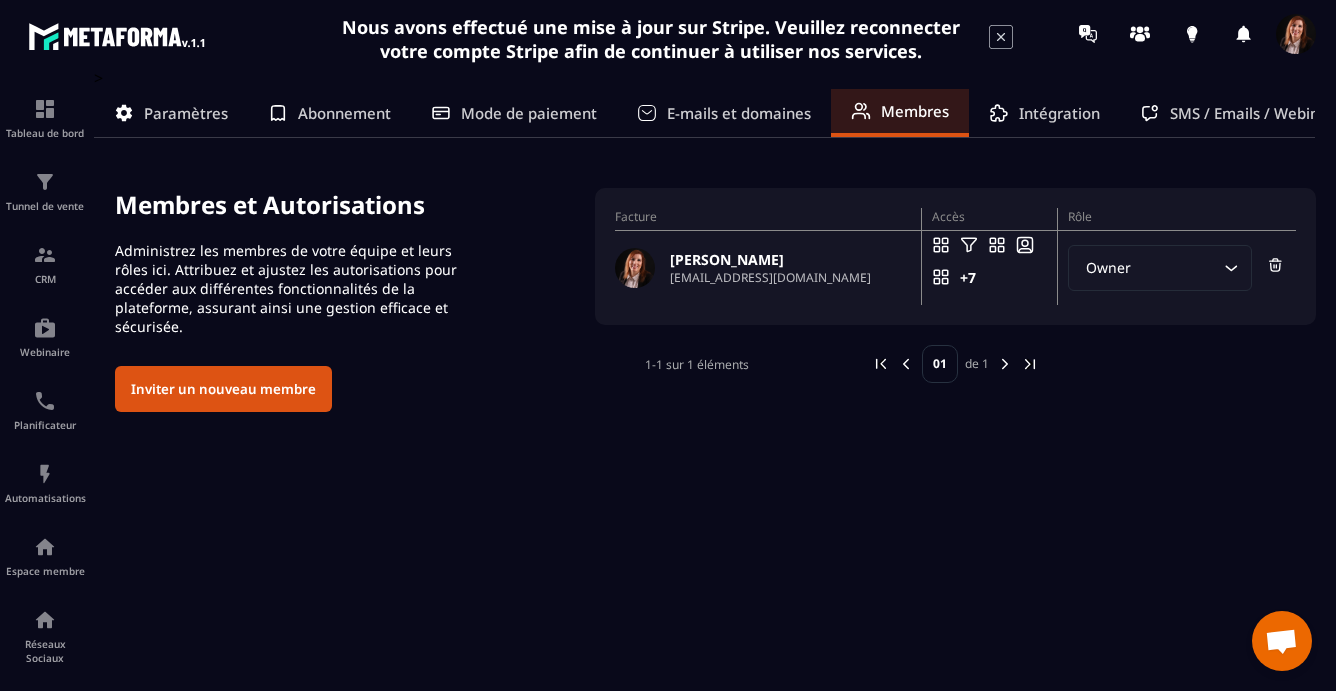 scroll, scrollTop: 0, scrollLeft: 0, axis: both 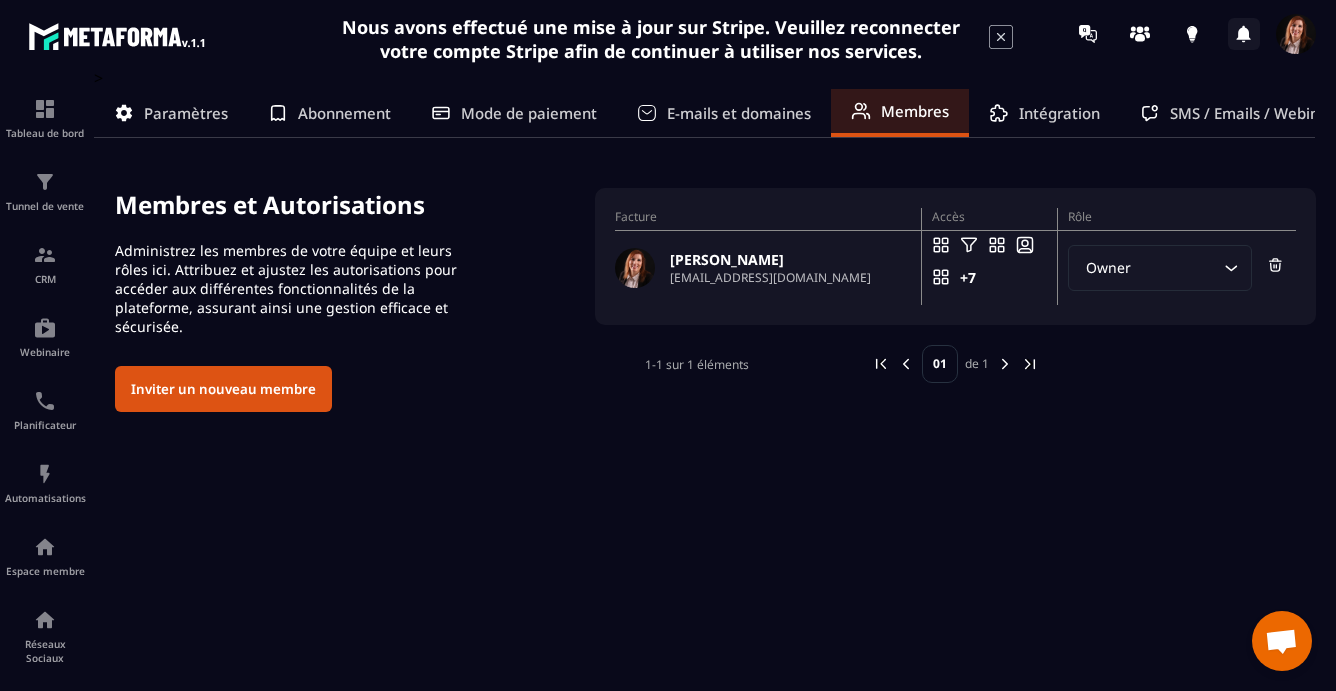 click 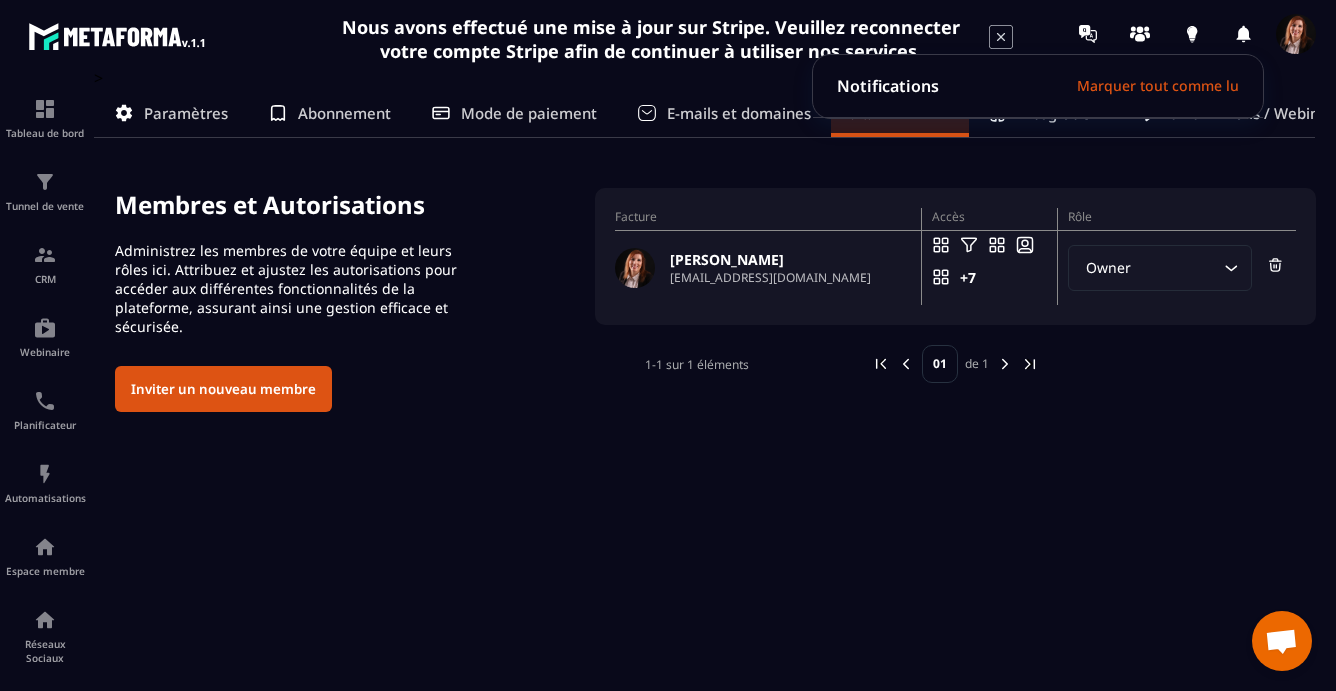 click on "Nous avons effectué une mise à jour sur Stripe. Veuillez reconnecter votre compte Stripe afin de continuer à utiliser nos services." at bounding box center [668, 39] 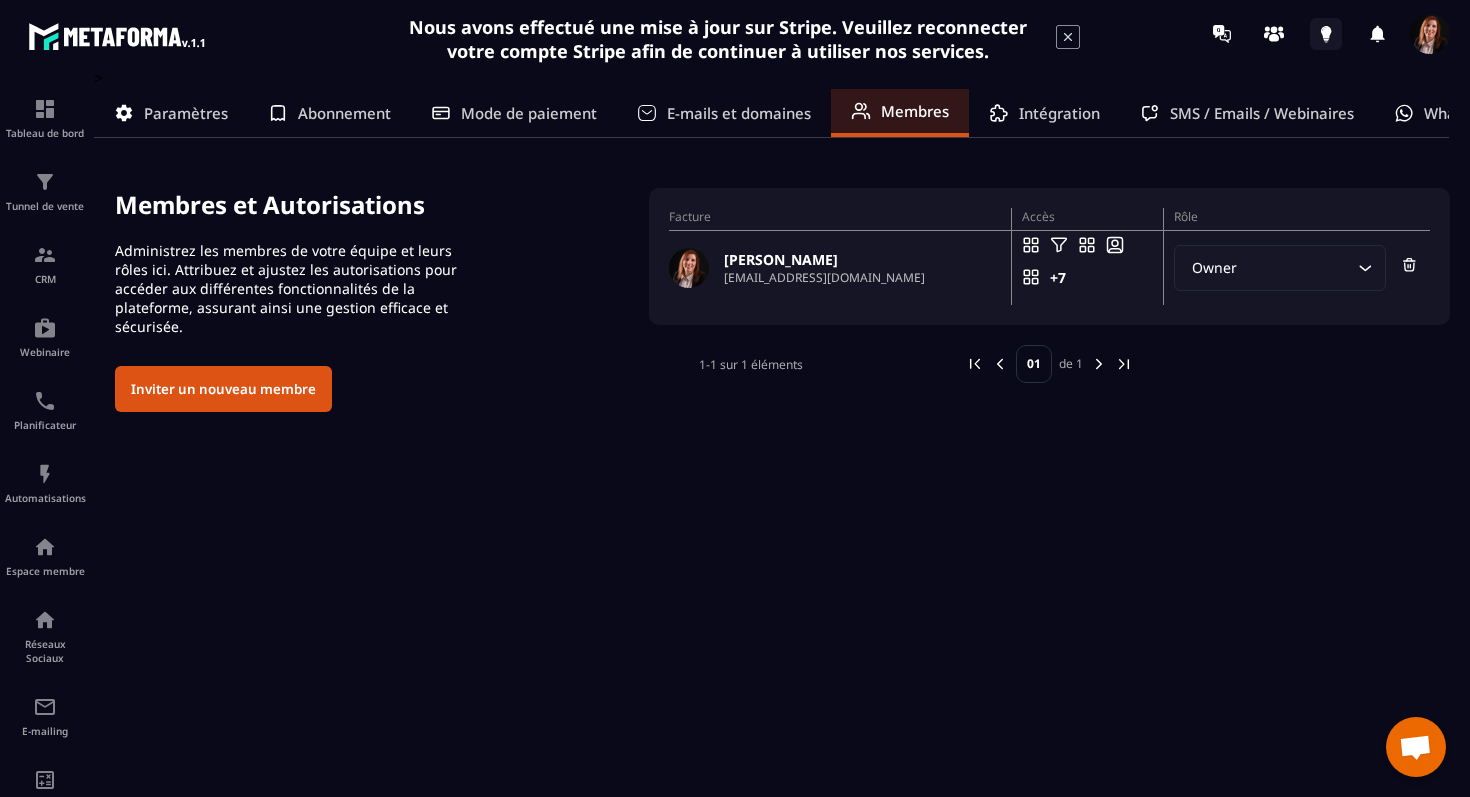 click 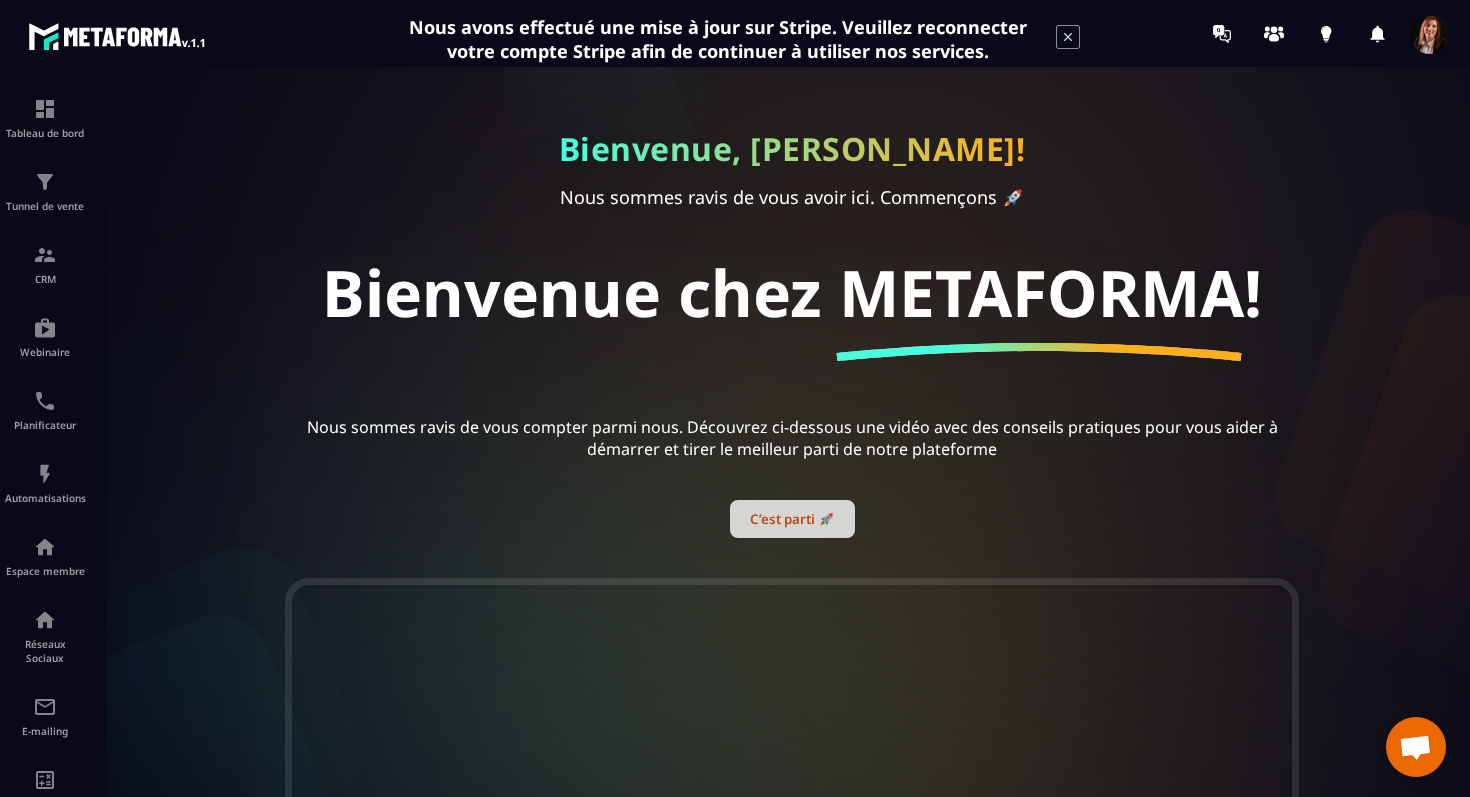 click on "C’est parti 🚀" at bounding box center (792, 519) 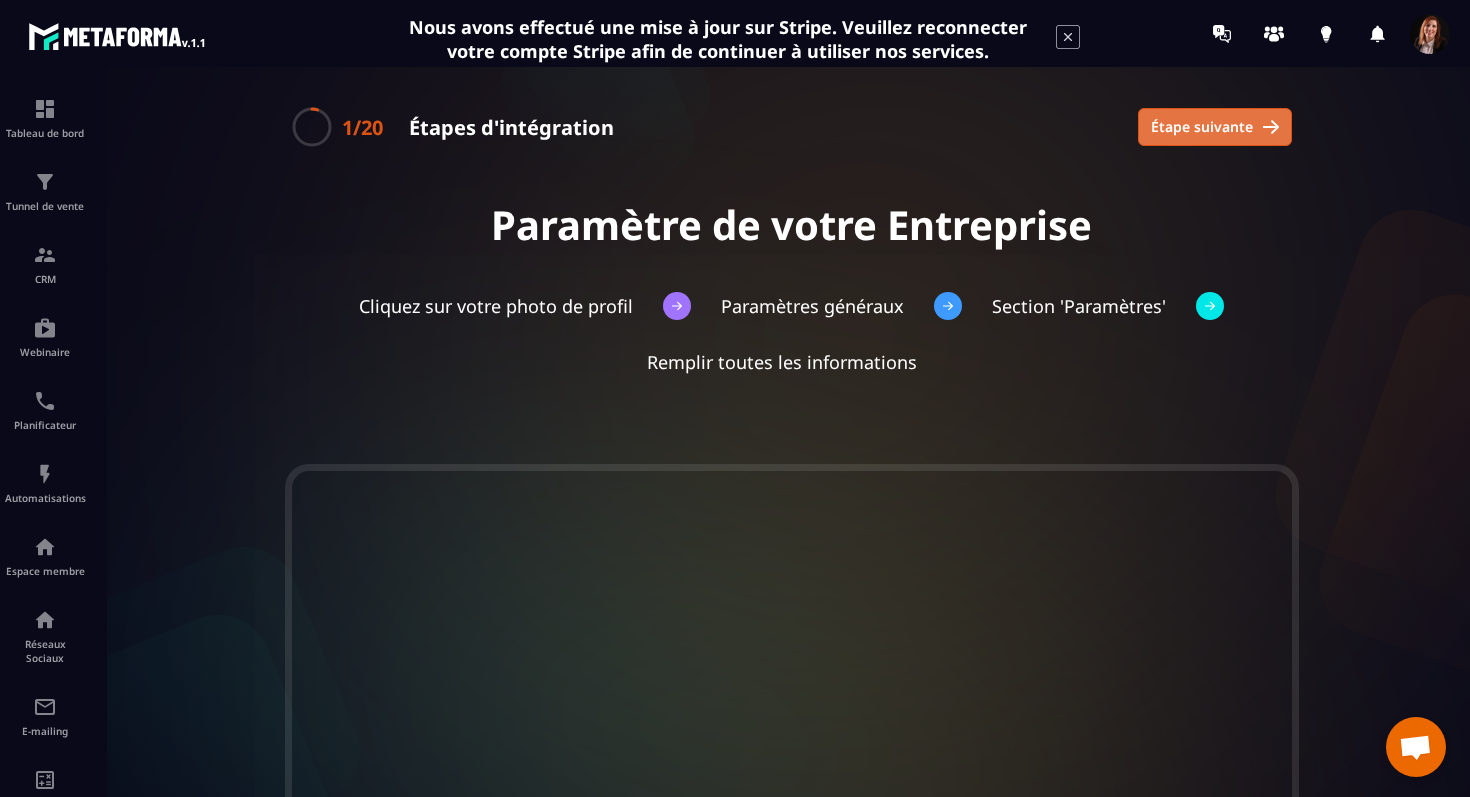 click on "Étape suivante" at bounding box center (1202, 127) 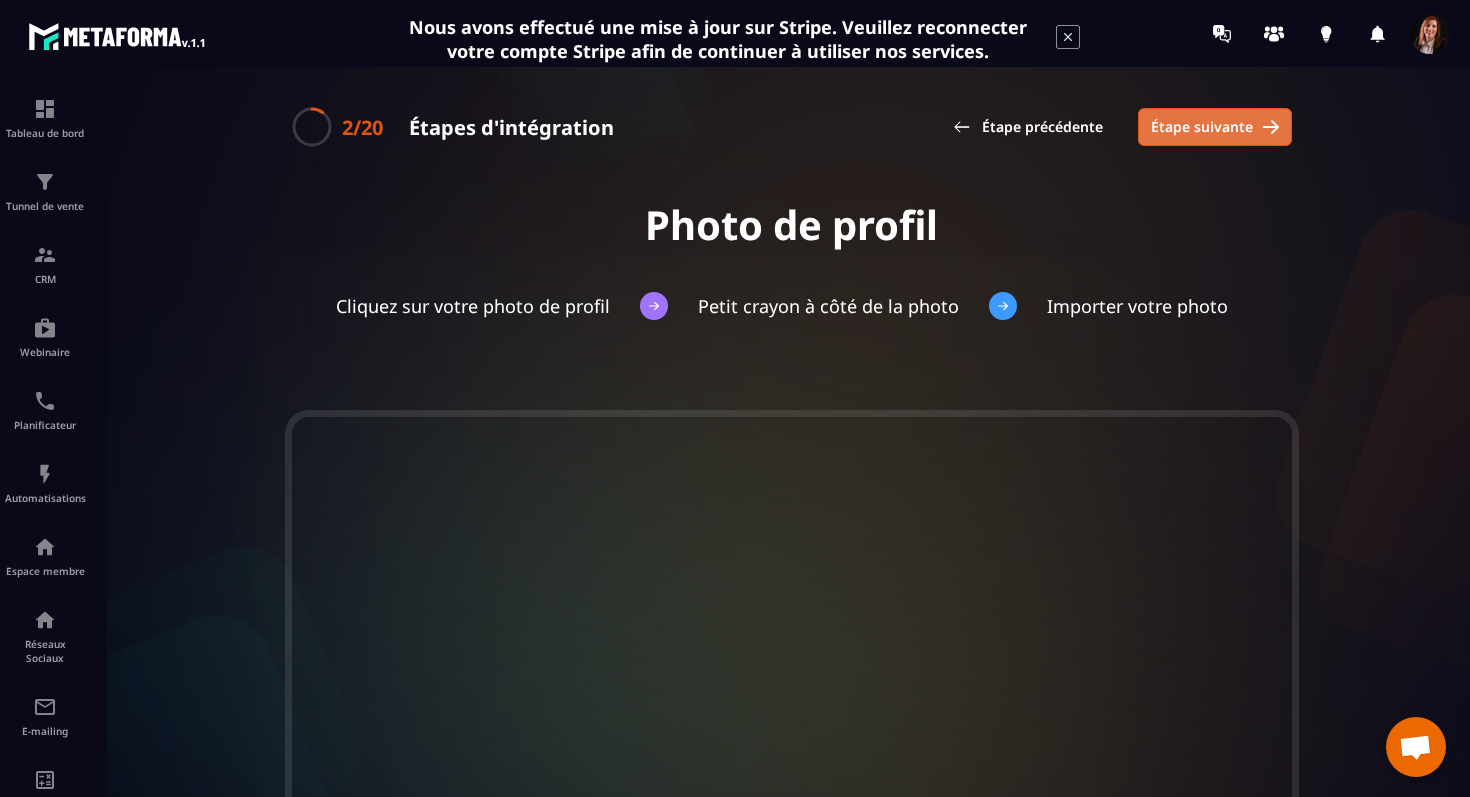 click on "Étape suivante" at bounding box center [1202, 127] 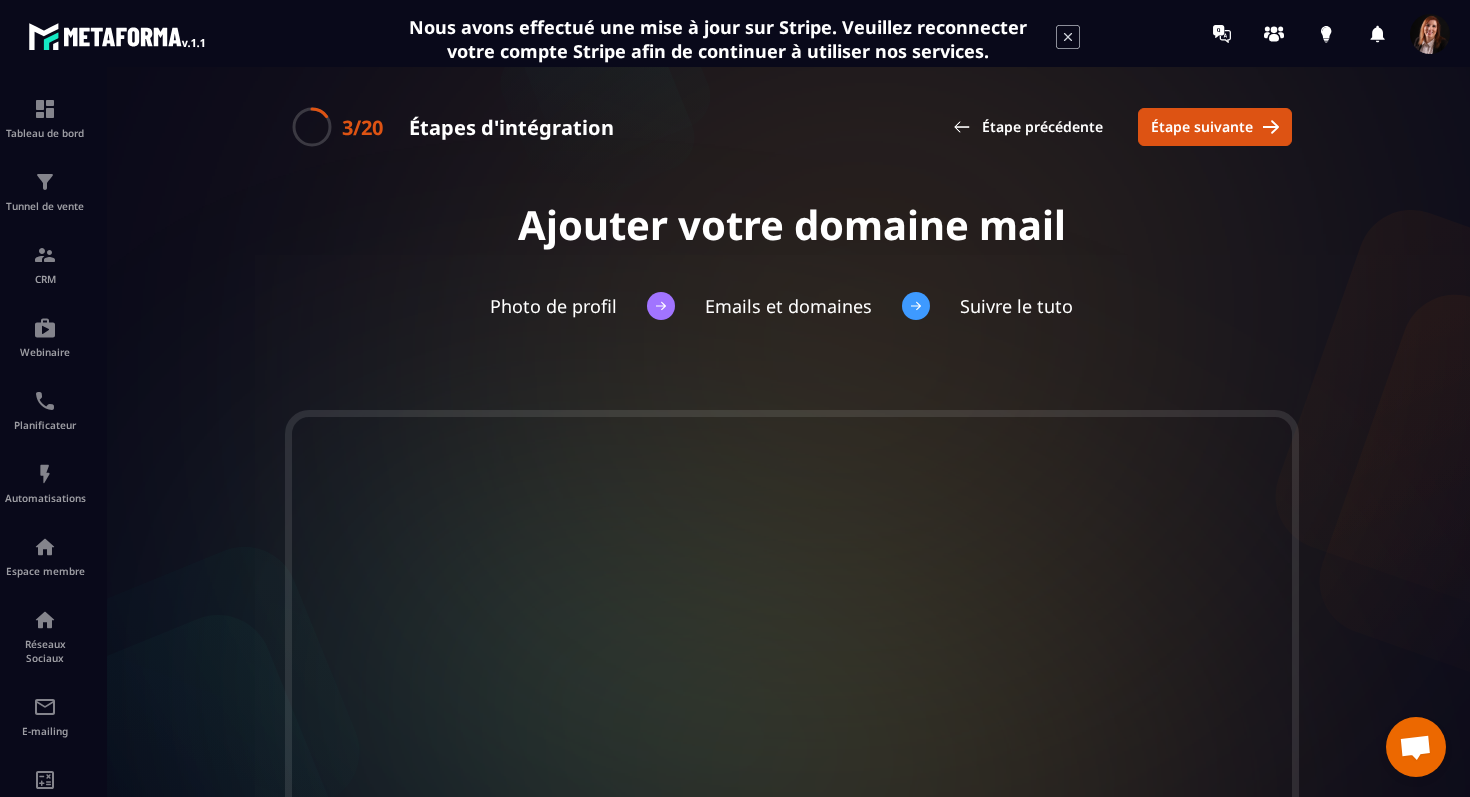 click at bounding box center [1430, 34] 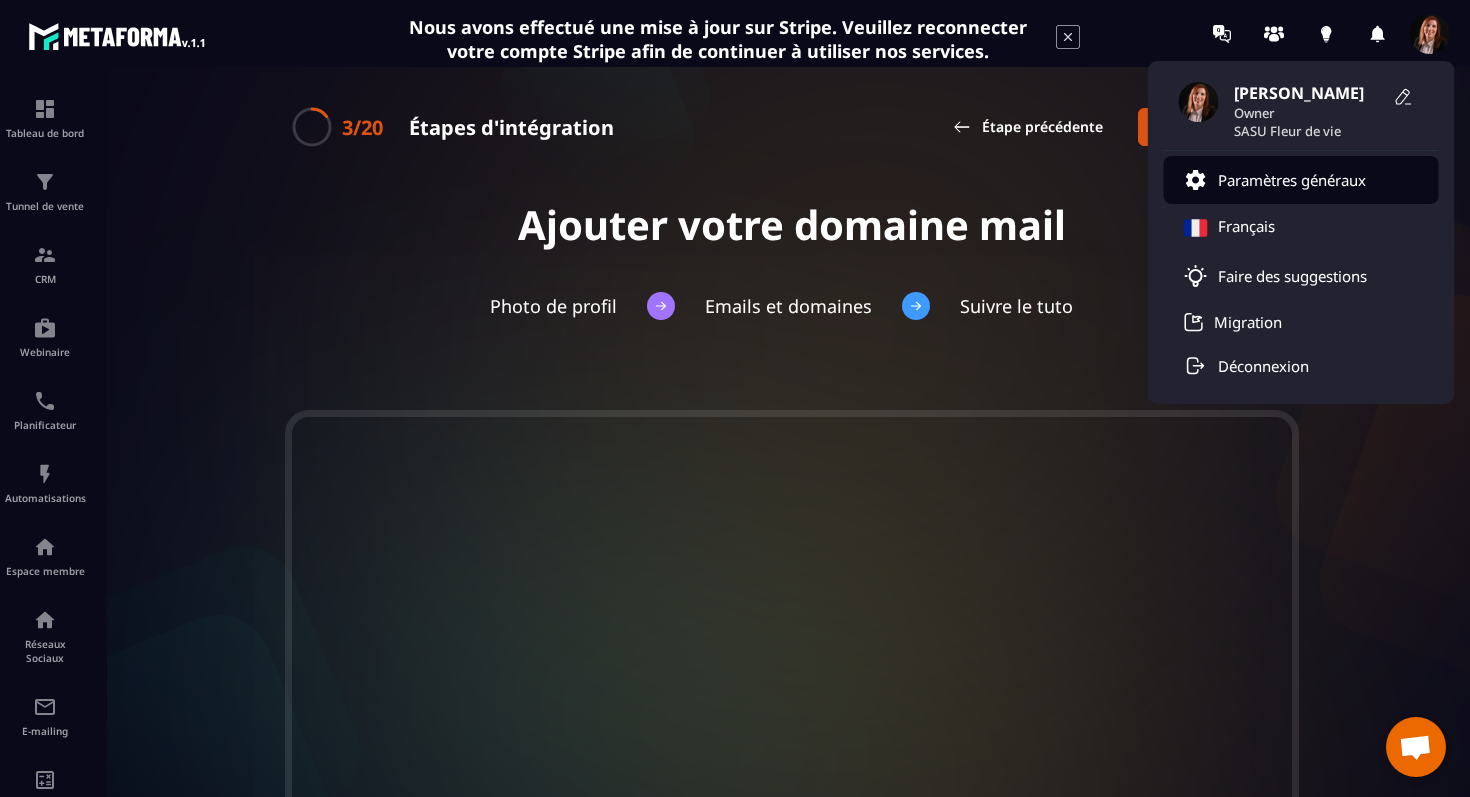 click on "Paramètres généraux" at bounding box center [1292, 180] 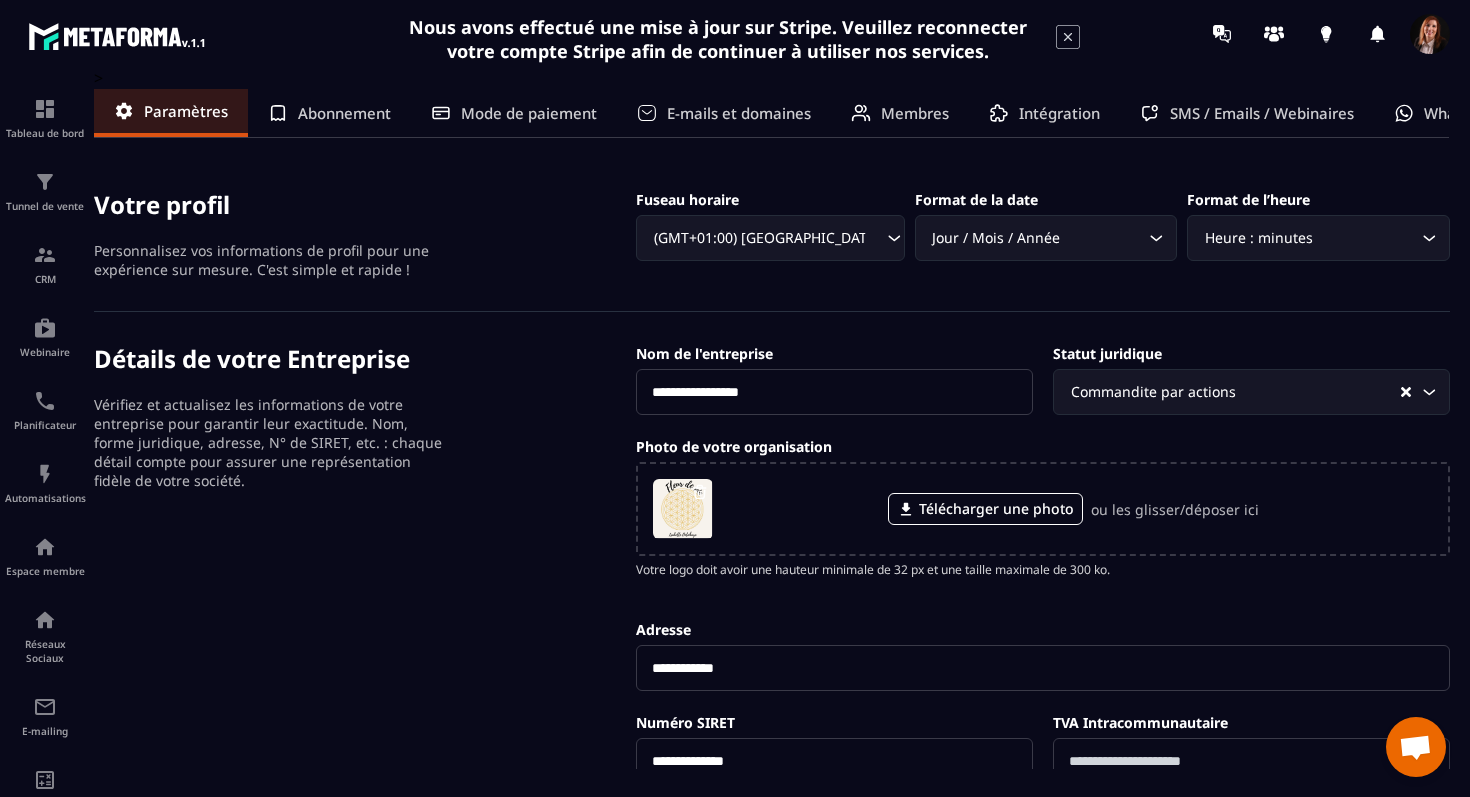 click on "E-mails et domaines" at bounding box center (739, 113) 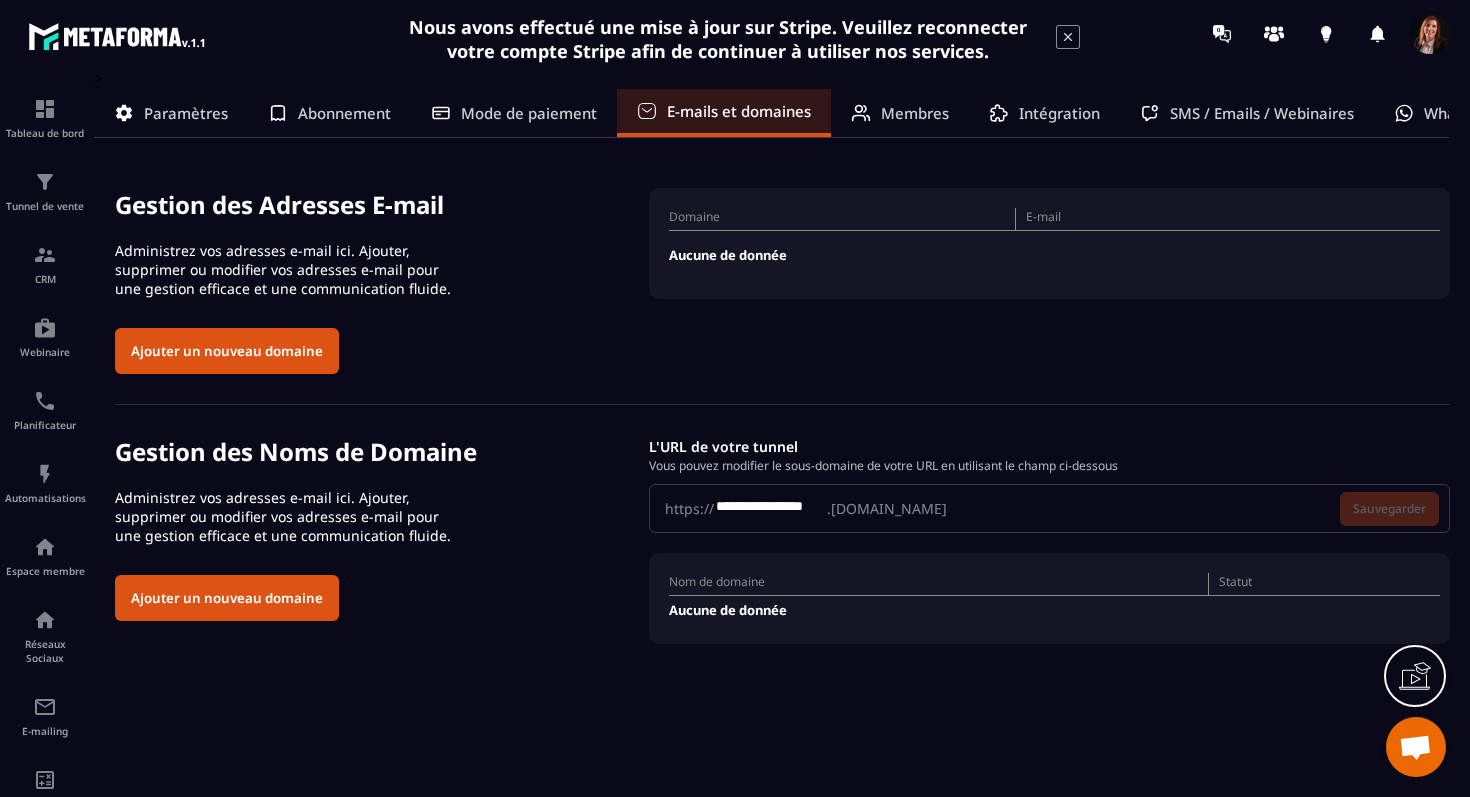 click on "Ajouter un nouveau domaine" at bounding box center [227, 351] 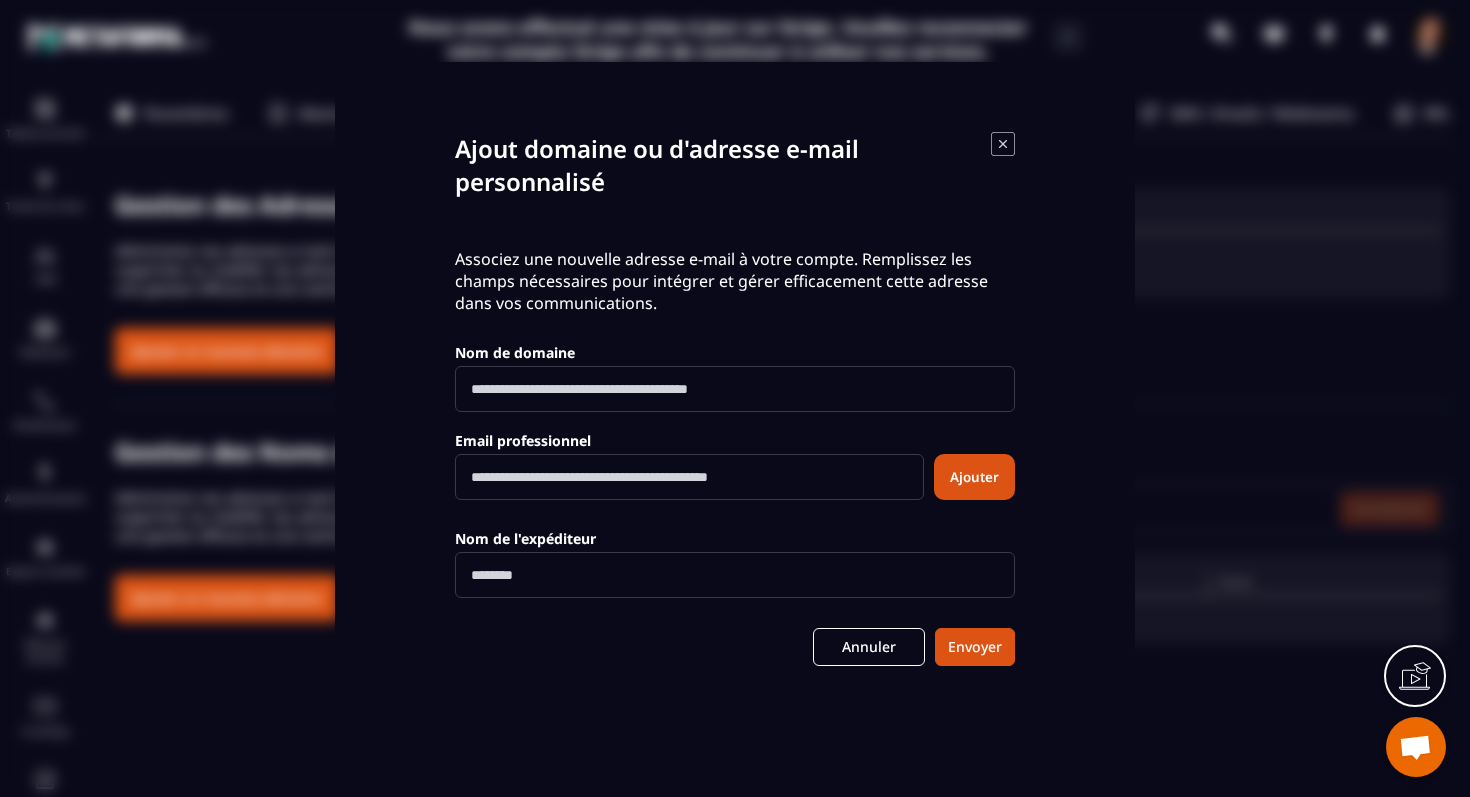 click at bounding box center (735, 389) 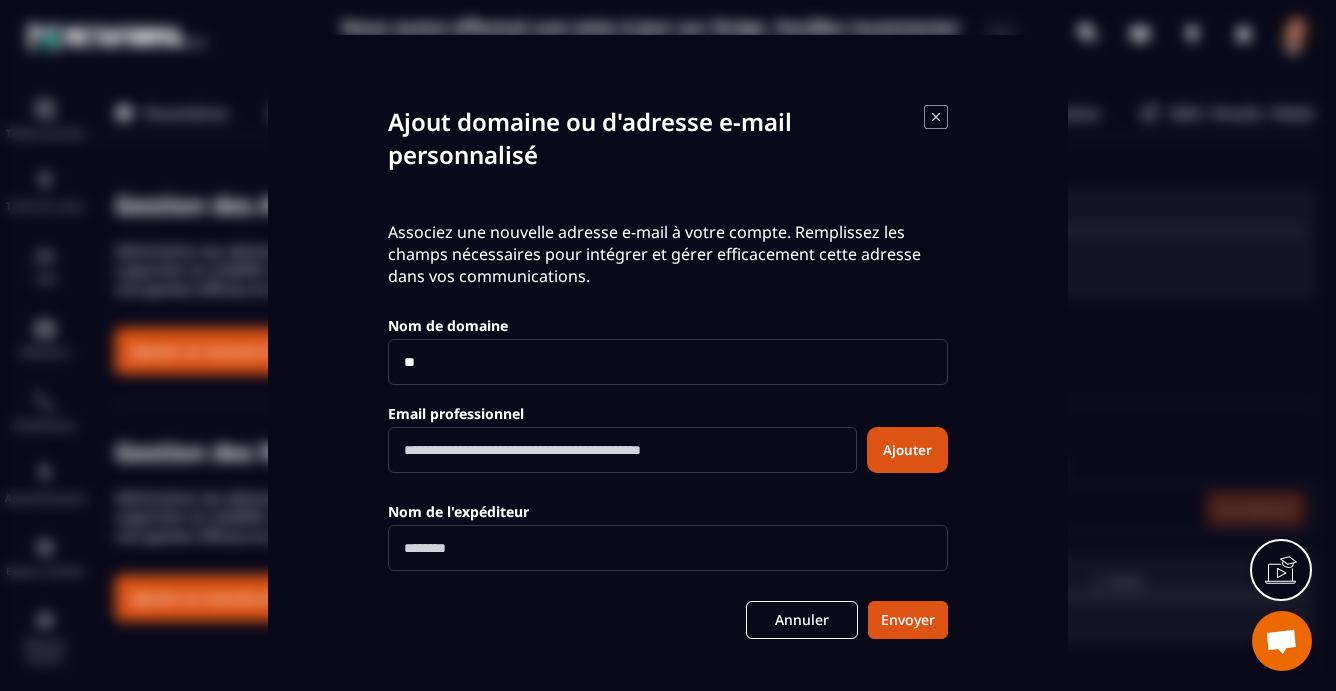 type on "*" 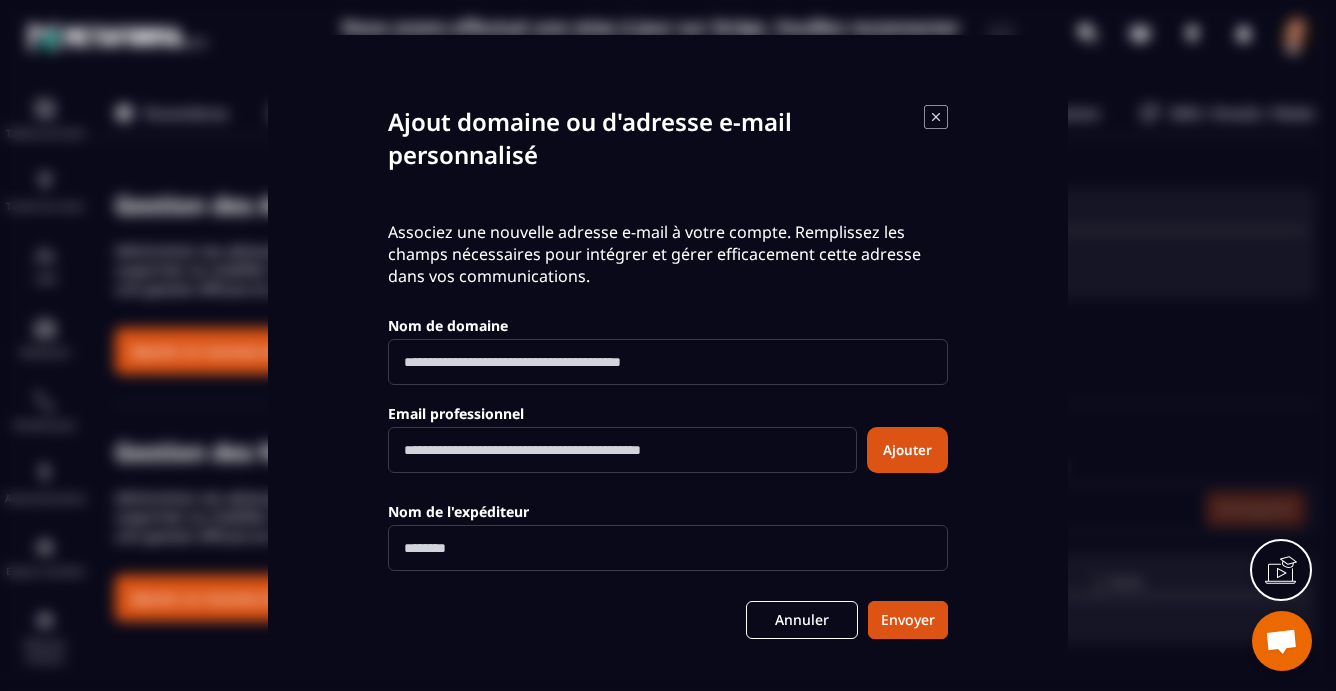 paste on "**********" 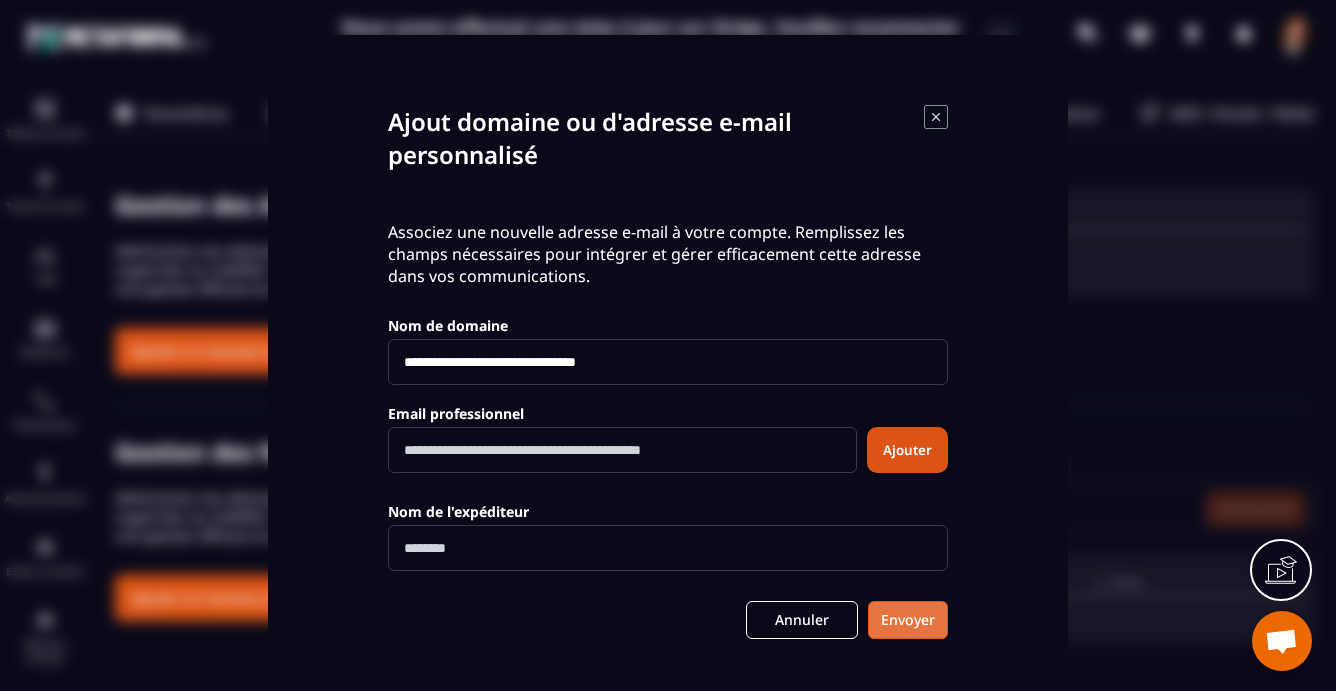 type on "**********" 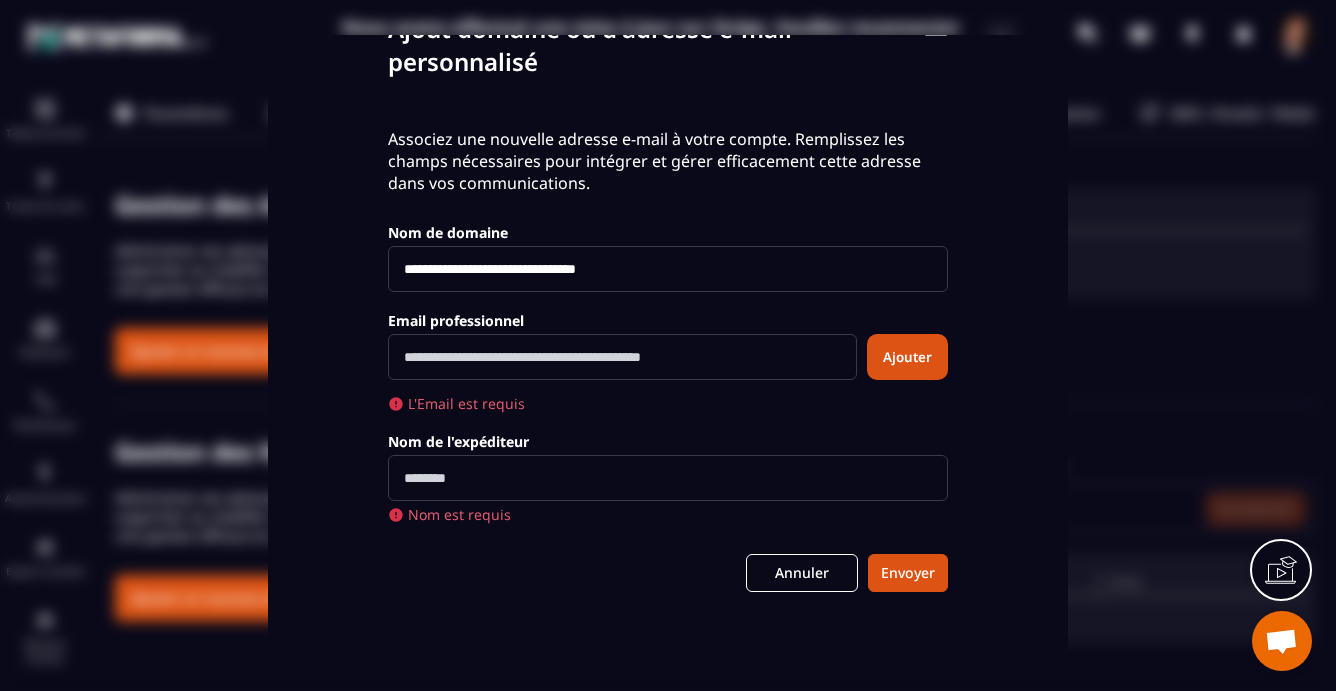 scroll, scrollTop: 94, scrollLeft: 0, axis: vertical 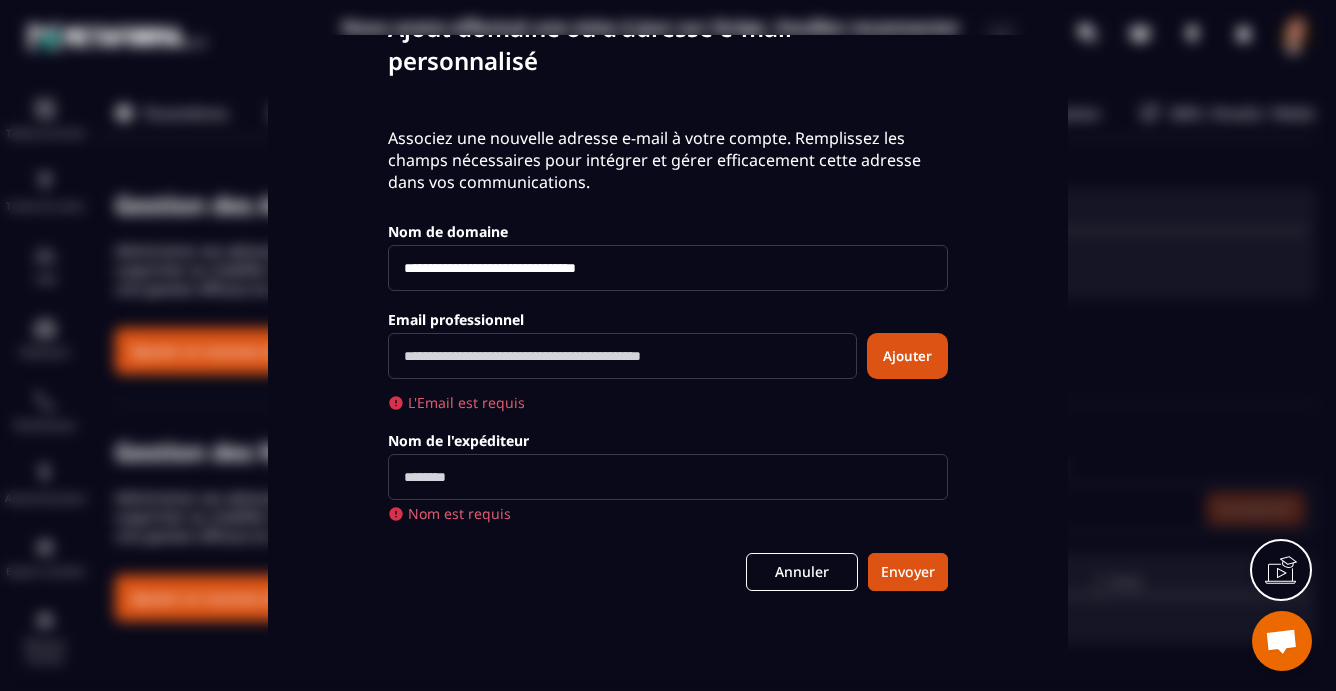 click at bounding box center [668, 477] 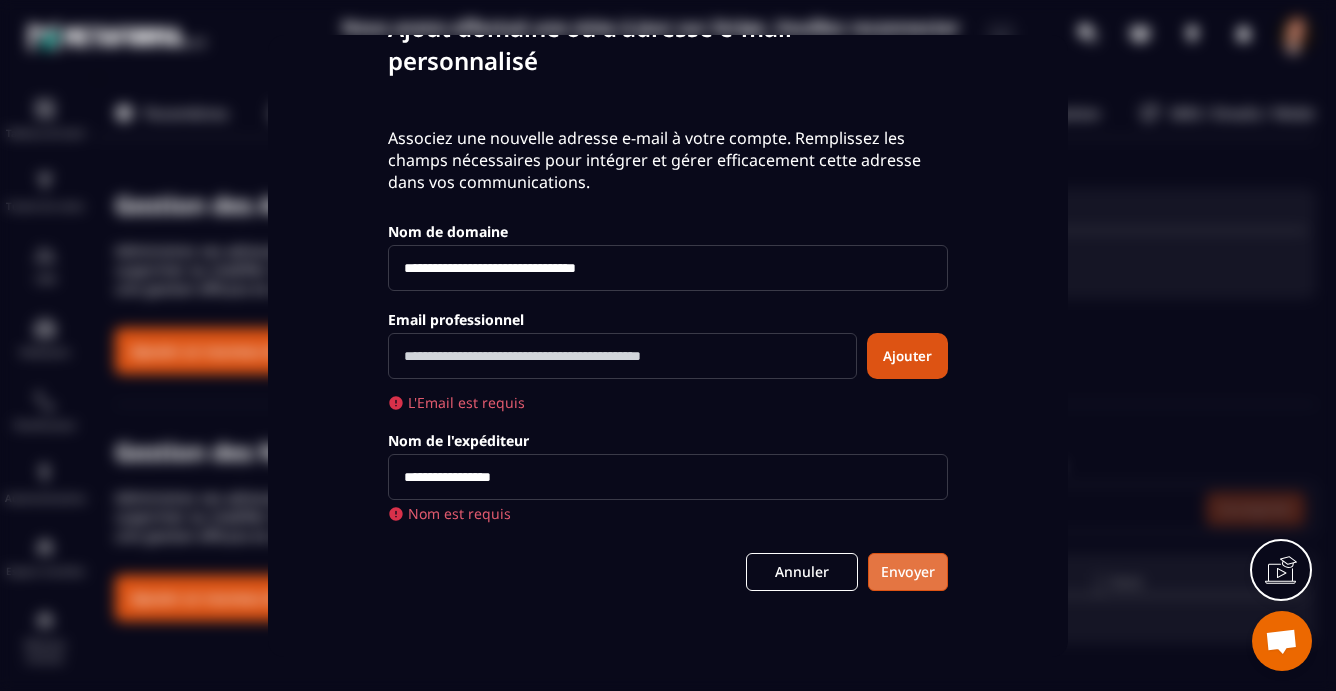 type on "**********" 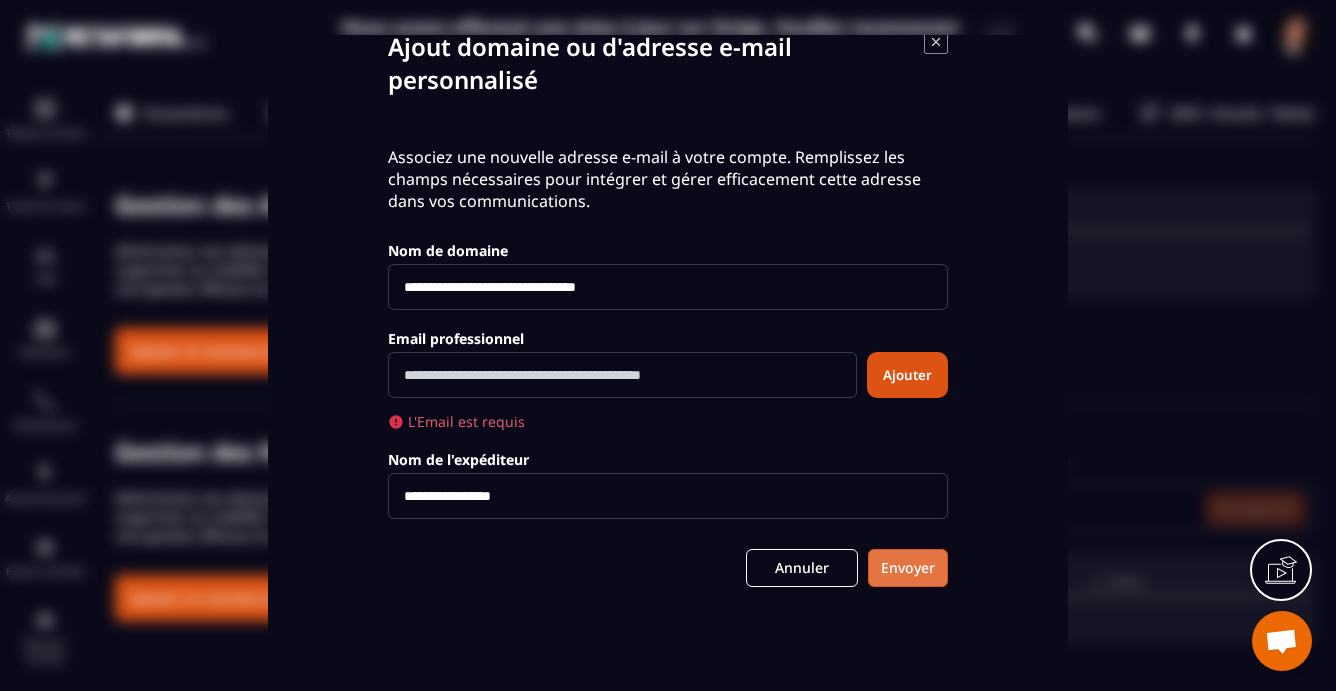 scroll, scrollTop: 71, scrollLeft: 0, axis: vertical 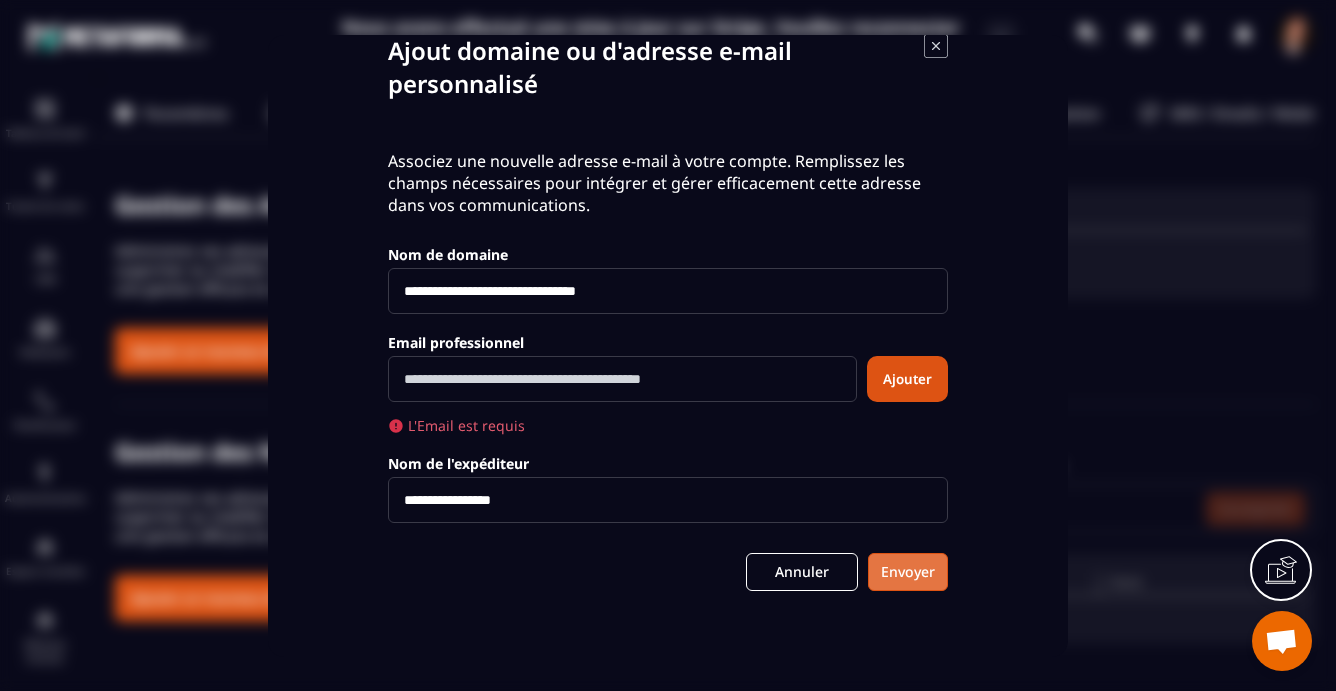 click on "Envoyer" at bounding box center (908, 572) 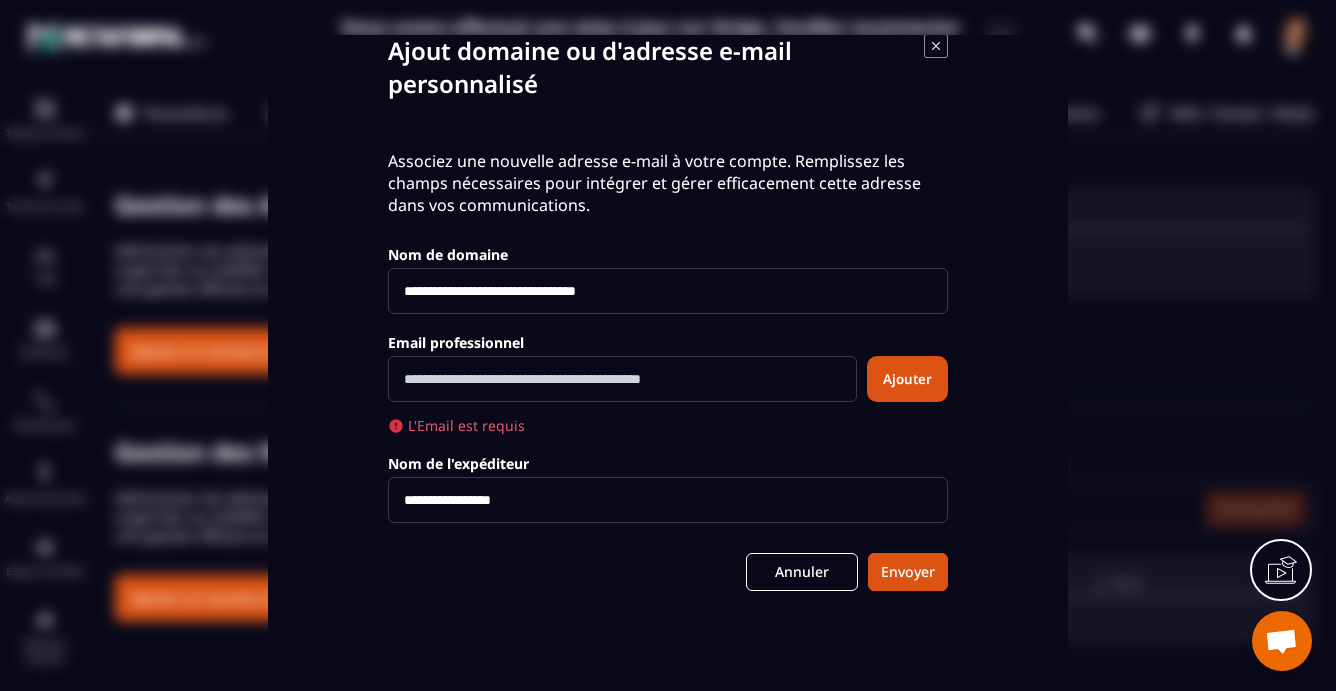 click at bounding box center (622, 379) 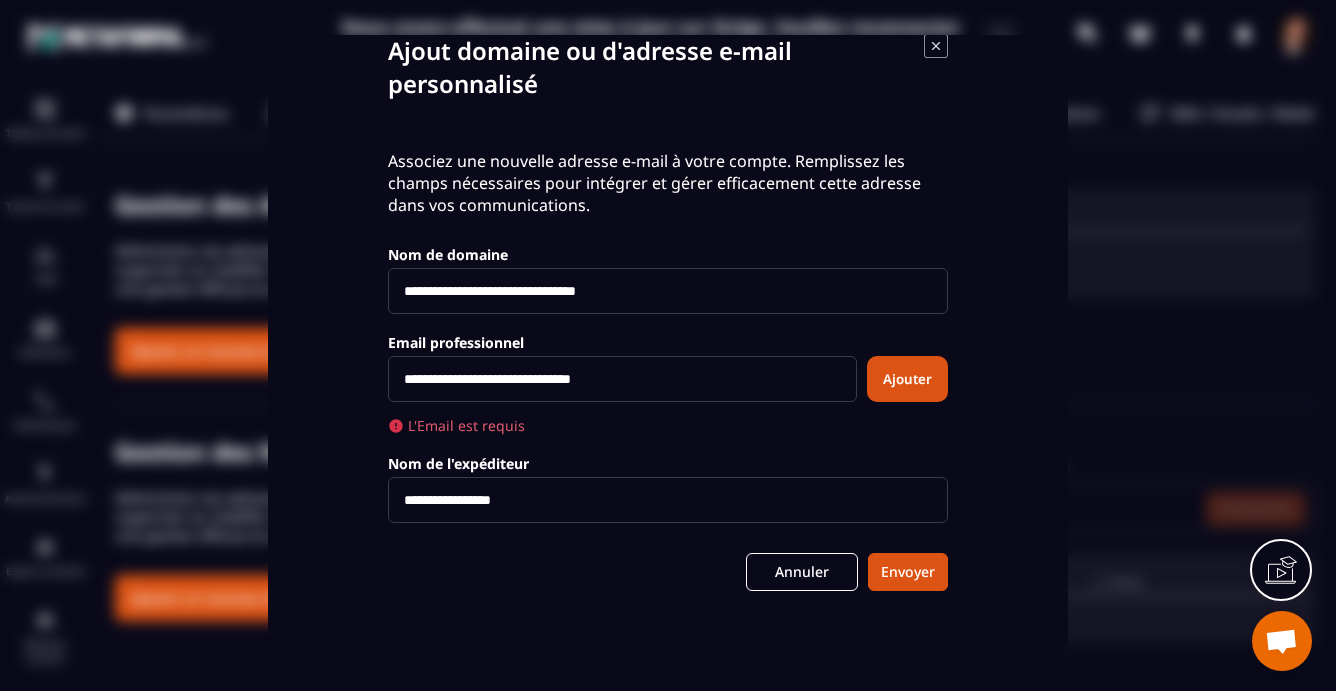 type on "**********" 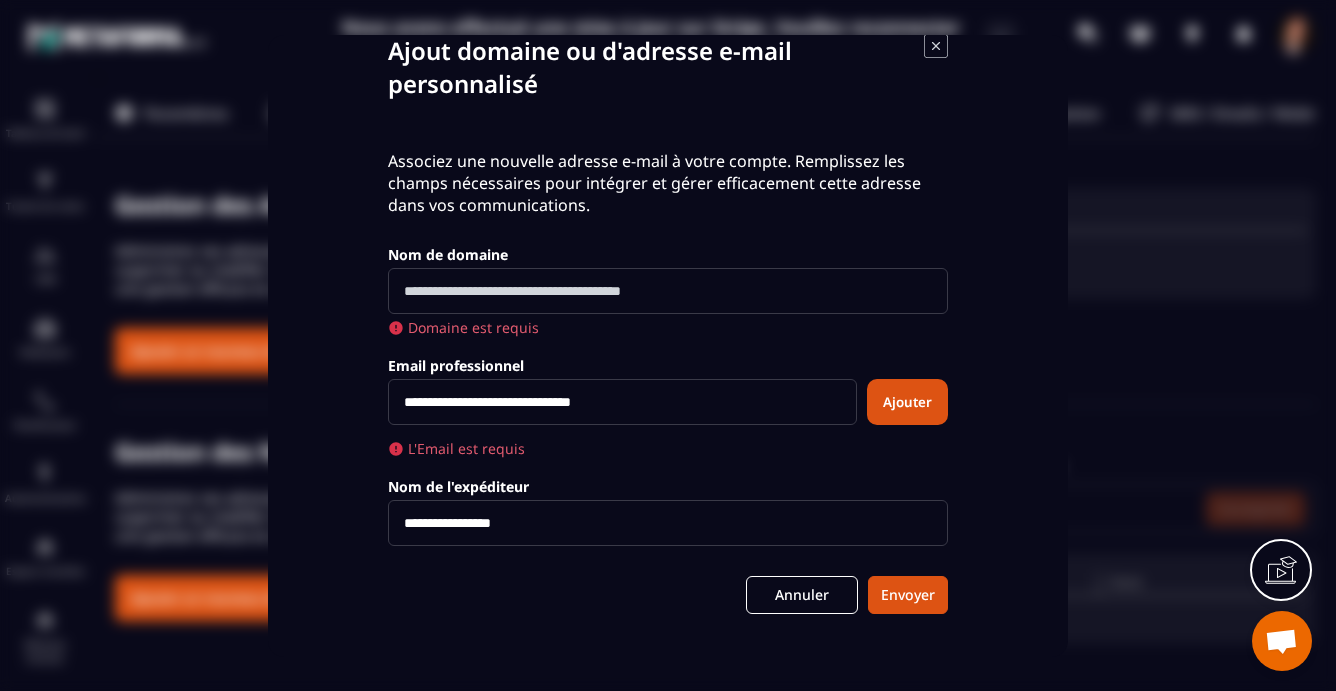 paste on "**********" 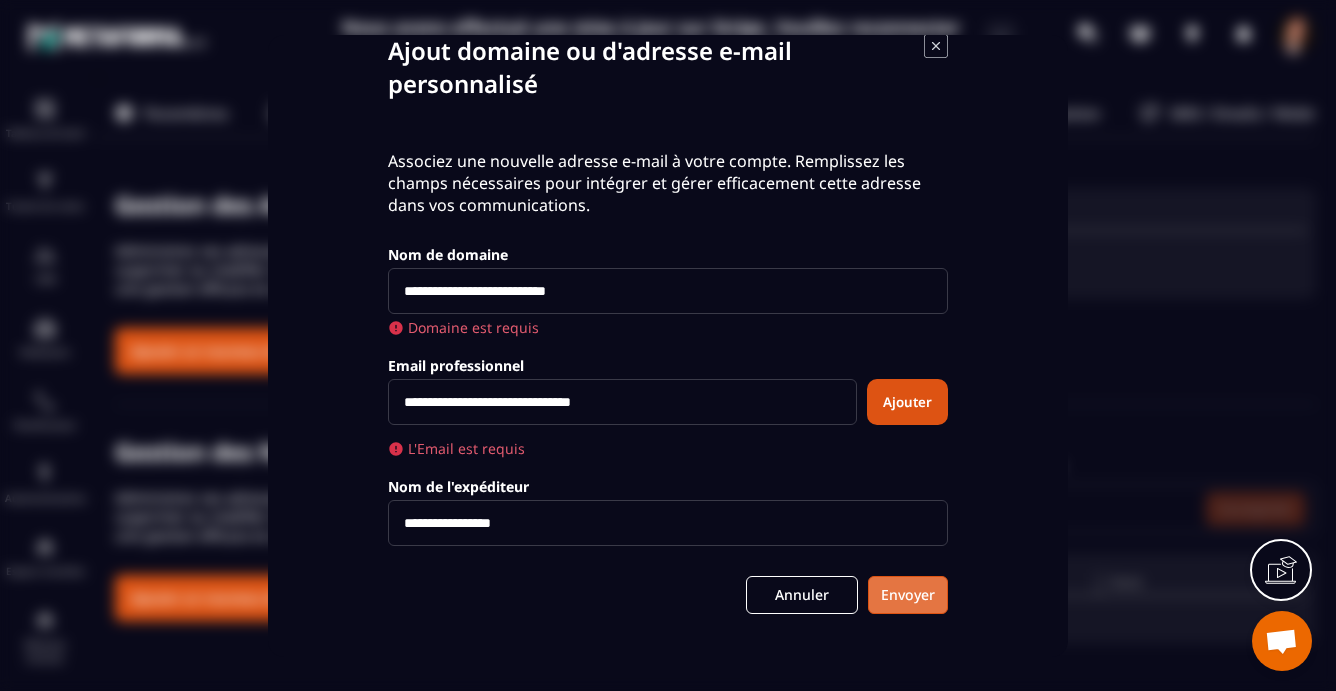 type on "**********" 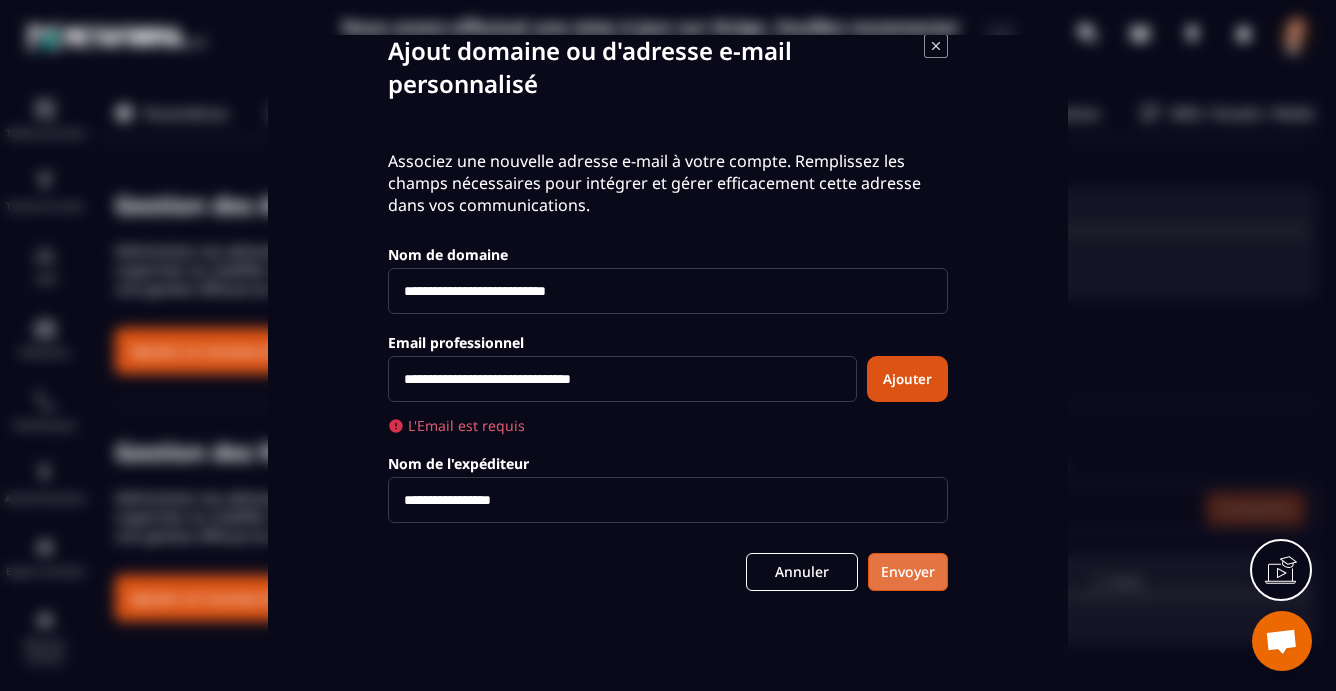 click on "**********" at bounding box center [668, 346] 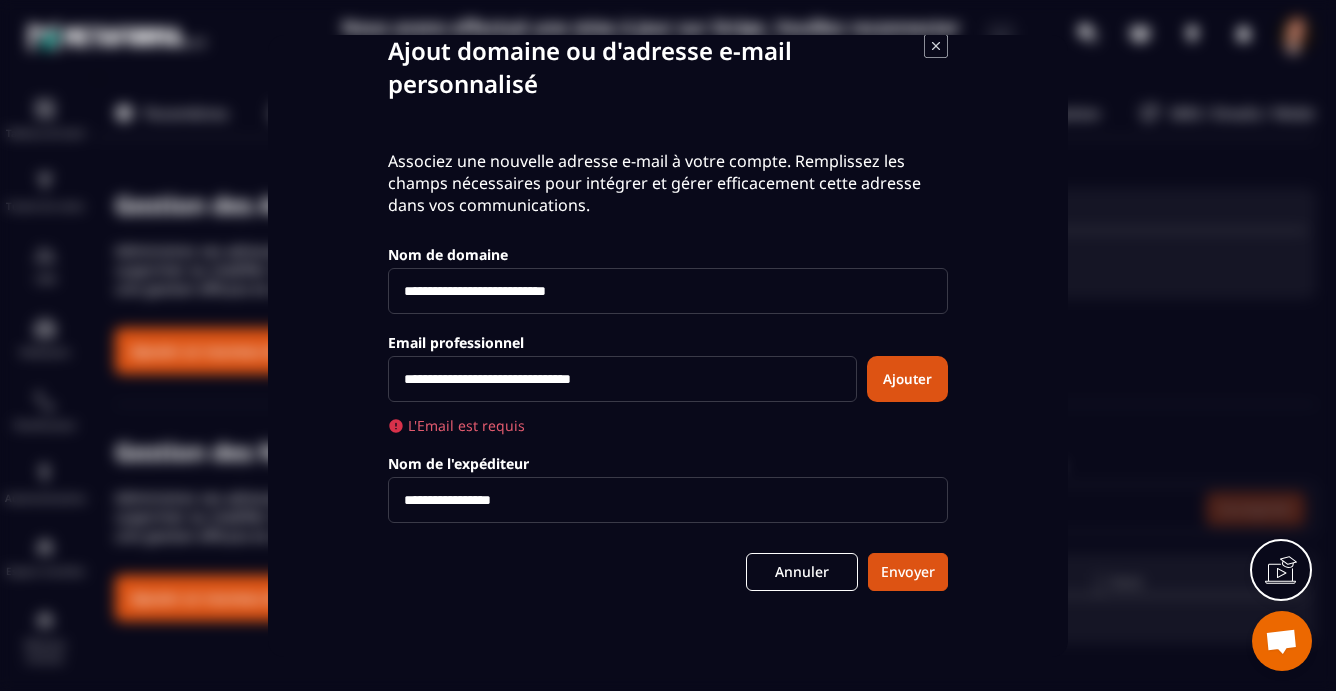 click on "Ajouter" at bounding box center (907, 379) 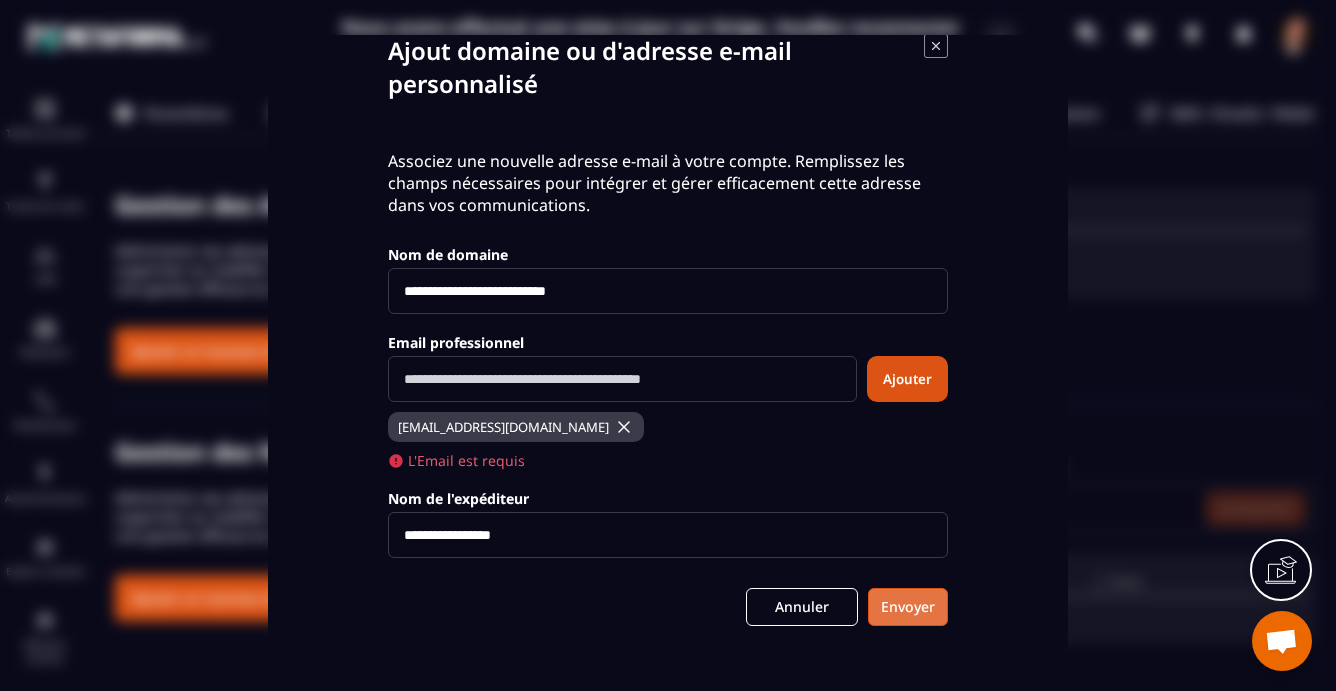 click on "Envoyer" at bounding box center [908, 607] 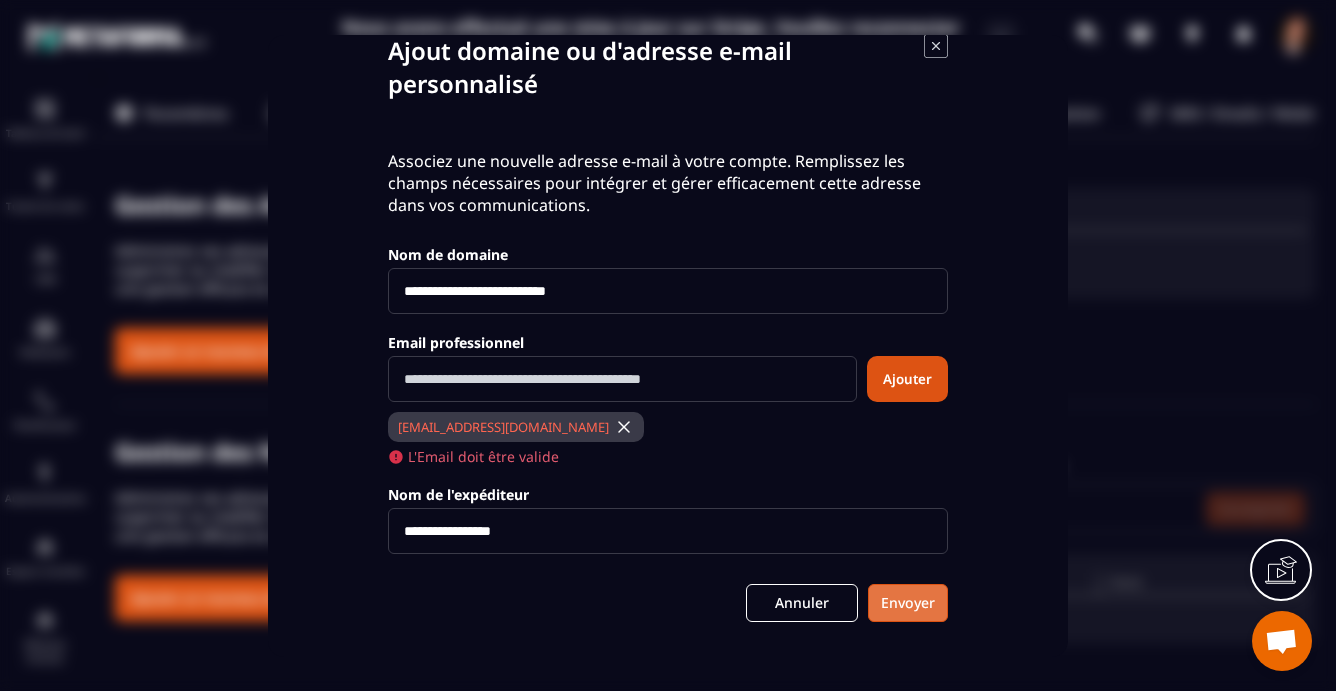 click on "Envoyer" at bounding box center [908, 603] 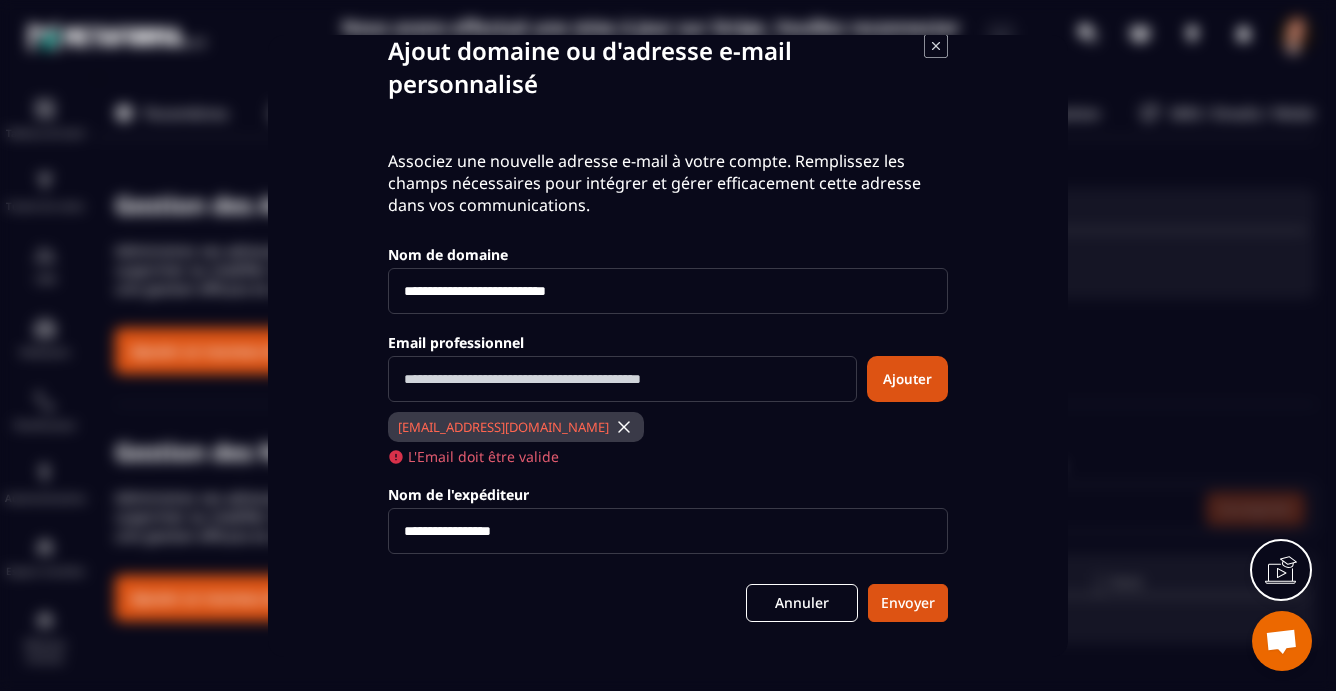 click 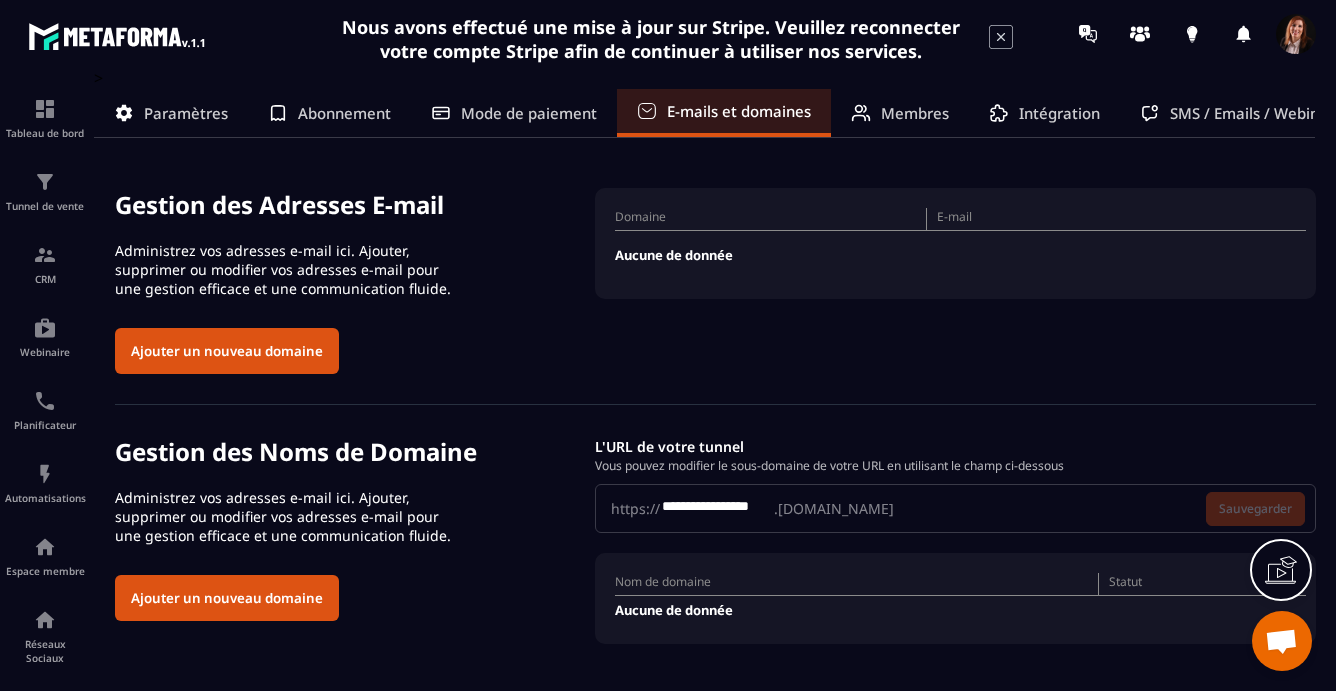 click on "Ajouter un nouveau domaine" at bounding box center [227, 598] 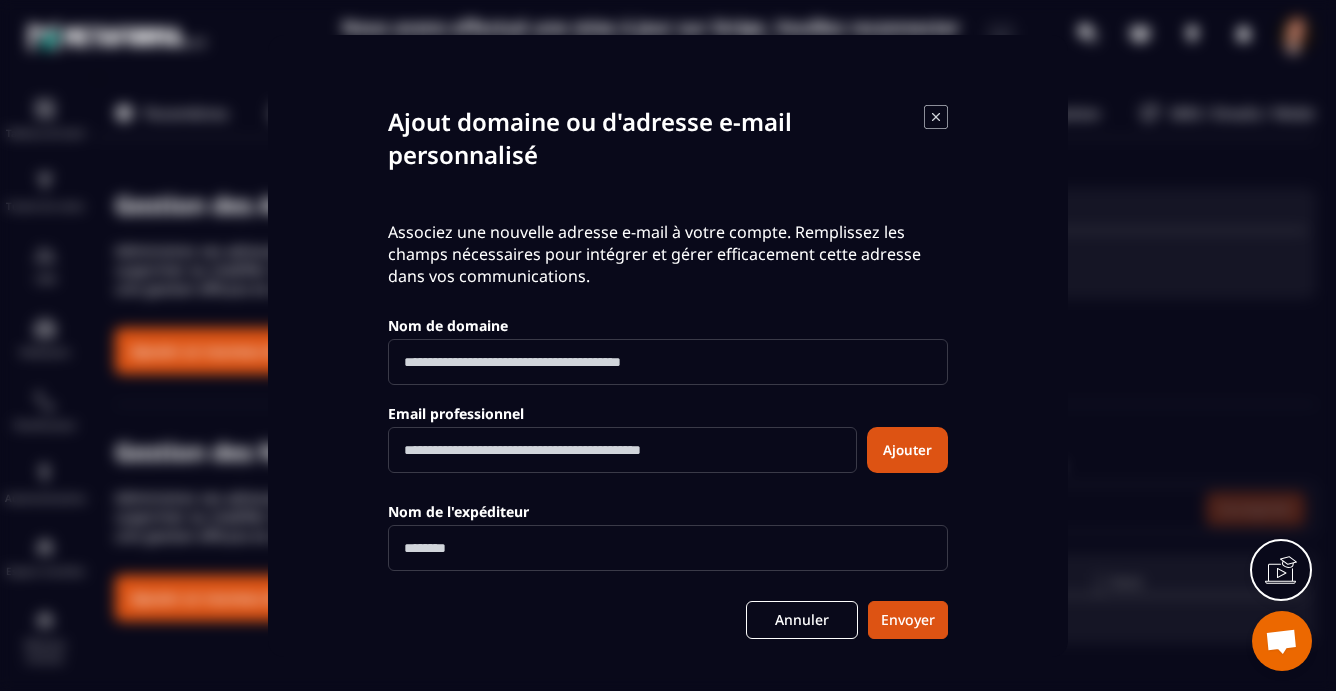 click 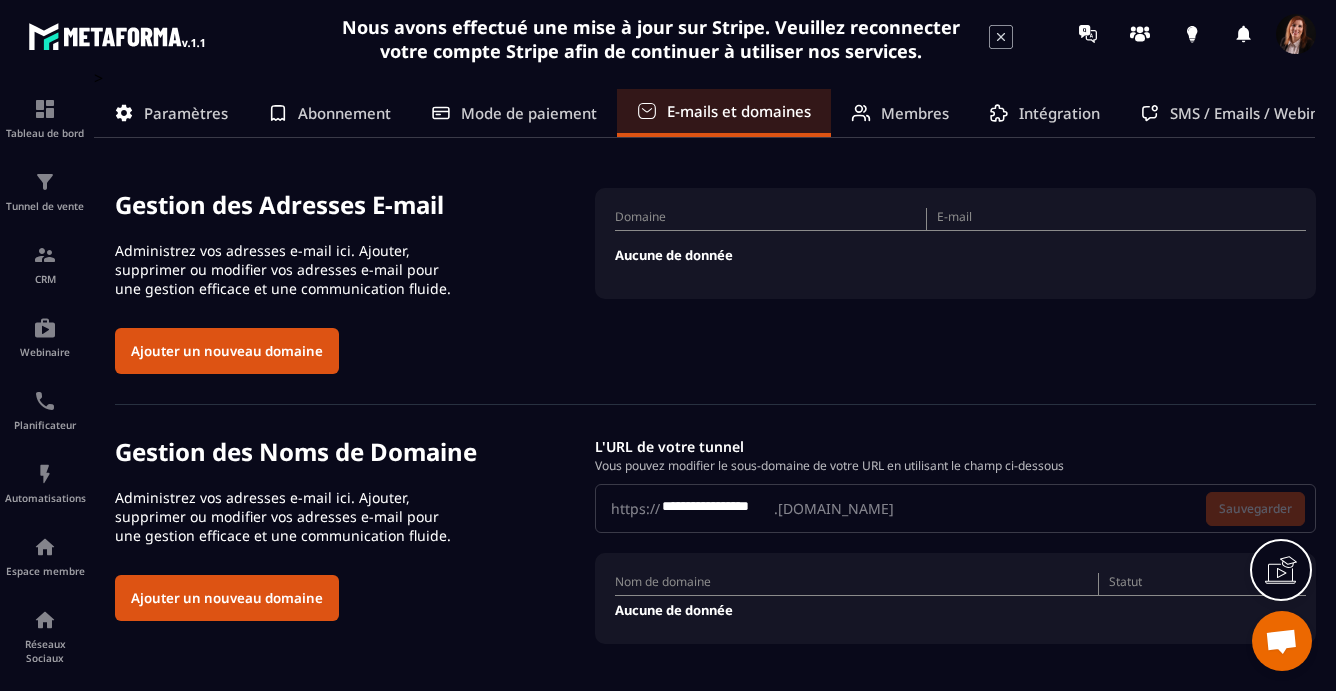 click on "Ajouter un nouveau domaine" at bounding box center [227, 598] 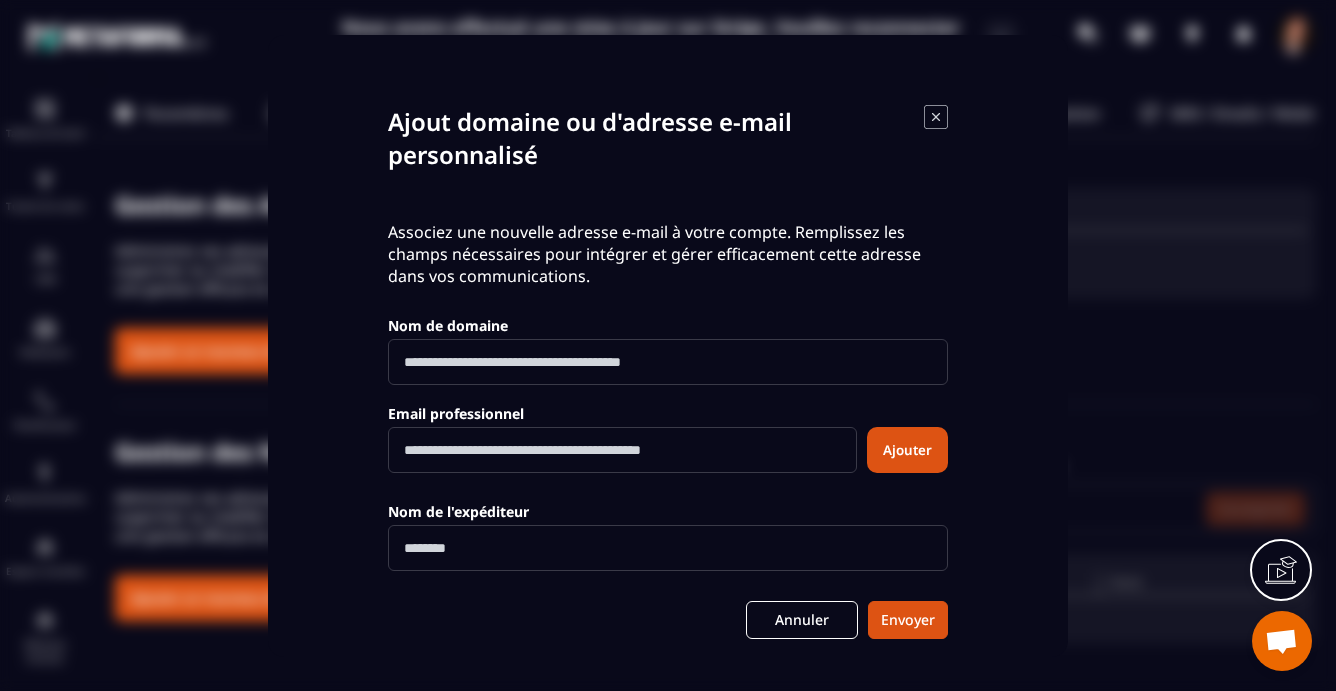 click at bounding box center (668, 362) 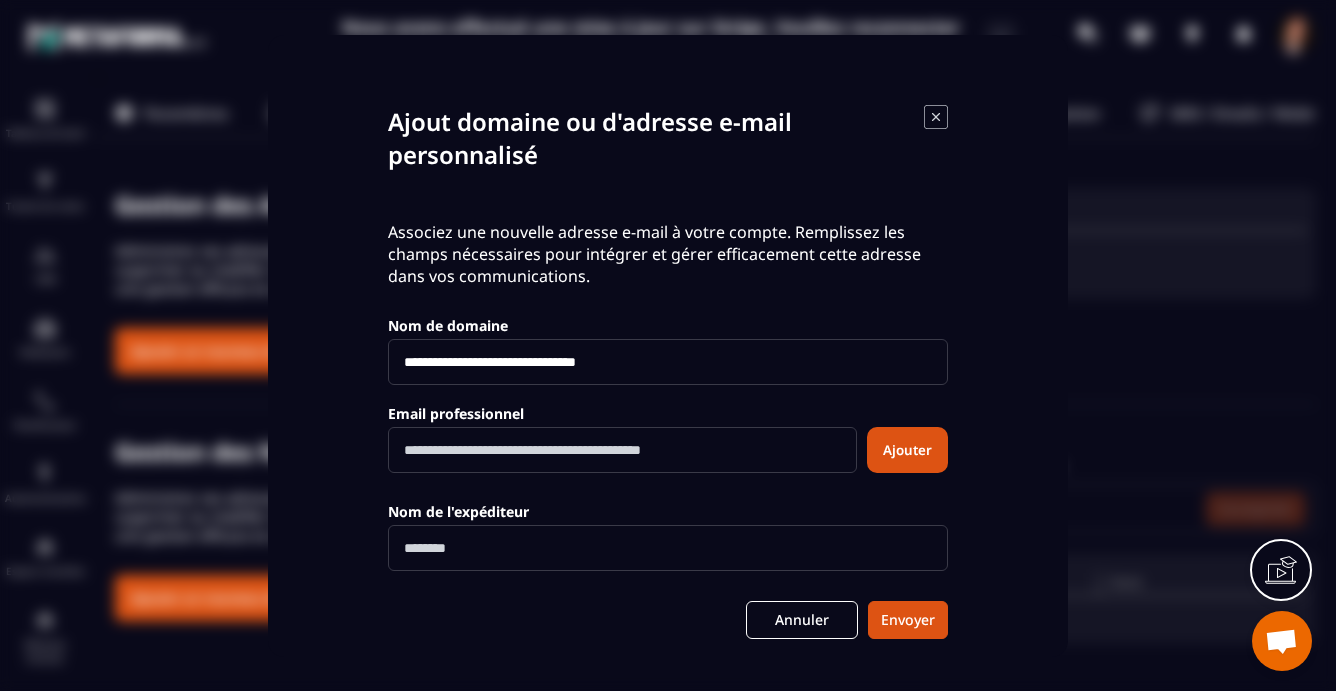 click at bounding box center (668, 548) 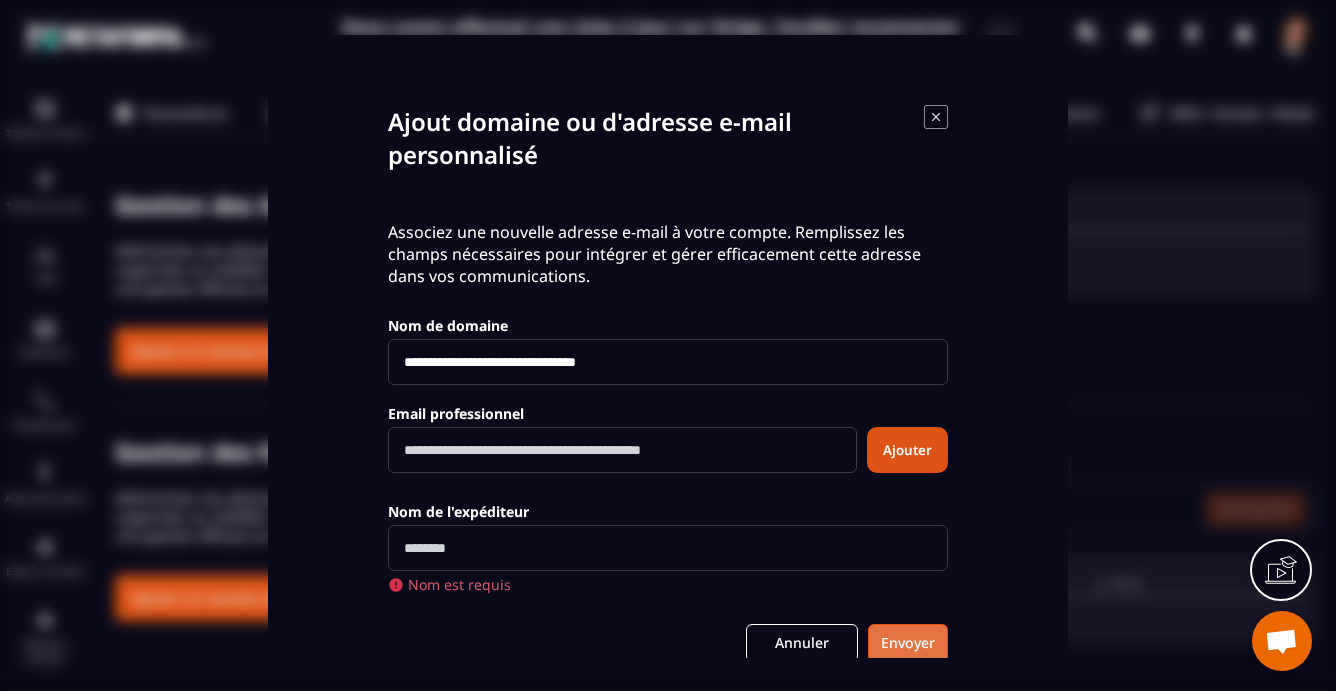 click on "Envoyer" at bounding box center [908, 643] 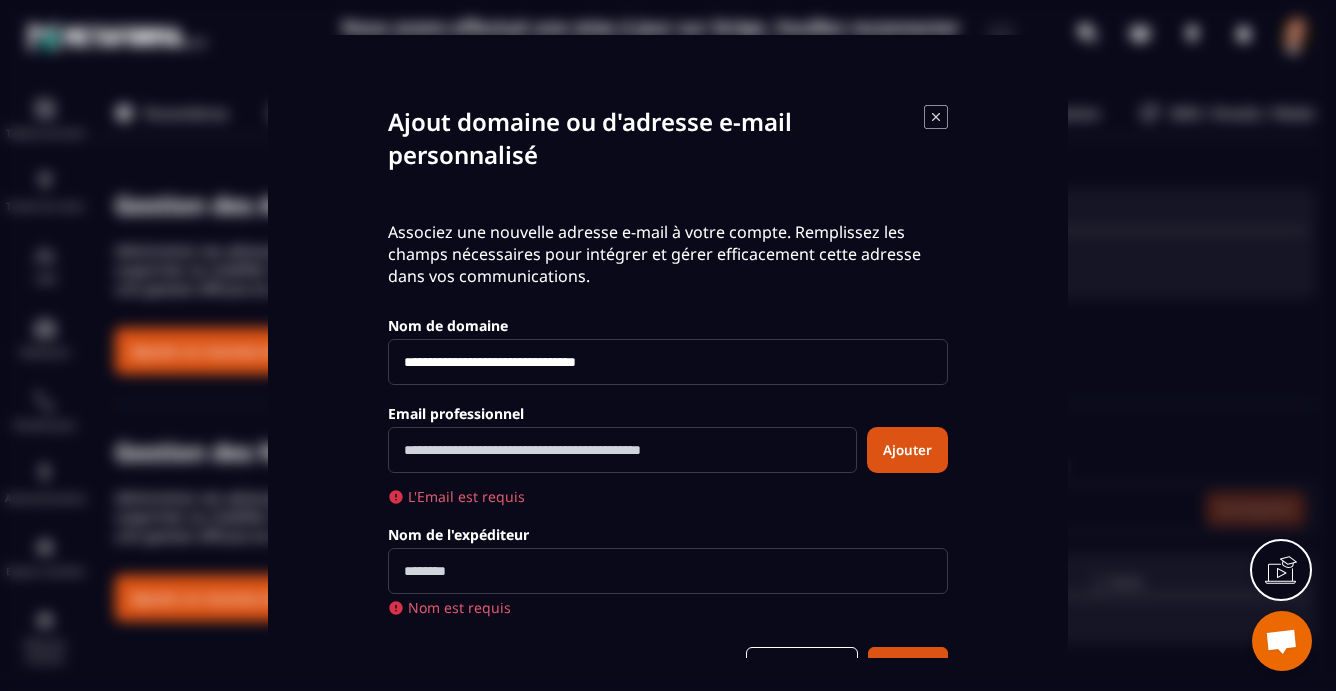 click on "**********" at bounding box center (668, 362) 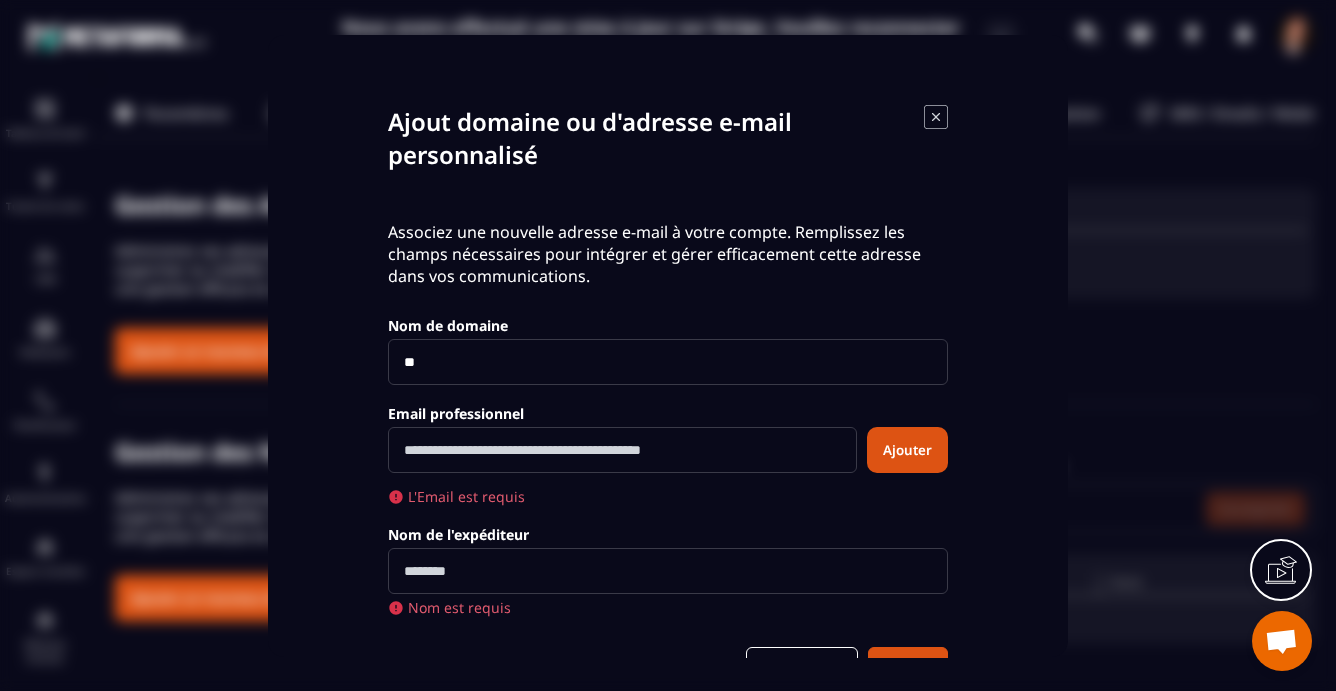 type on "*" 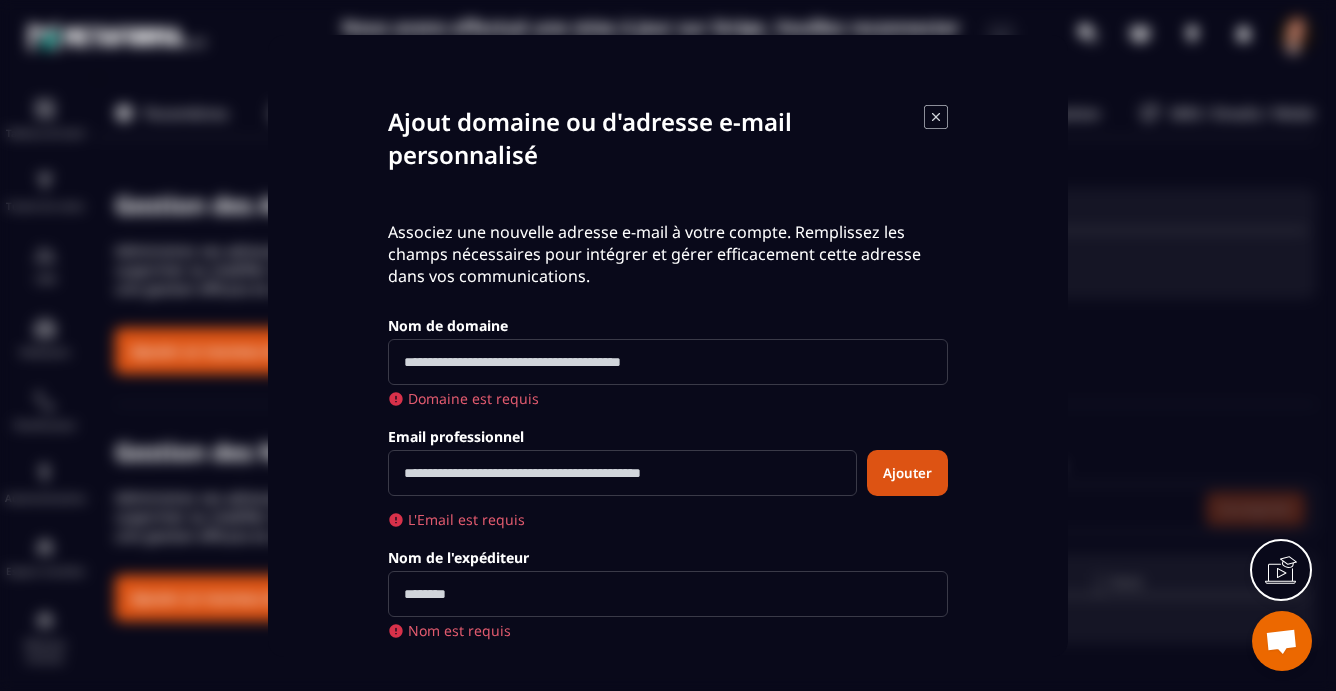 paste on "**********" 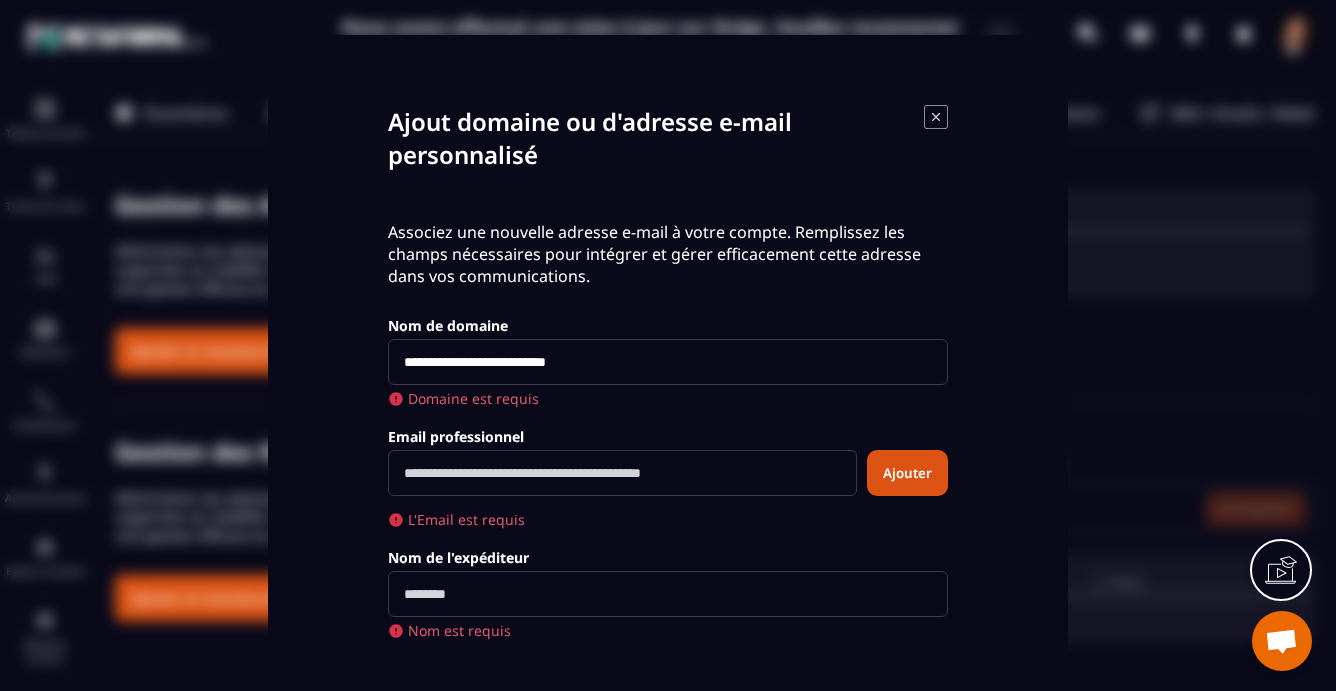 type on "**********" 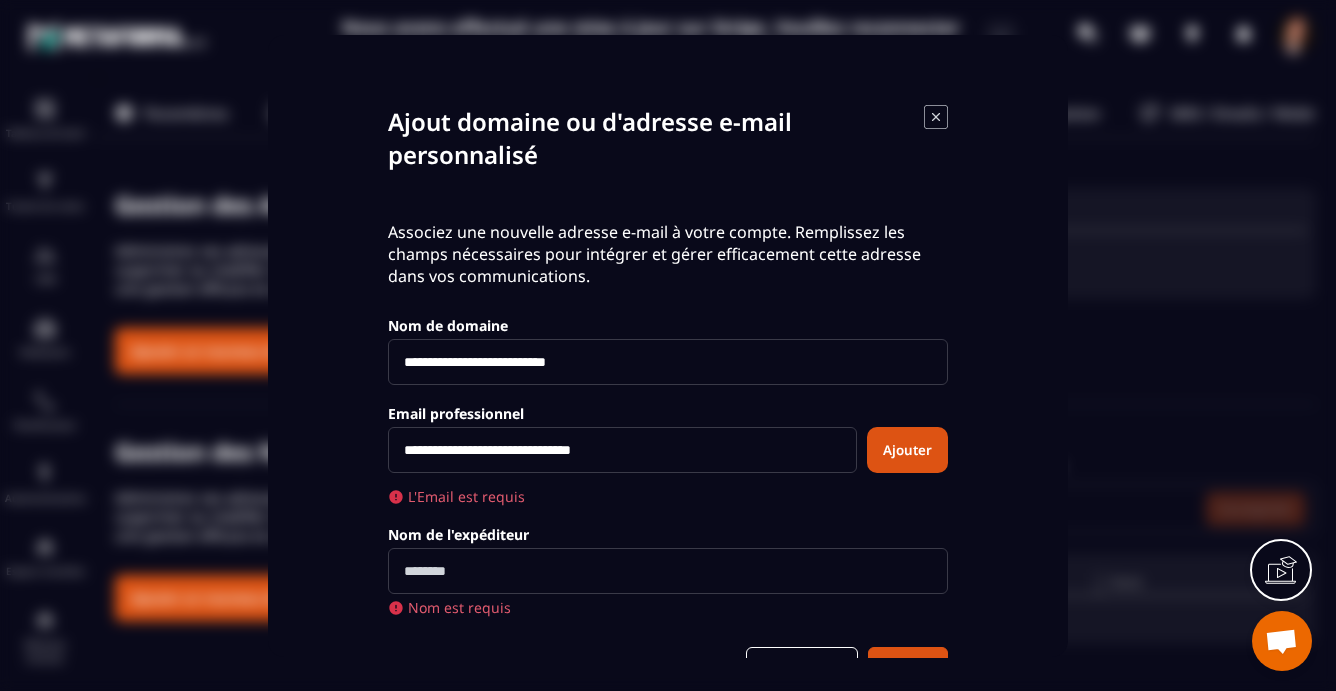 type on "**********" 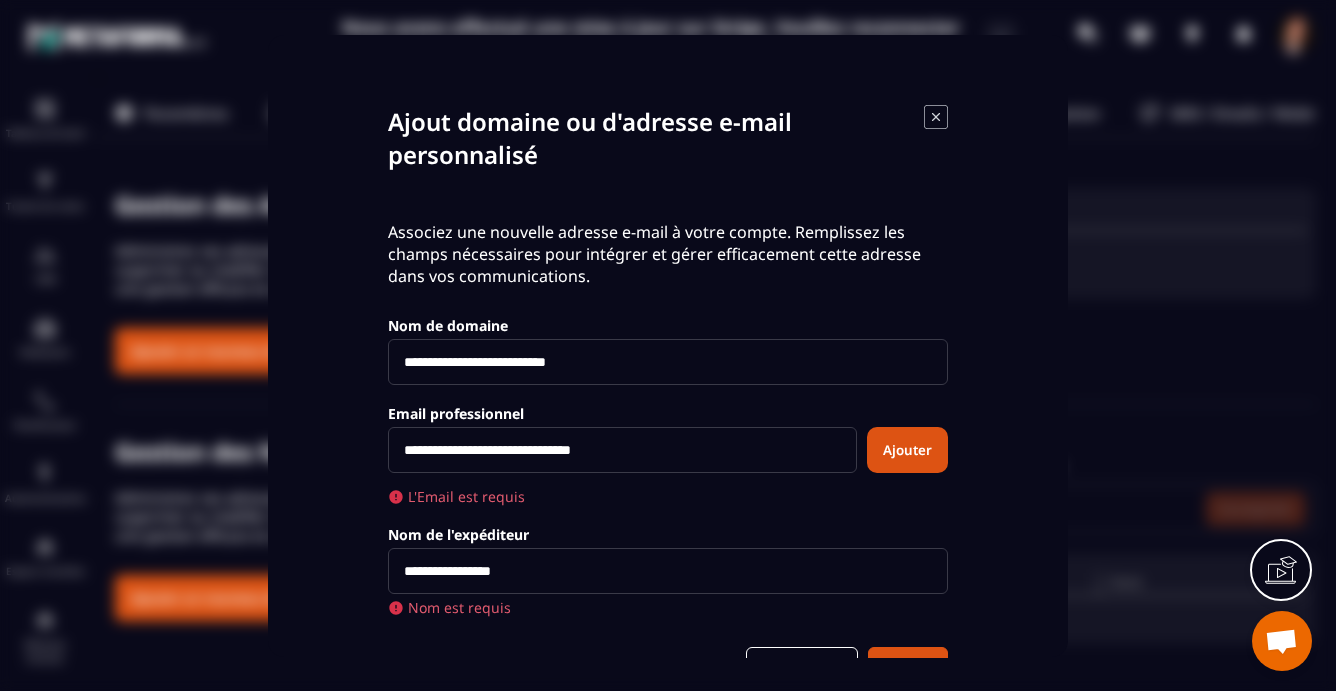 type on "**********" 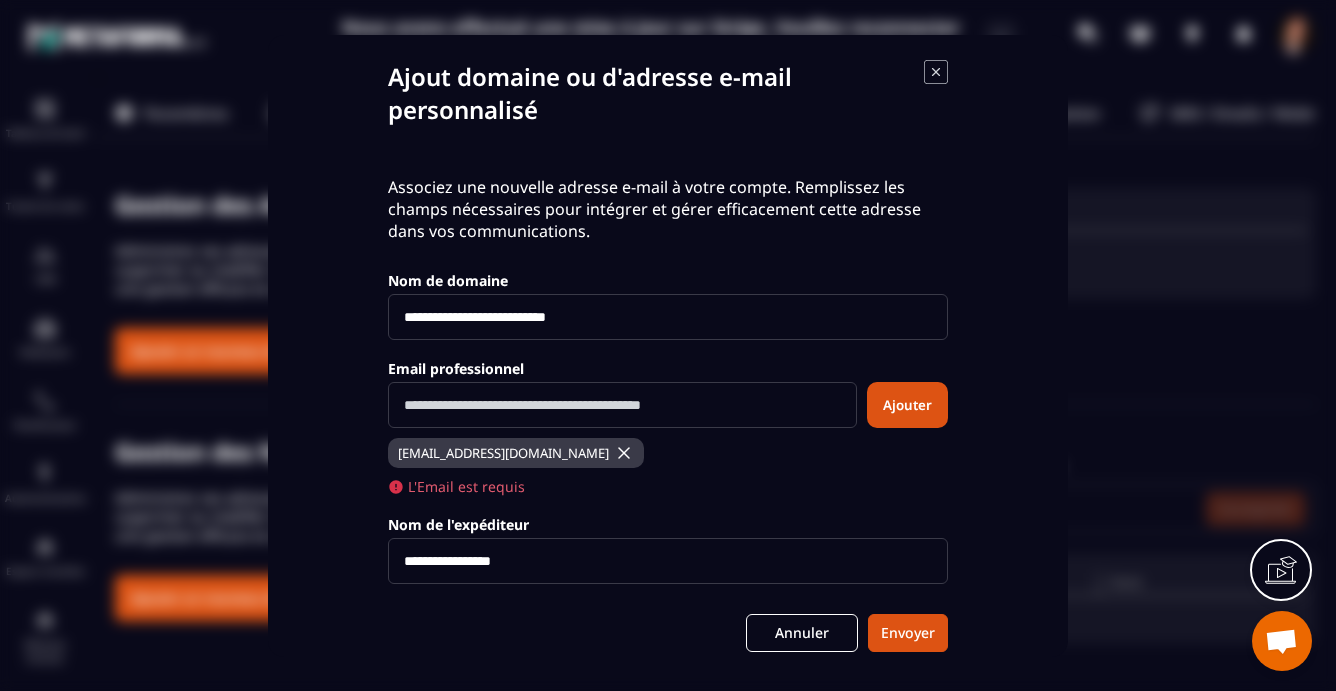 scroll, scrollTop: 106, scrollLeft: 0, axis: vertical 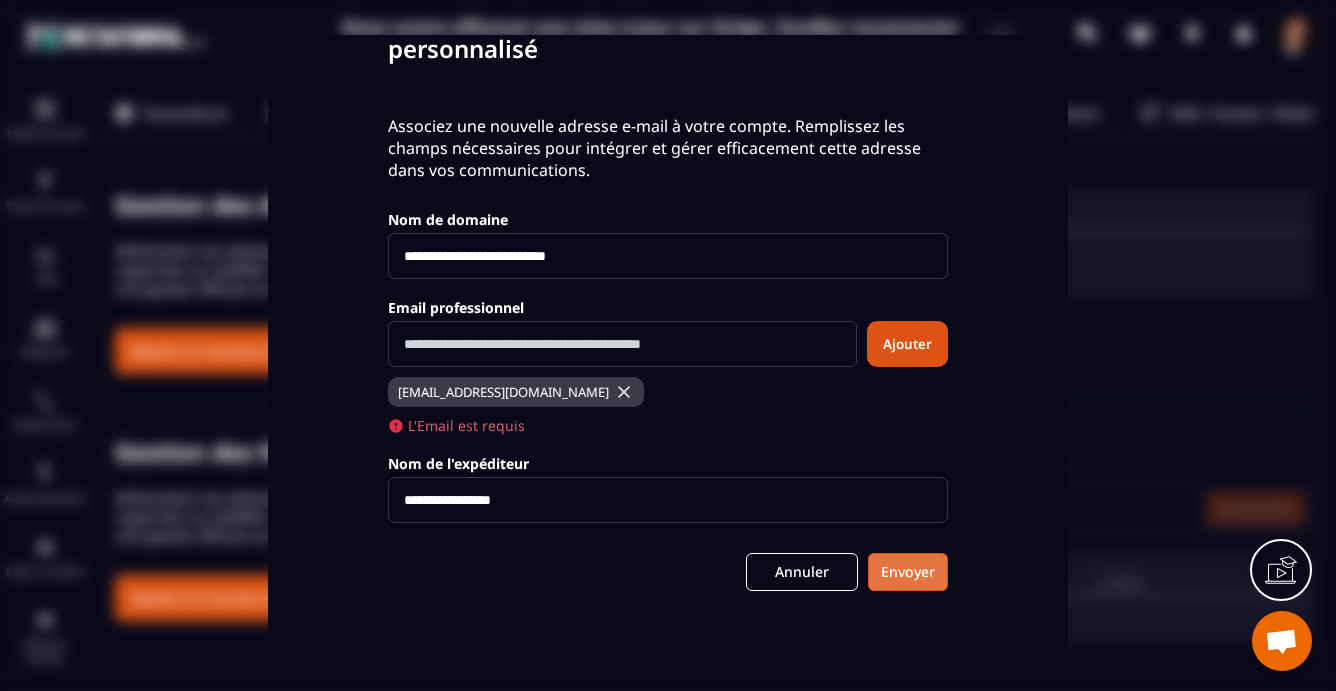 click on "Envoyer" at bounding box center (908, 572) 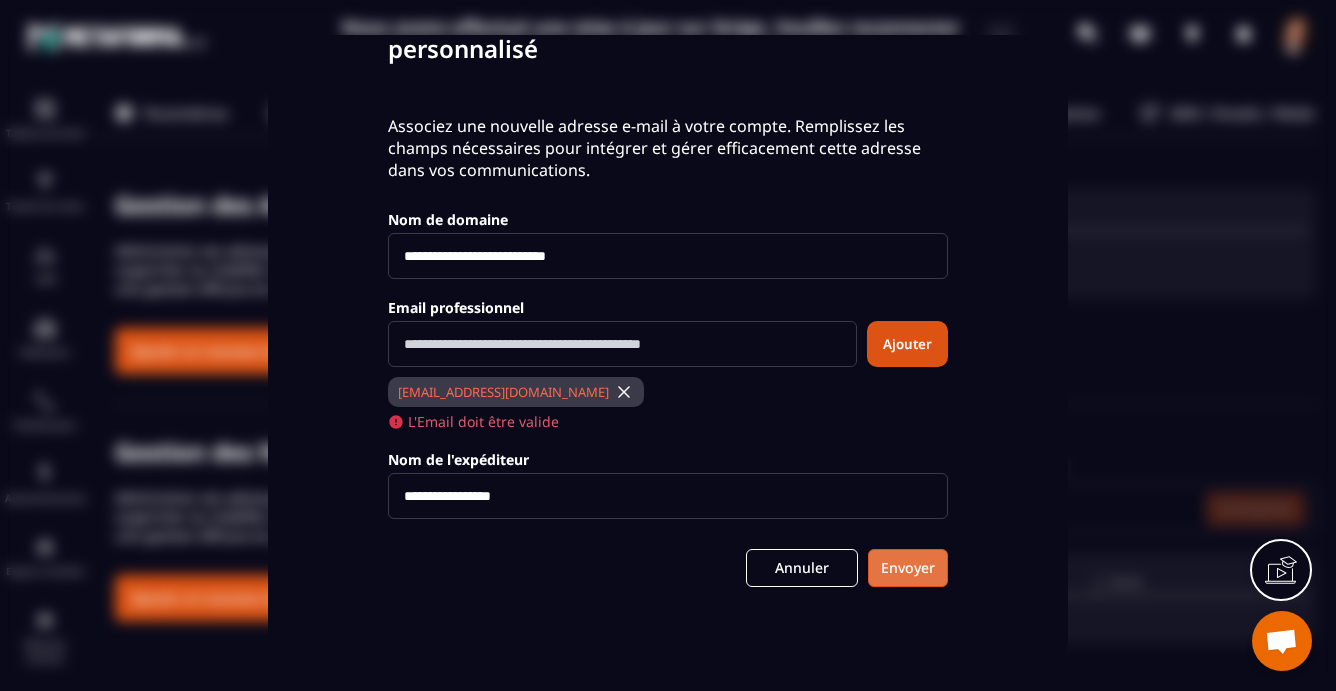 scroll, scrollTop: 102, scrollLeft: 0, axis: vertical 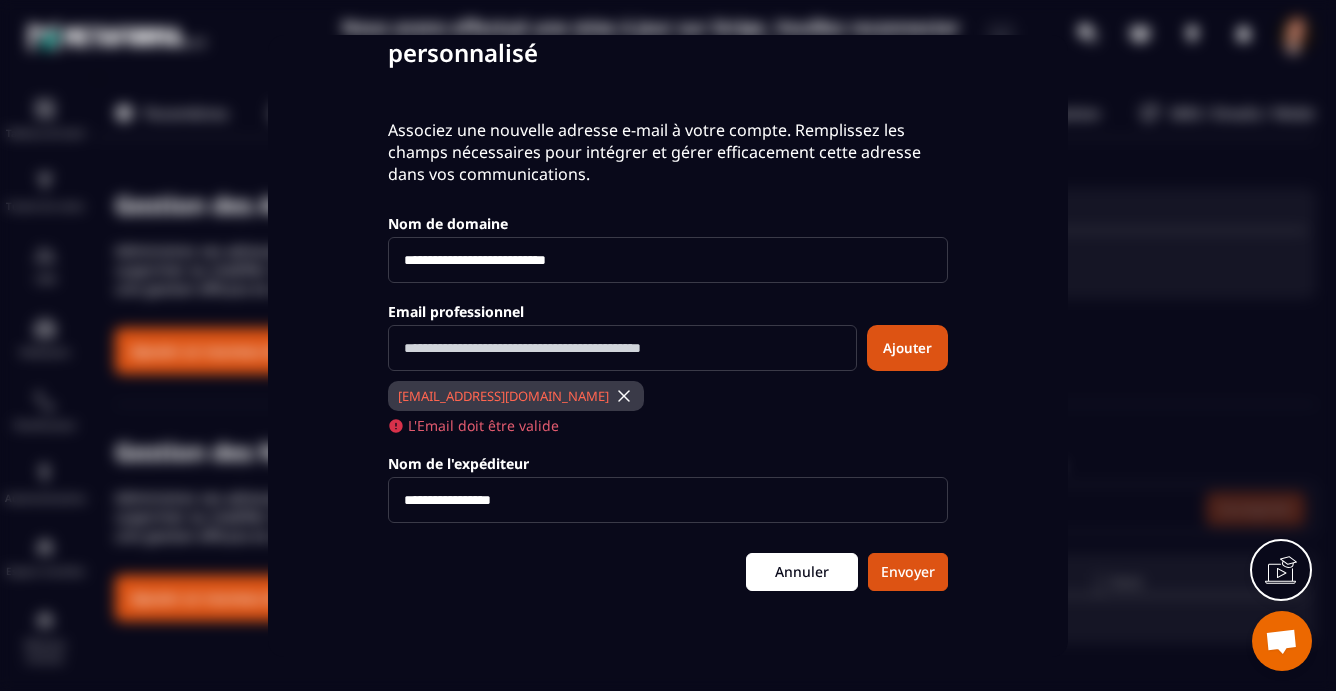 click on "Annuler" at bounding box center (802, 572) 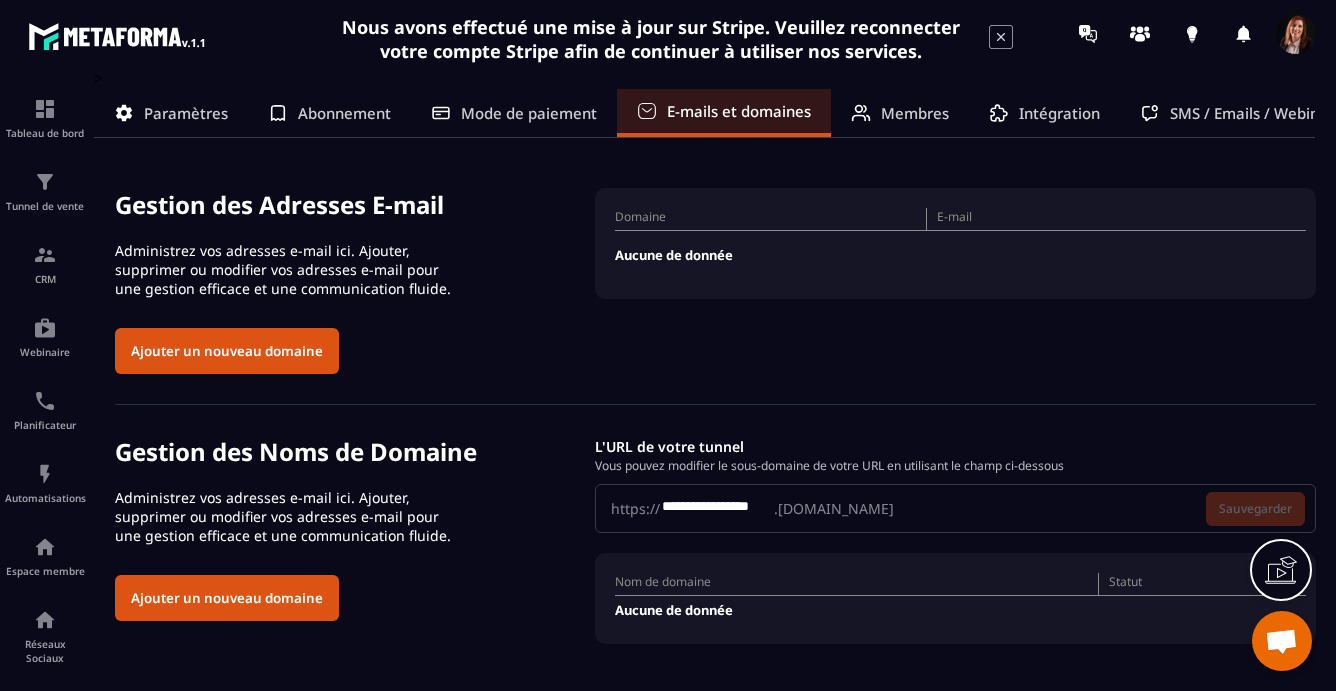 scroll, scrollTop: 9, scrollLeft: 0, axis: vertical 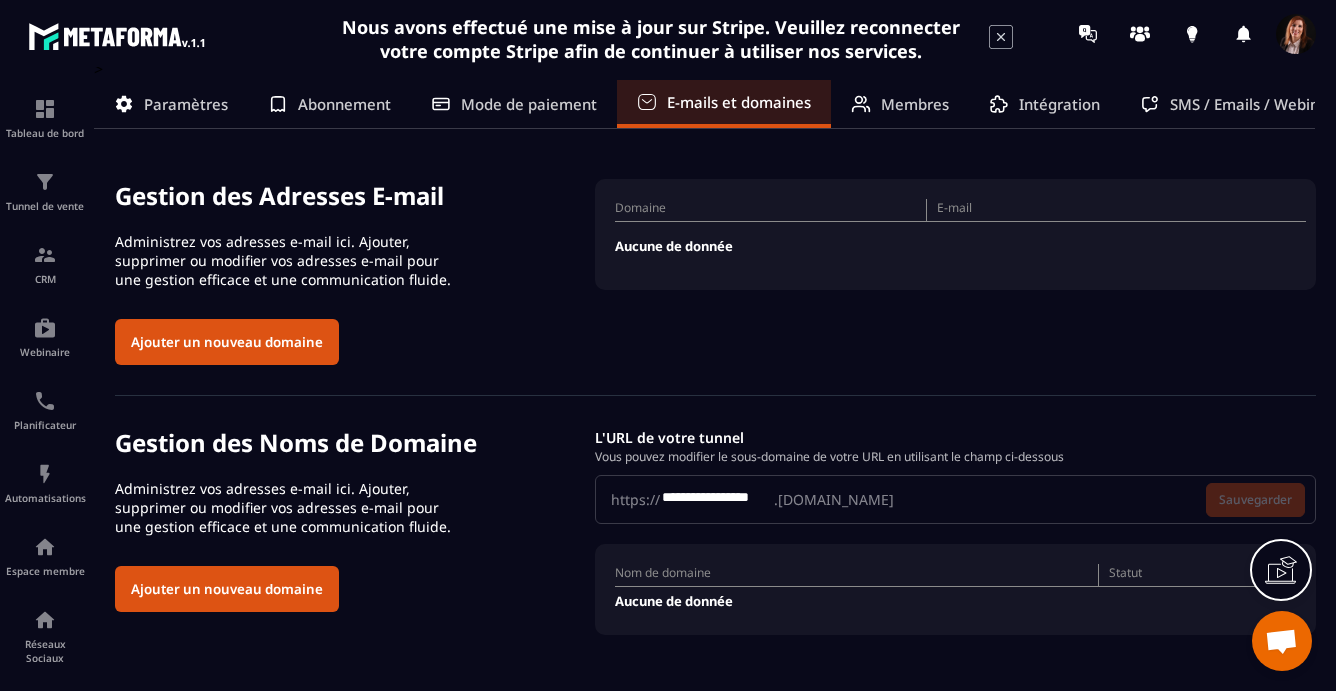 click on "**********" at bounding box center (716, 499) 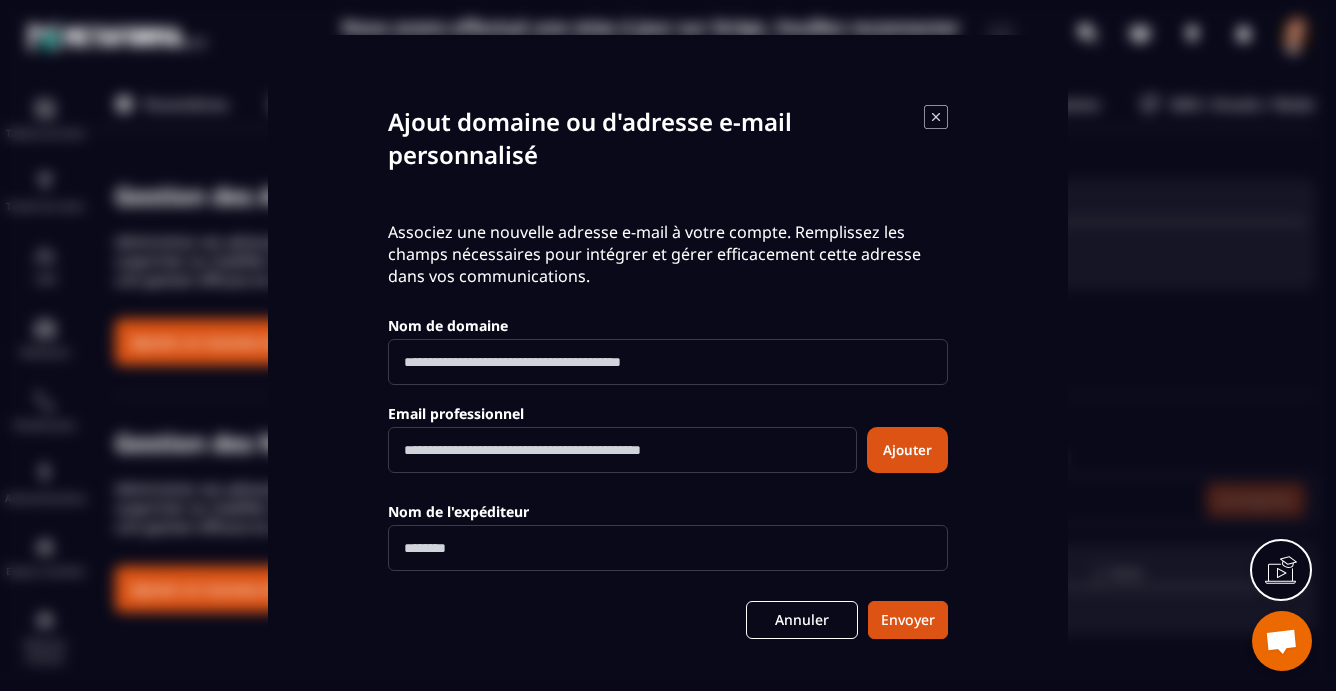 click at bounding box center (668, 362) 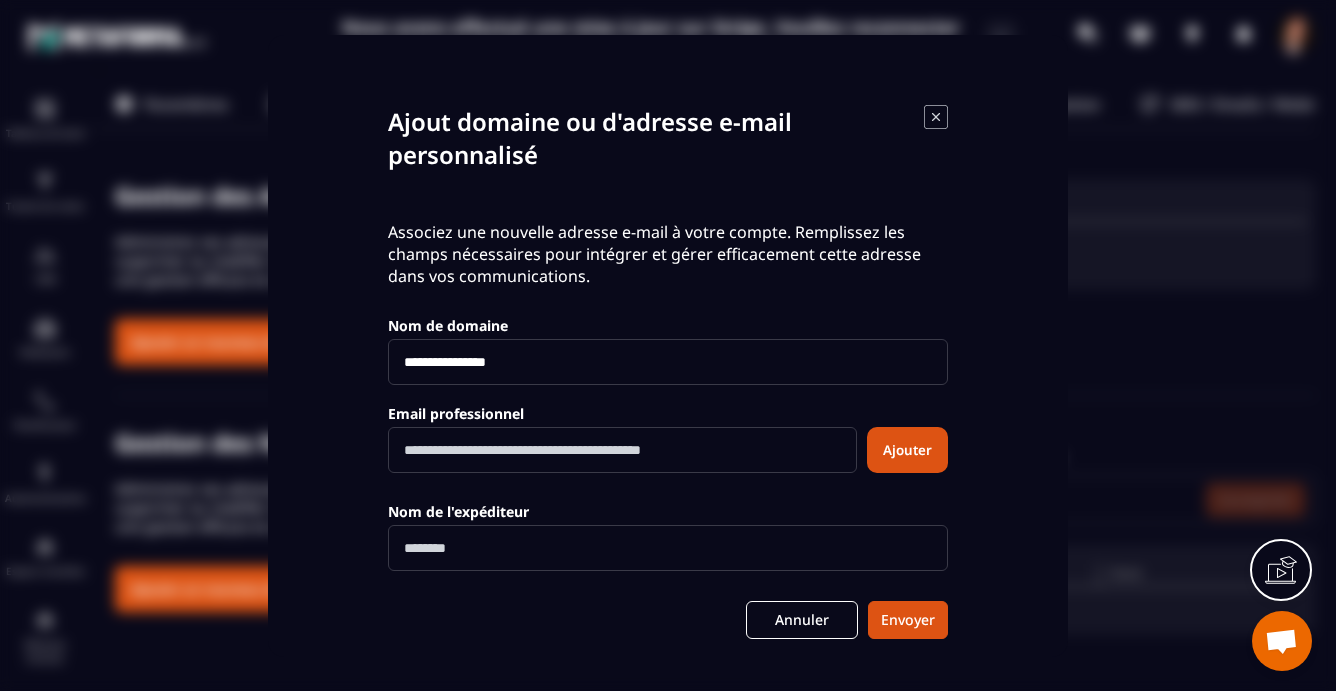 type on "**********" 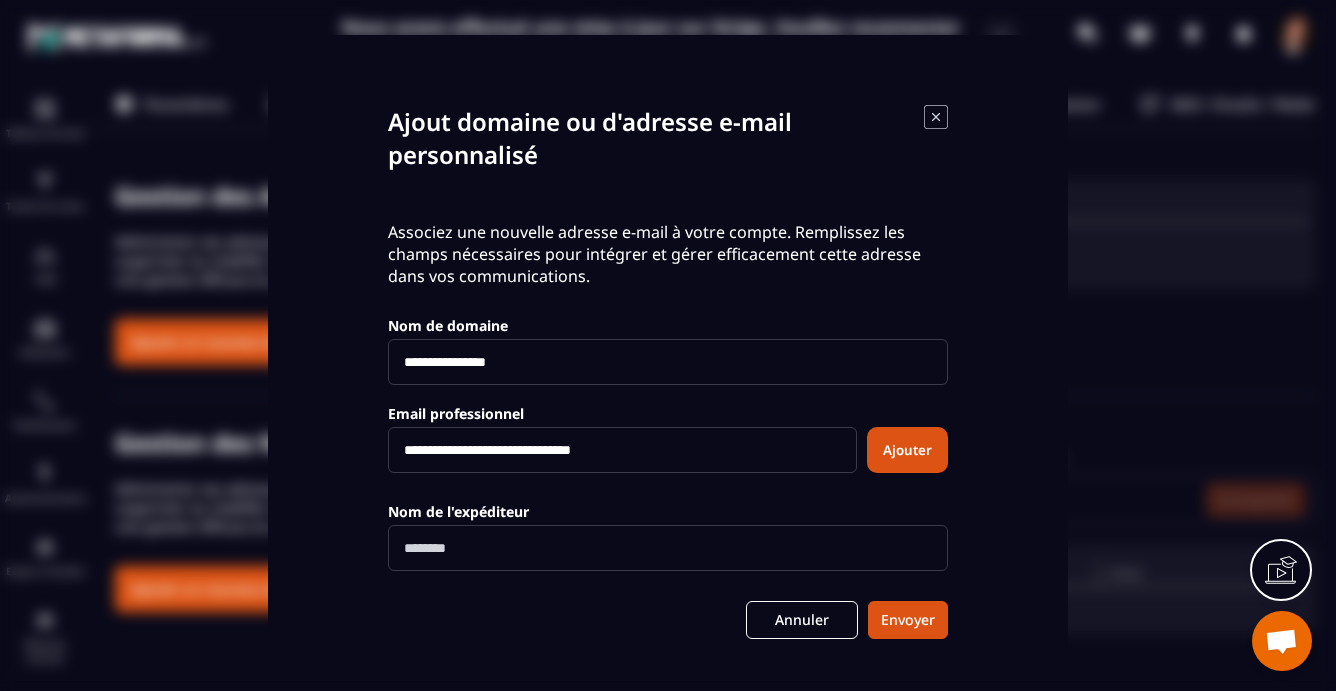 type on "**********" 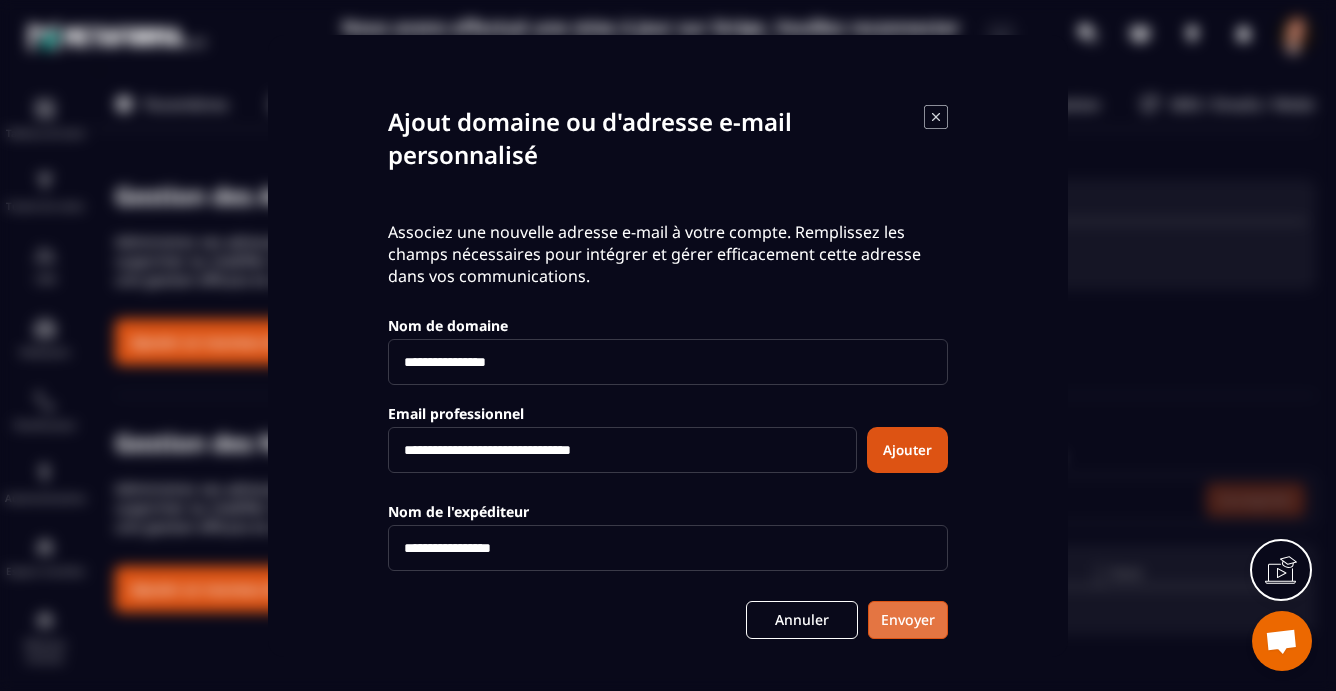 type on "**********" 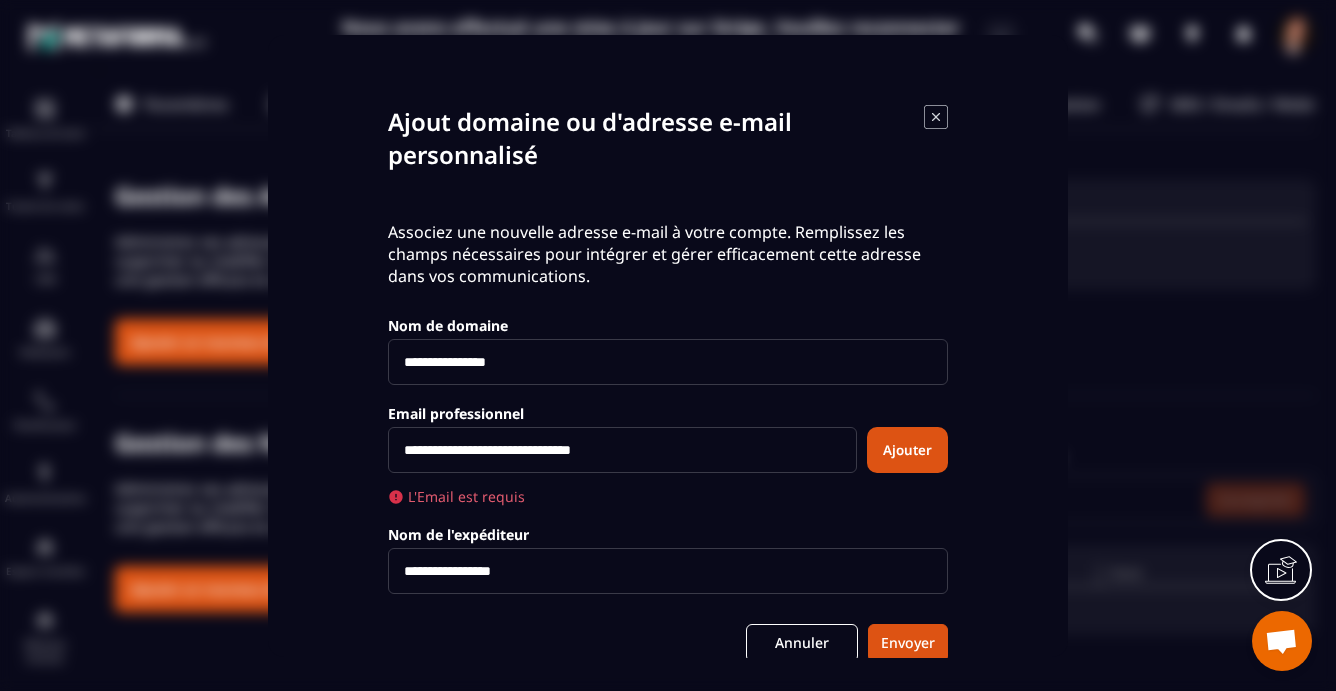 click on "Ajouter" at bounding box center (907, 450) 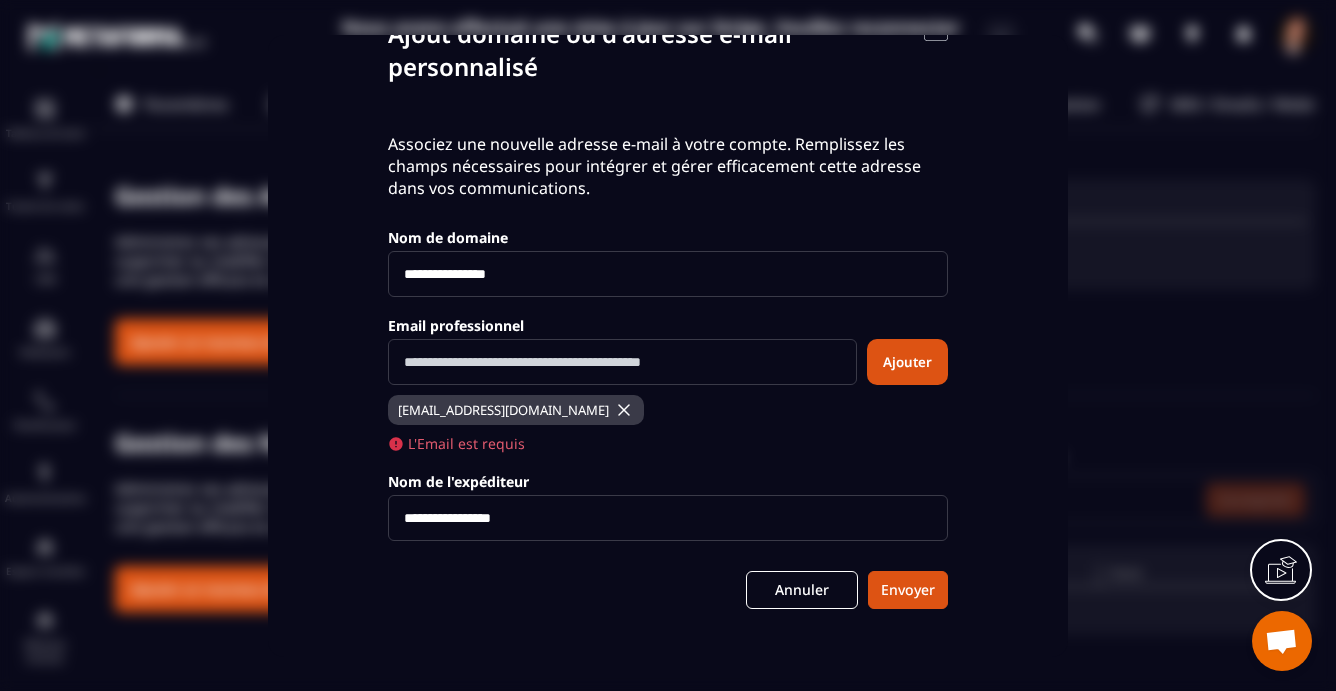scroll, scrollTop: 106, scrollLeft: 0, axis: vertical 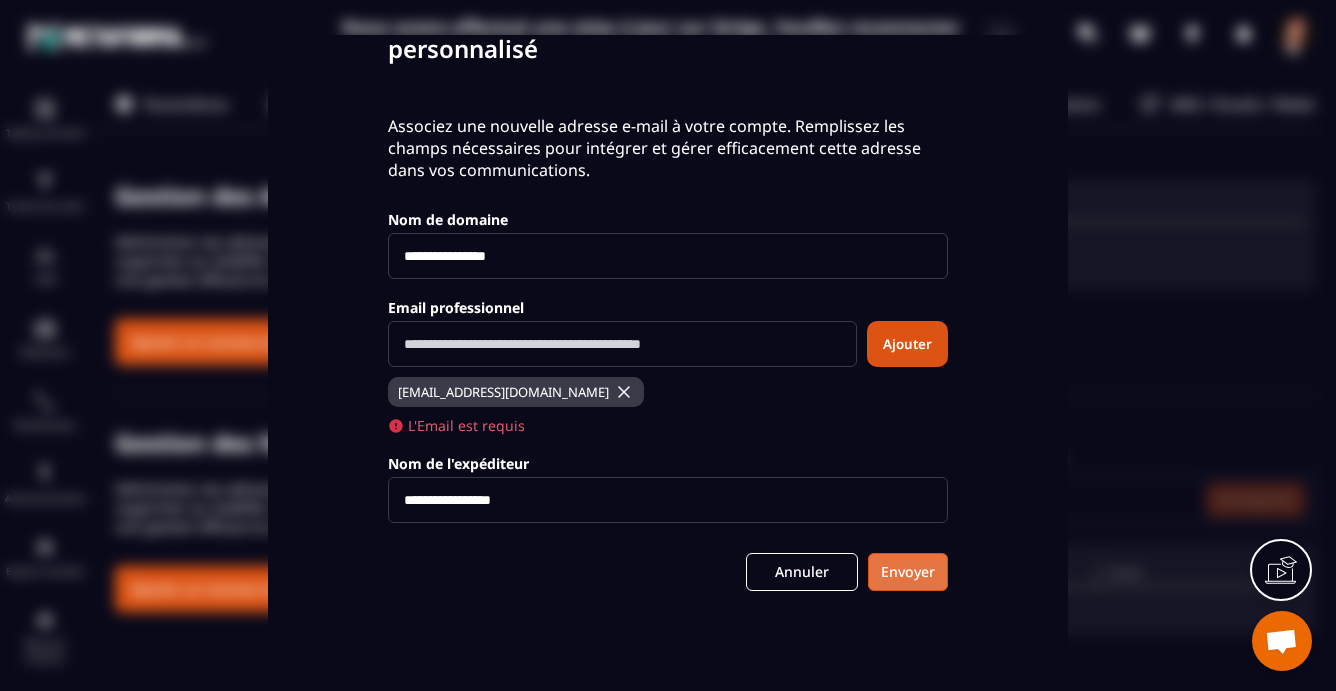 click on "Envoyer" at bounding box center [908, 572] 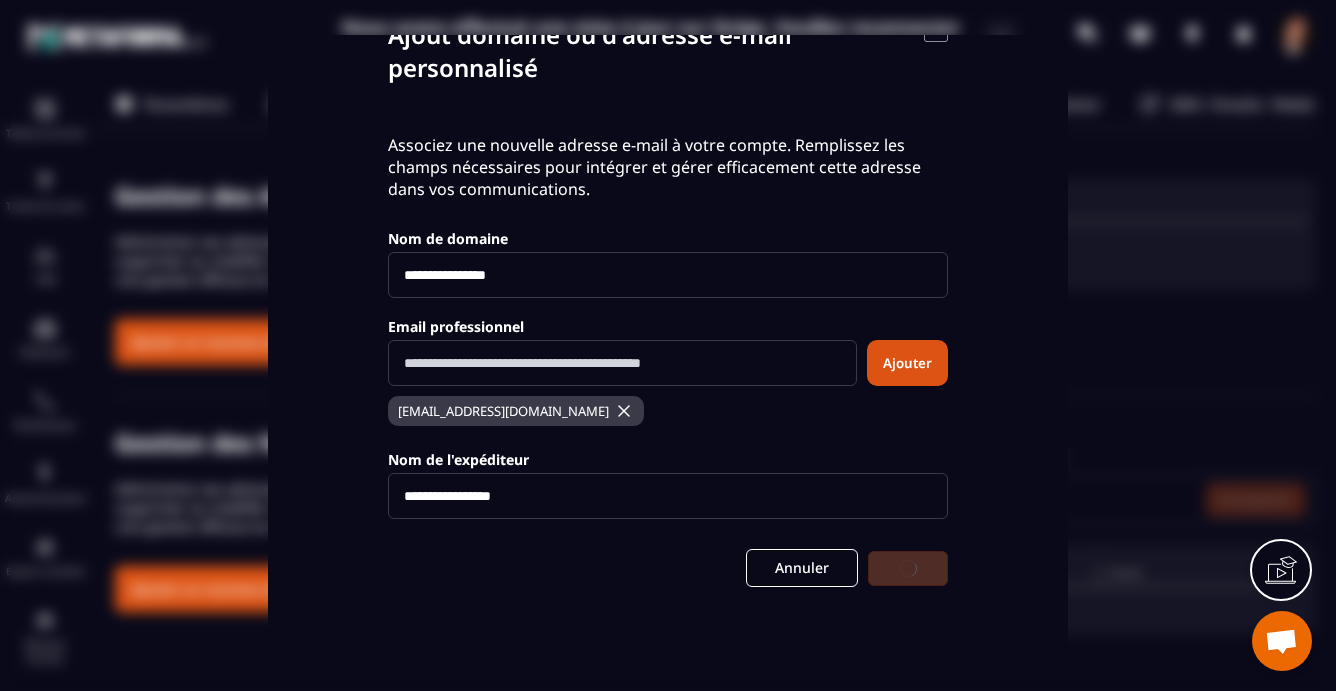 scroll, scrollTop: 82, scrollLeft: 0, axis: vertical 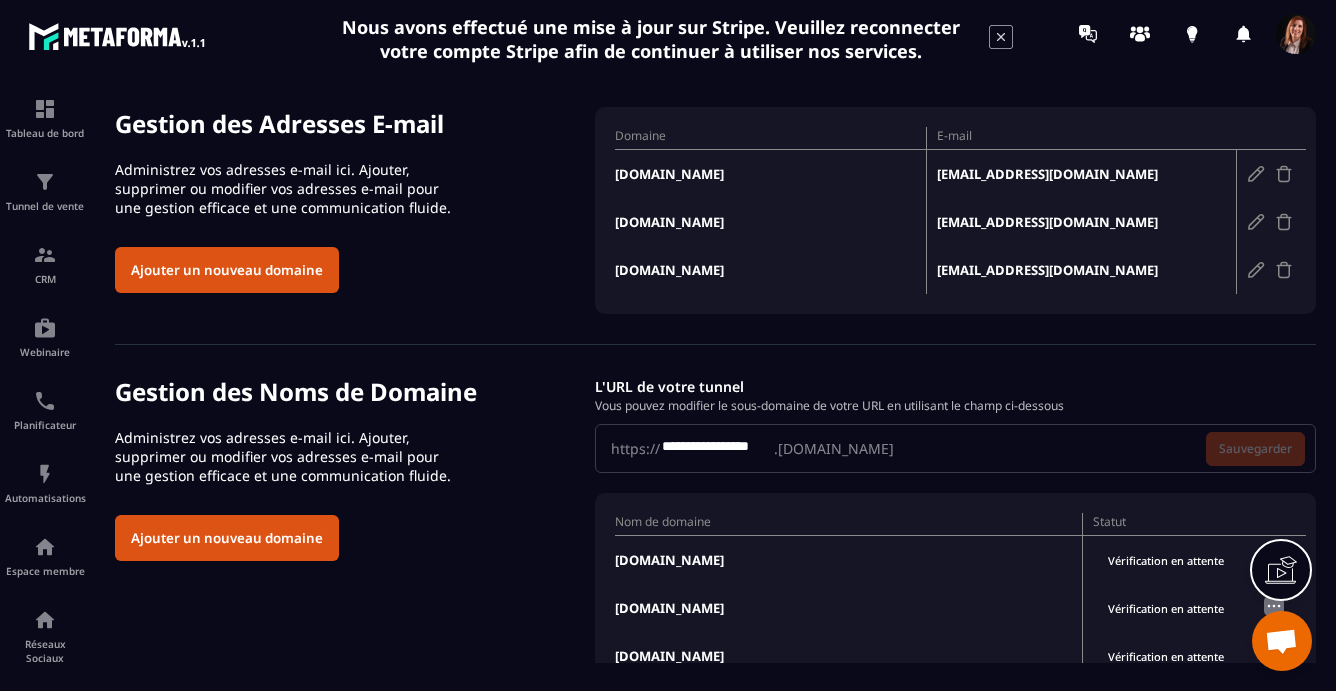 click on "Ajouter un nouveau domaine" at bounding box center [227, 538] 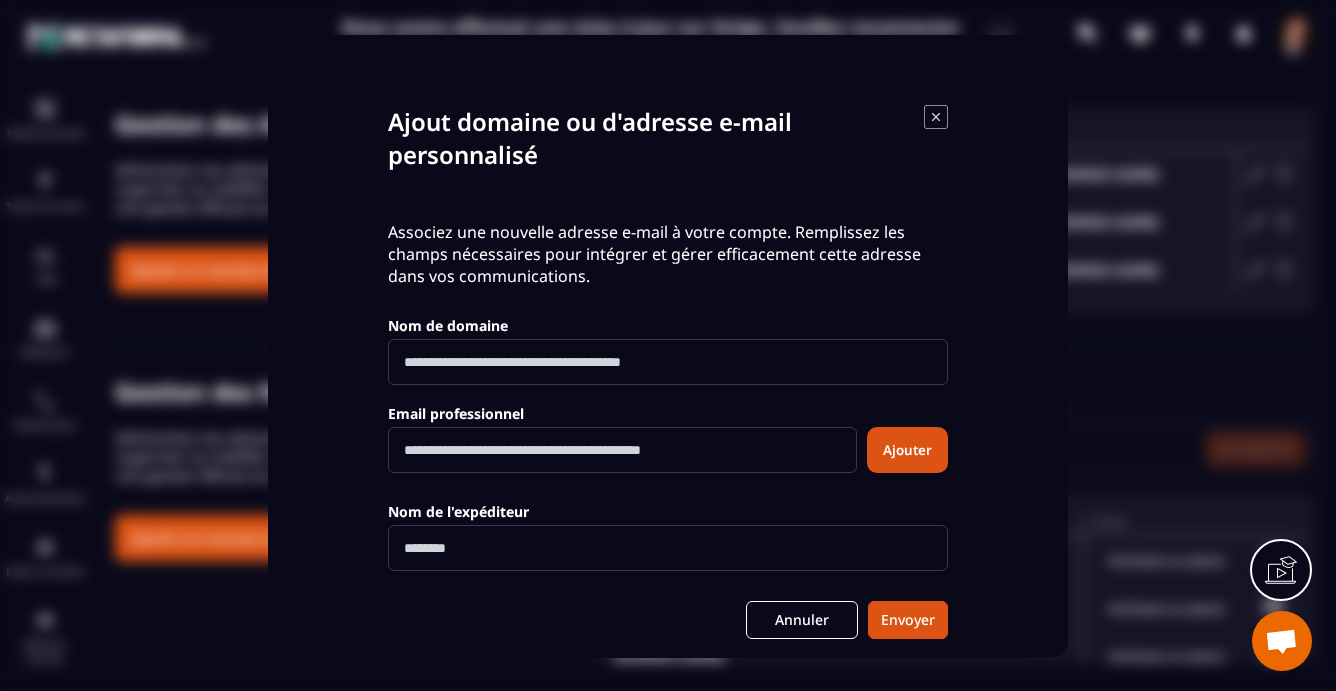 click at bounding box center [668, 362] 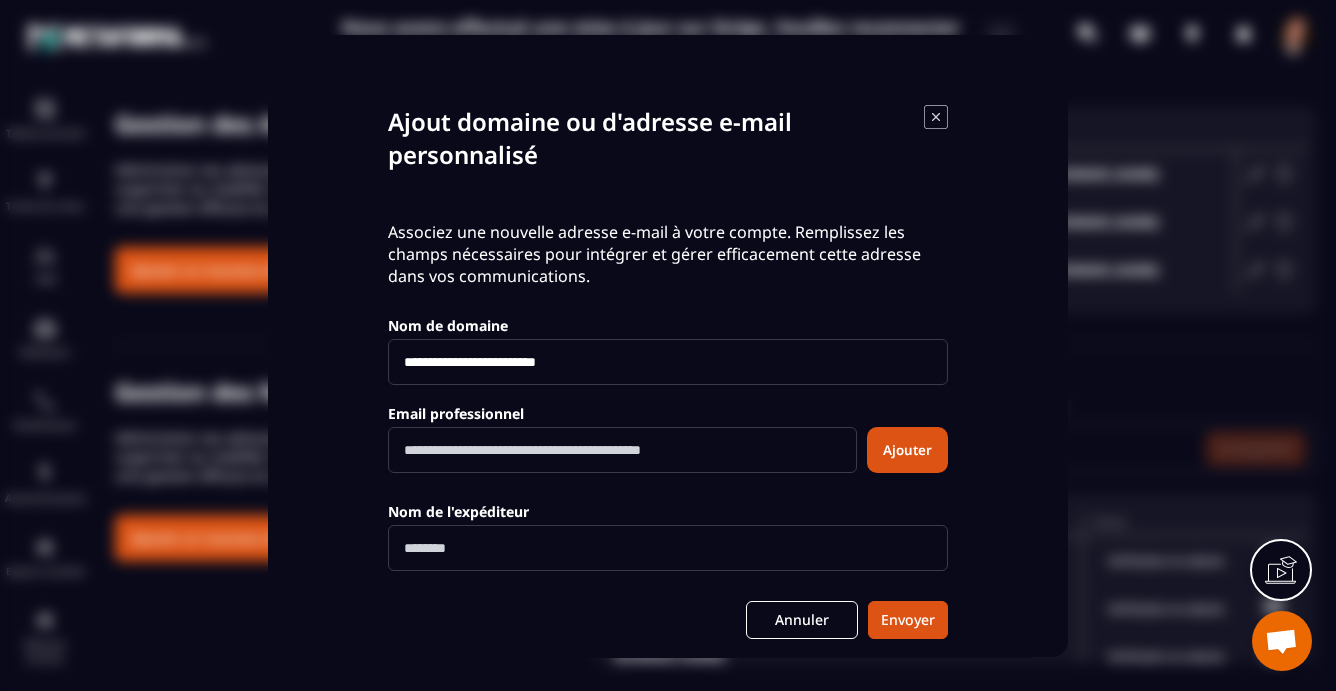 type on "**********" 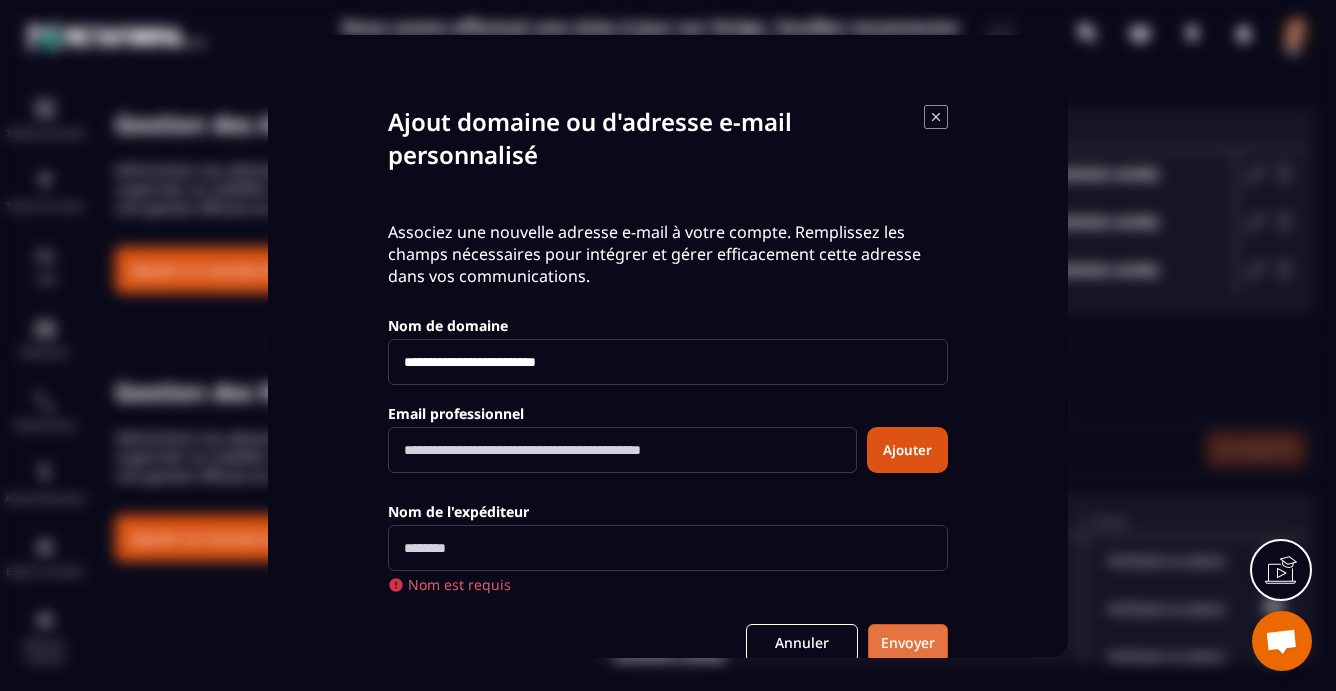 click on "Envoyer" at bounding box center (908, 643) 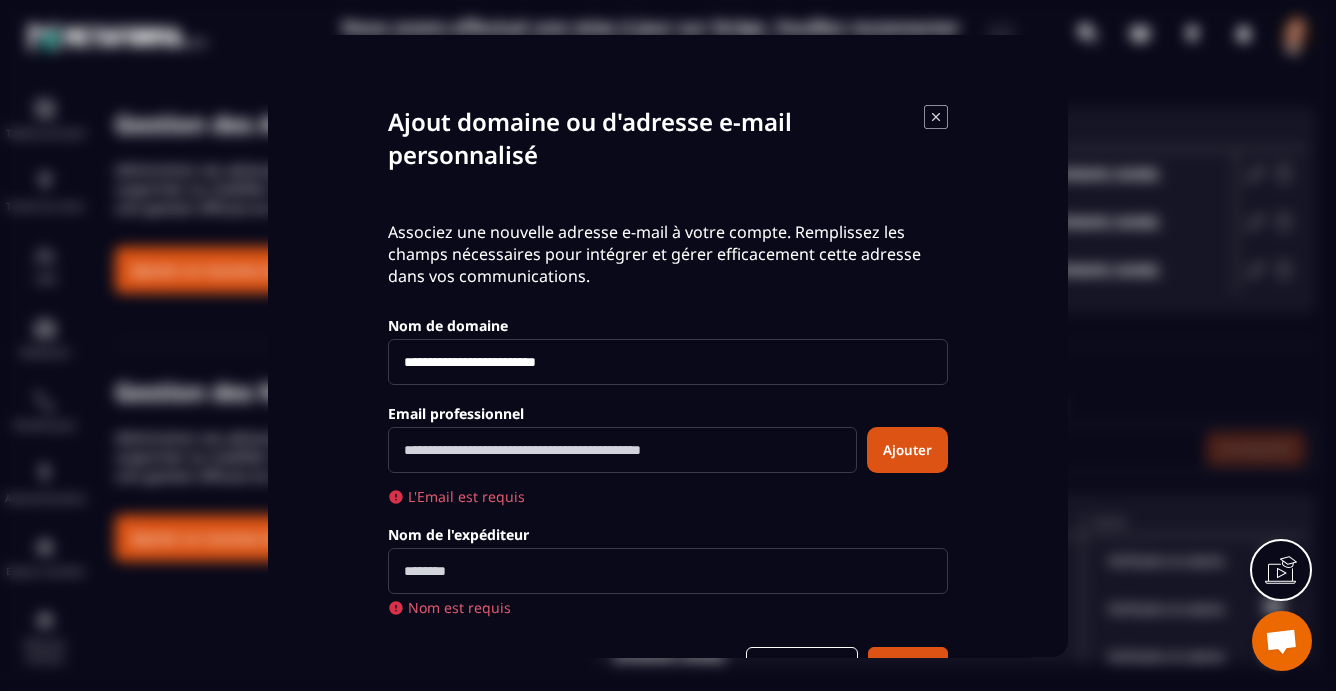 click at bounding box center (622, 450) 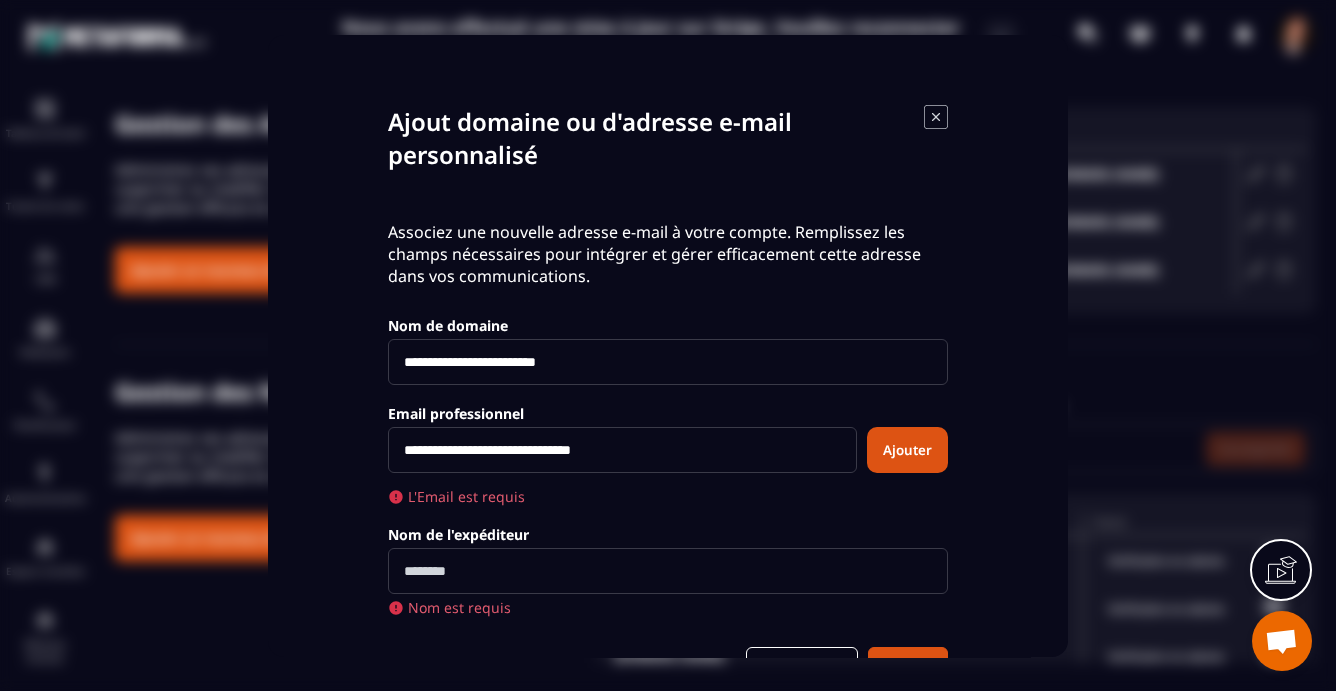 type on "**********" 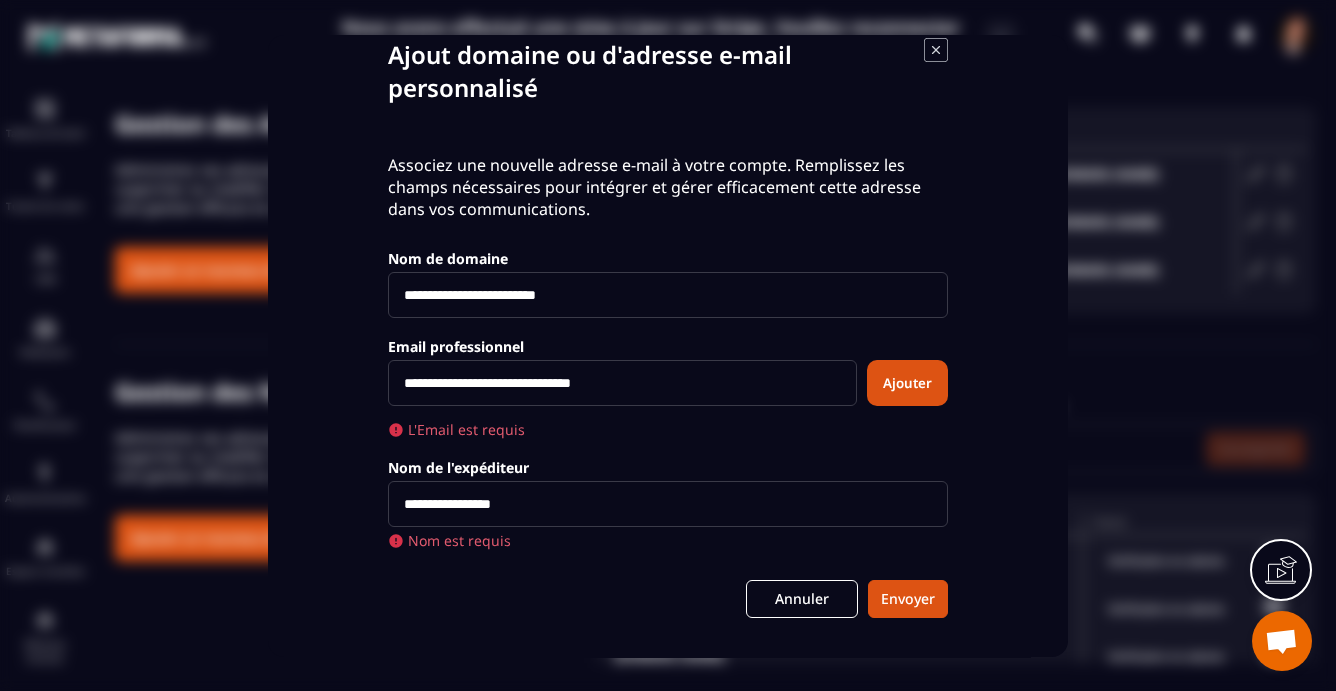 scroll, scrollTop: 94, scrollLeft: 0, axis: vertical 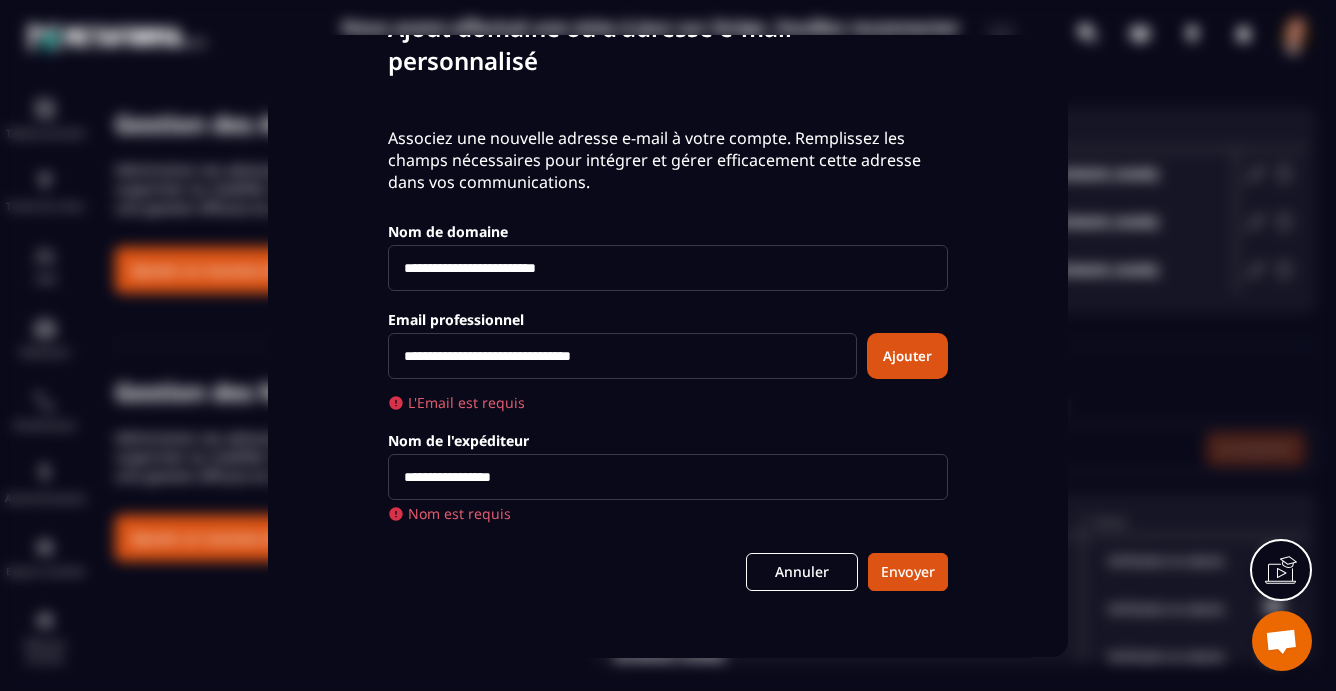 type on "**********" 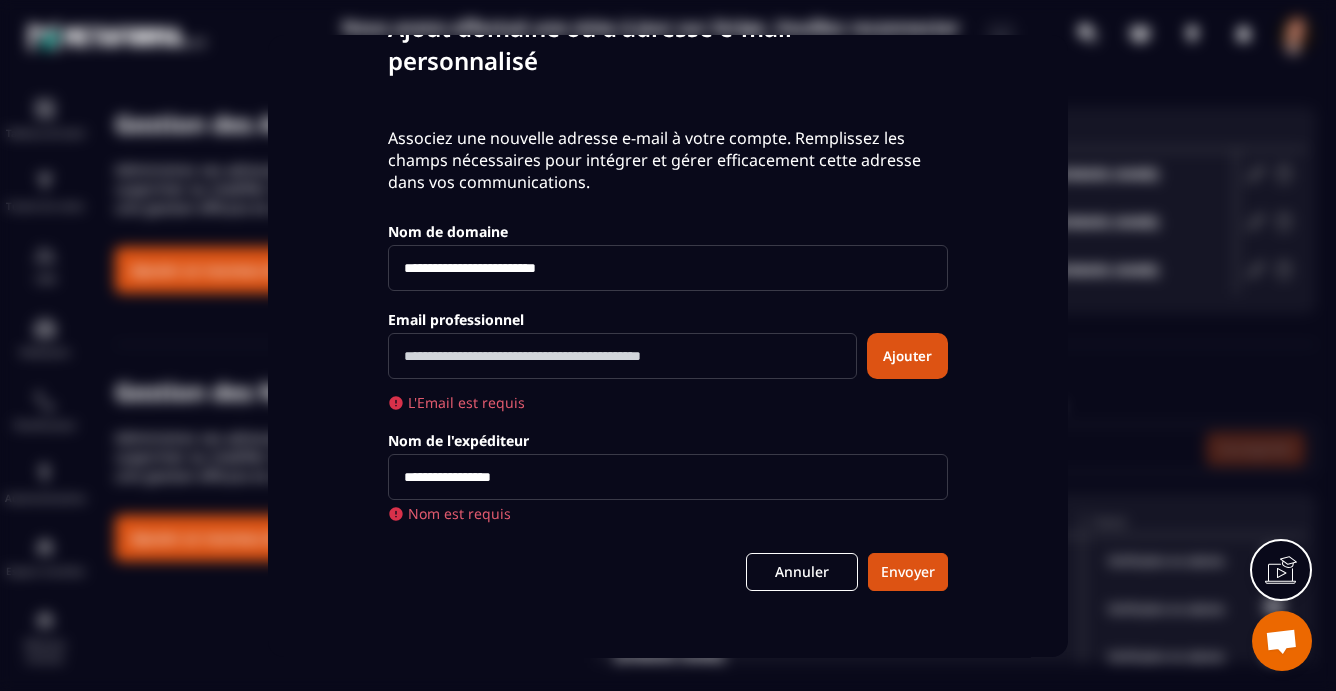 scroll, scrollTop: 94, scrollLeft: 0, axis: vertical 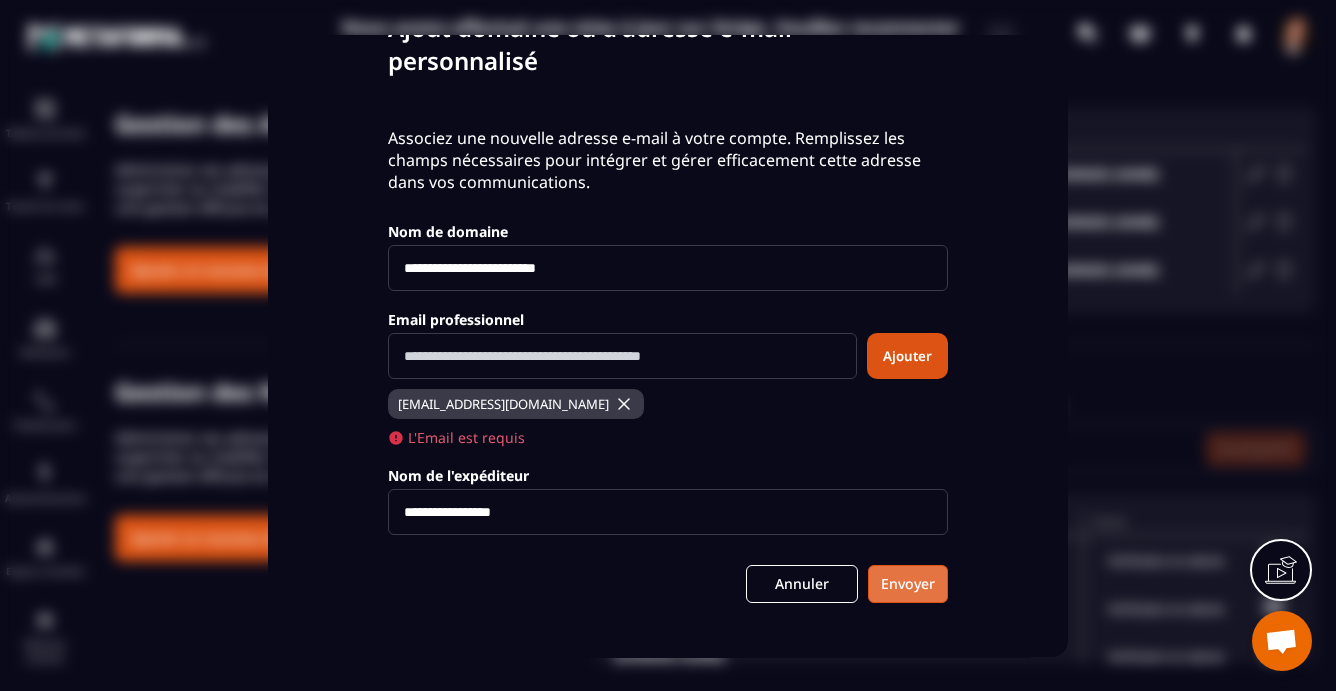 click on "Envoyer" at bounding box center [908, 584] 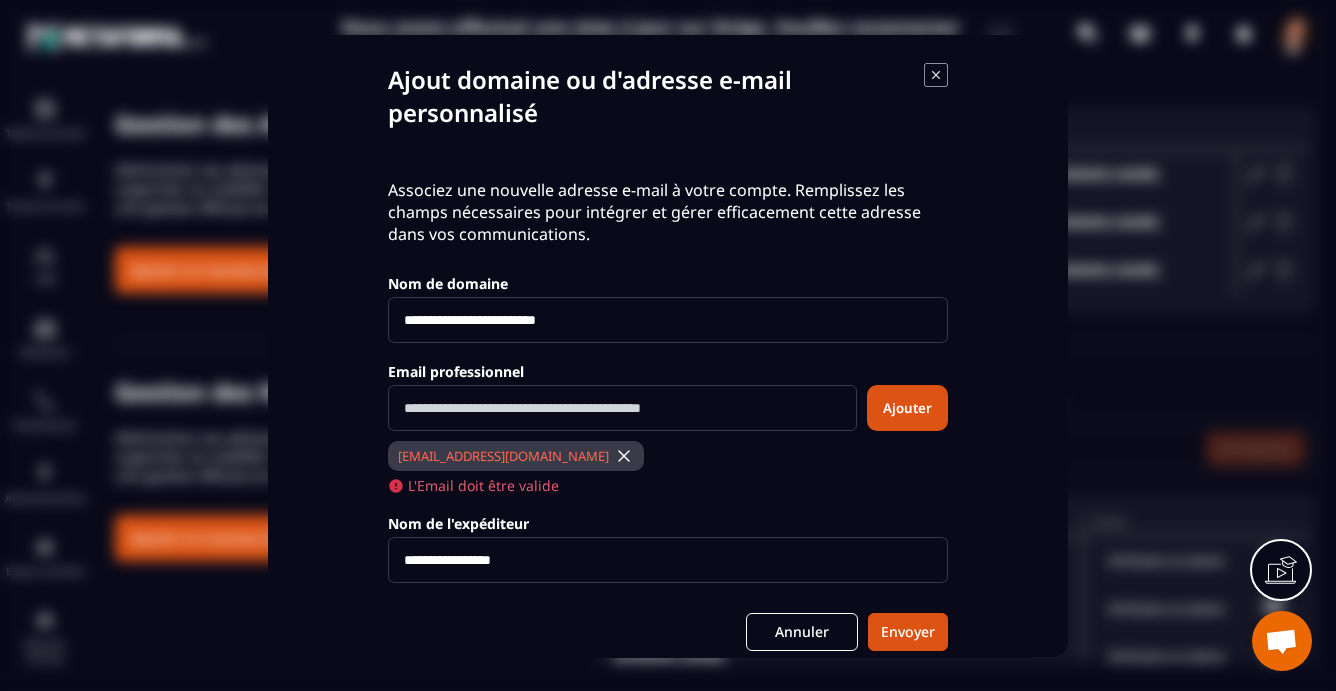 scroll, scrollTop: 48, scrollLeft: 0, axis: vertical 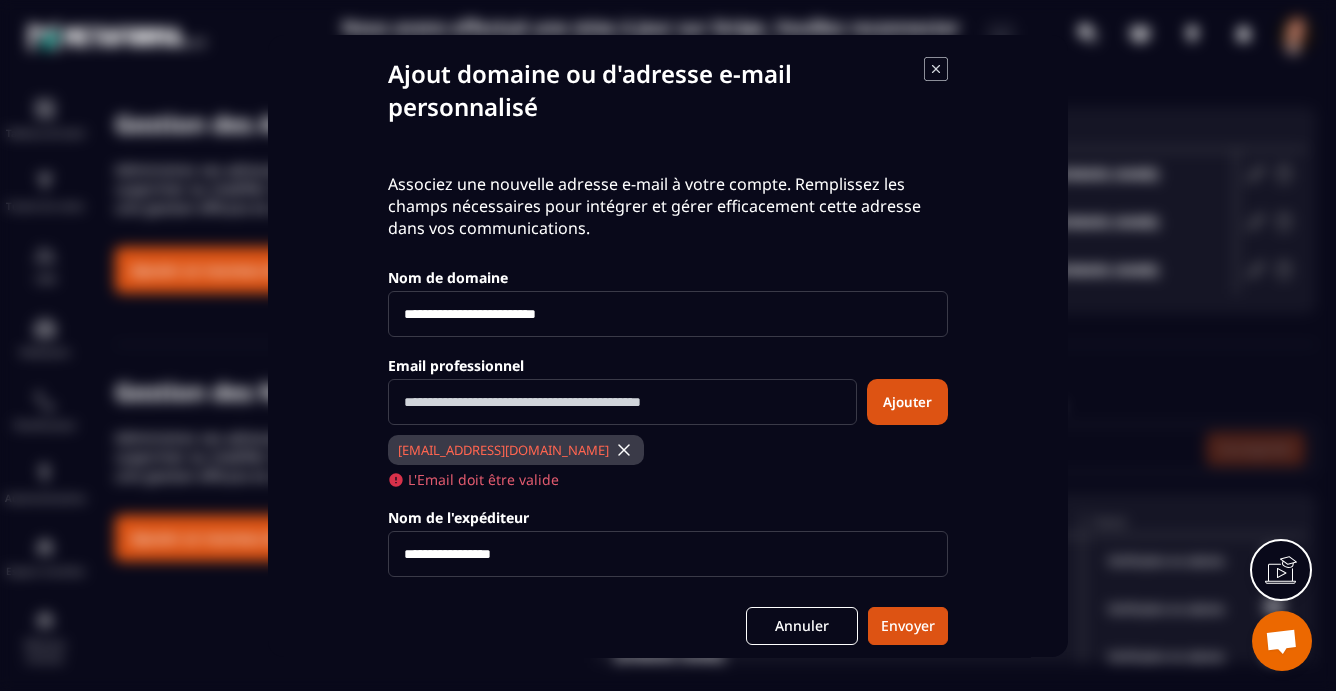 click at bounding box center (1281, 643) 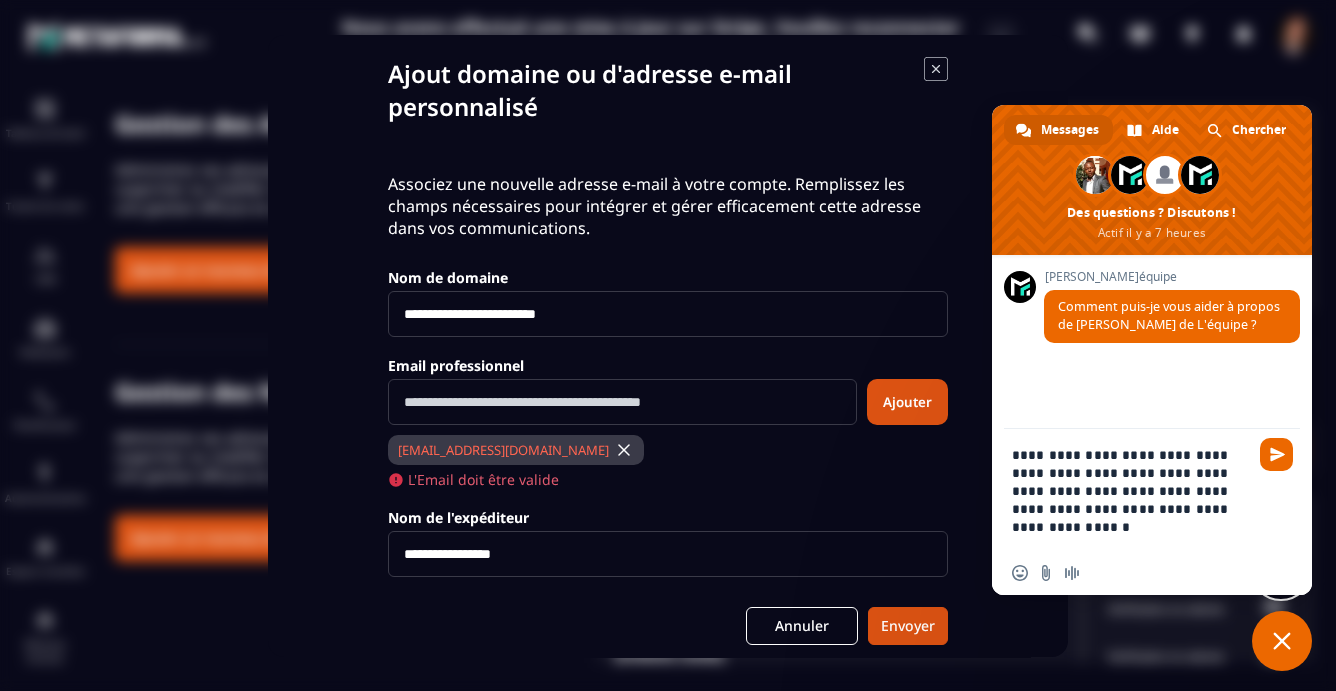 type on "**********" 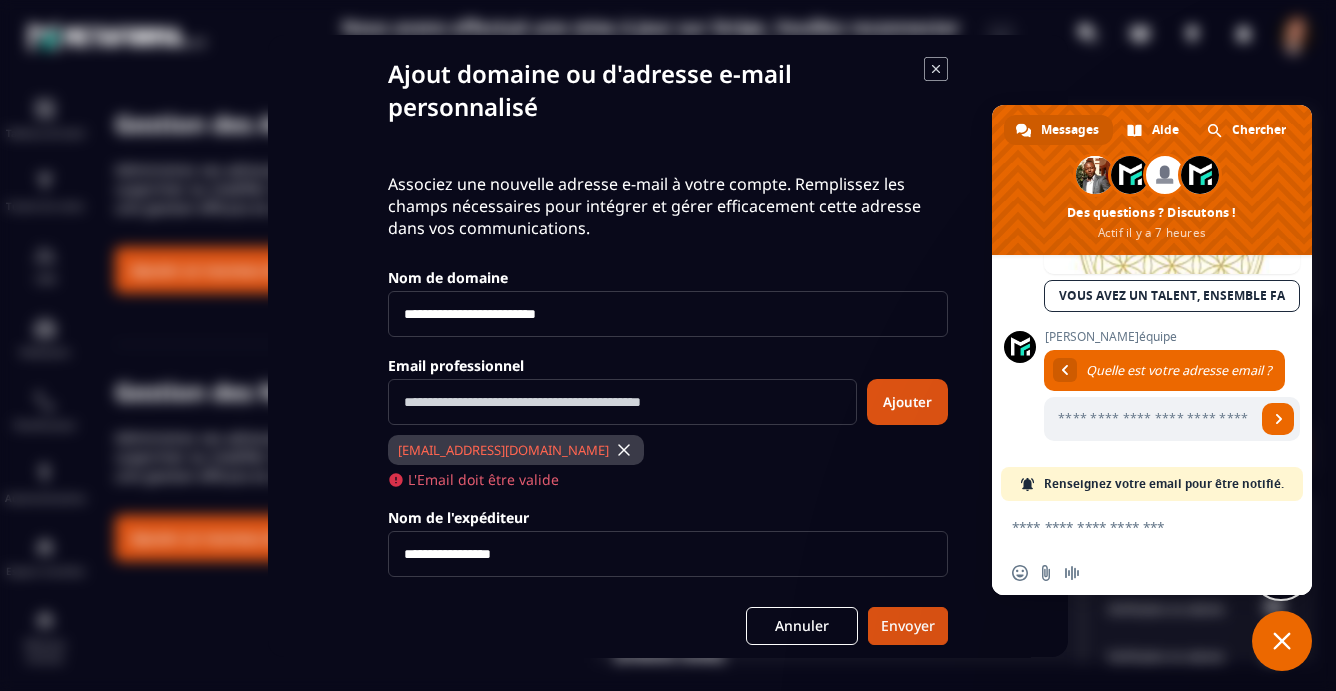 scroll, scrollTop: 534, scrollLeft: 0, axis: vertical 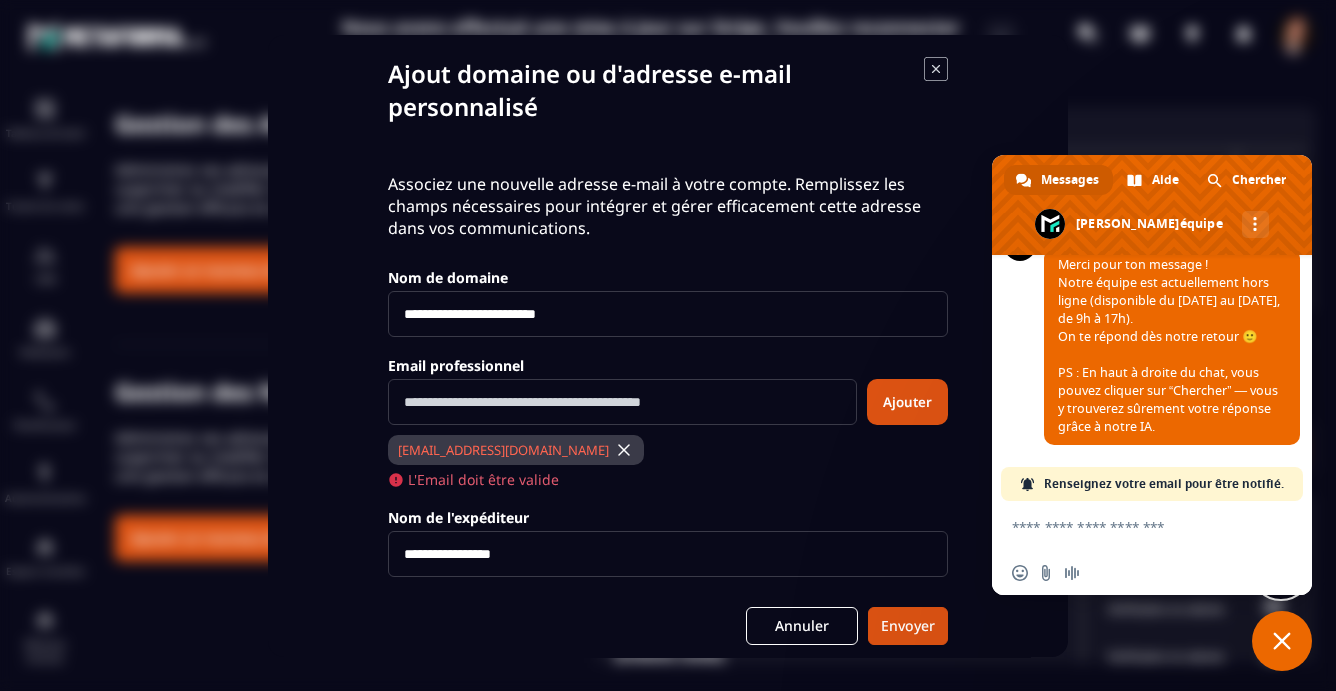 click at bounding box center (624, 450) 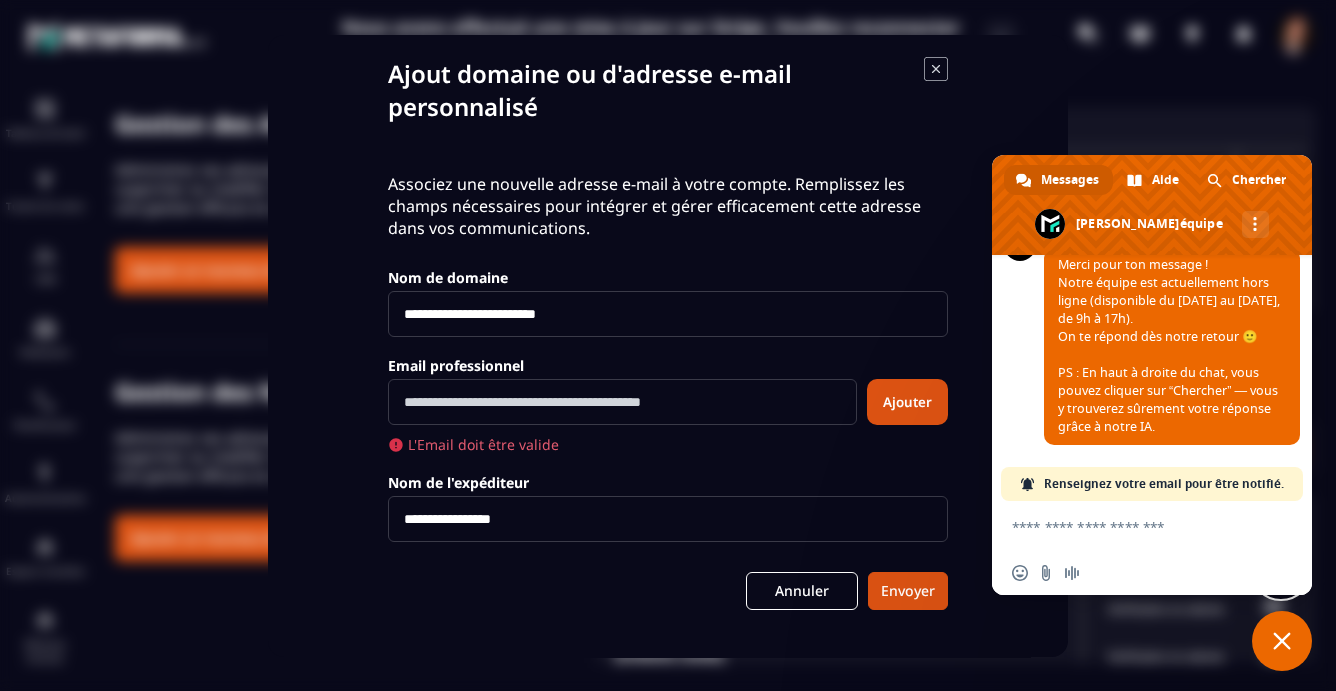 click at bounding box center (1132, 526) 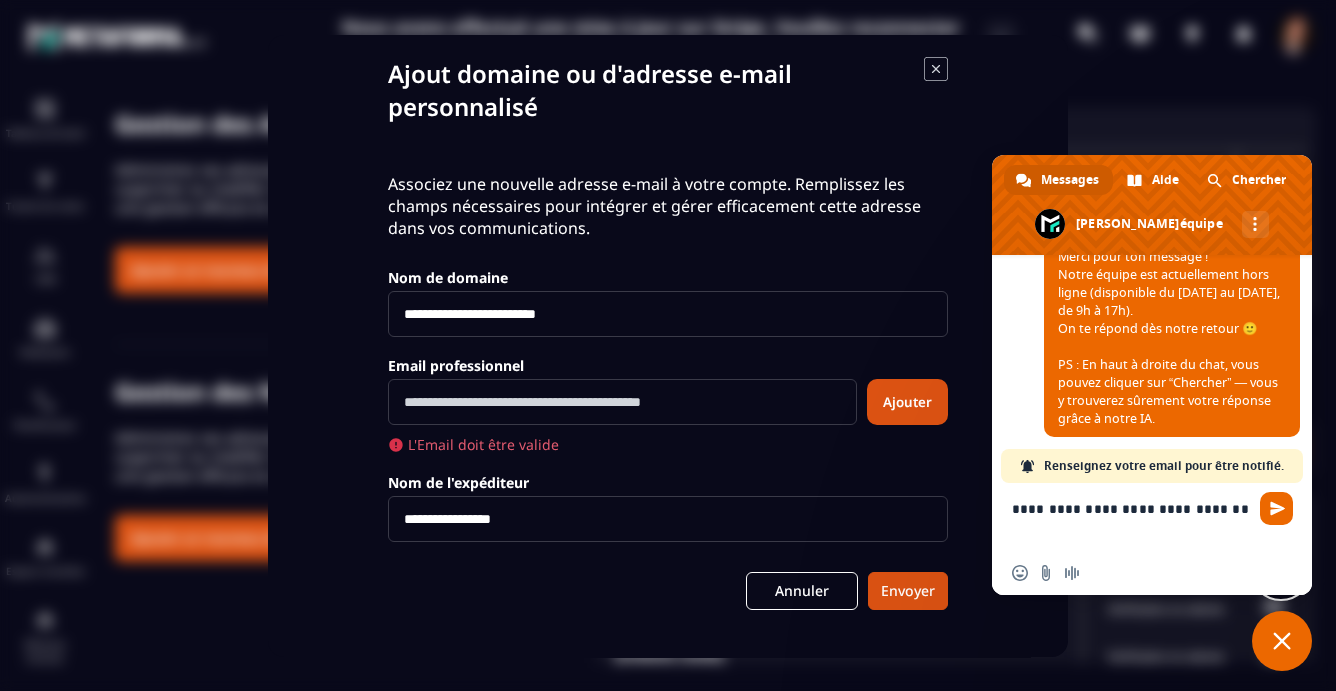 type on "**********" 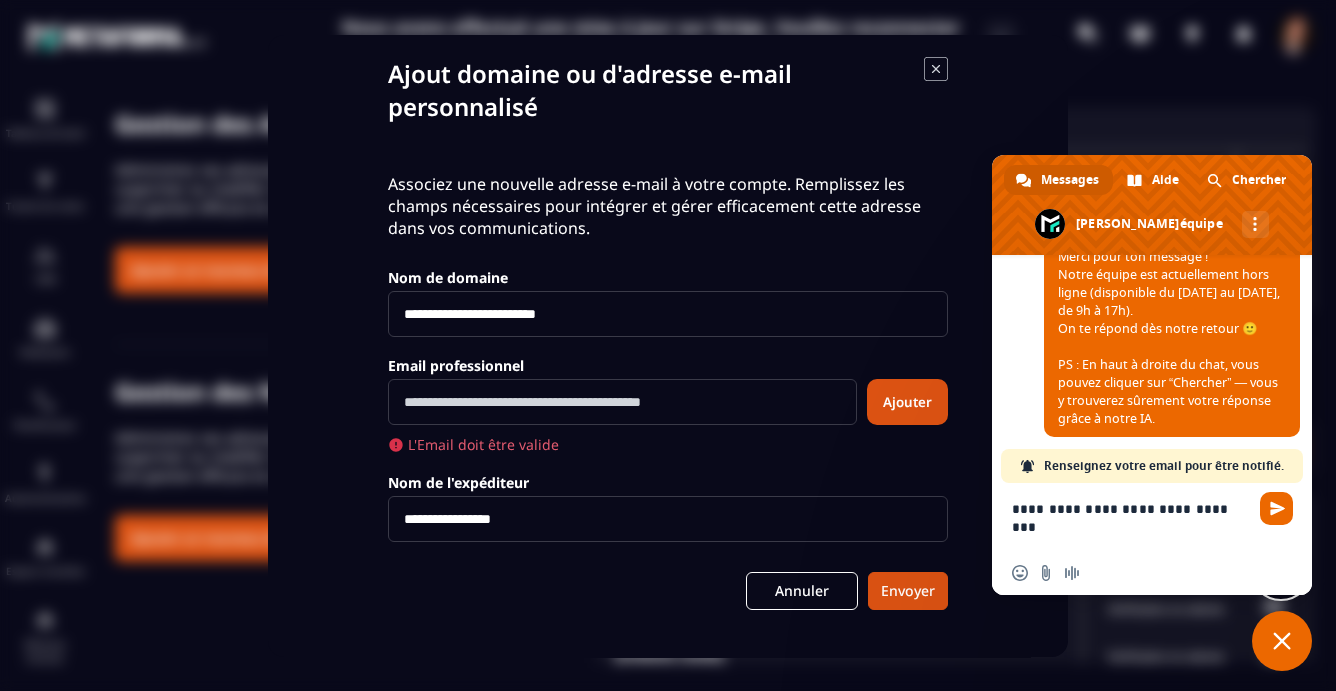 type 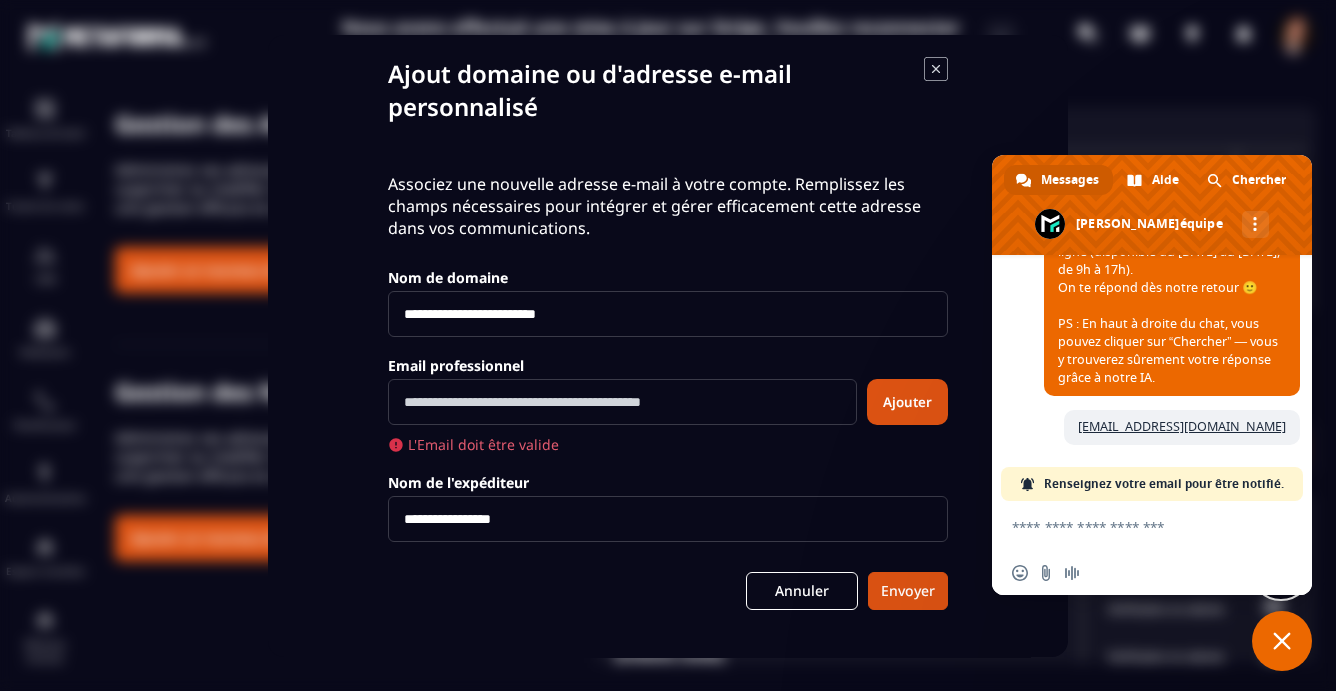 scroll, scrollTop: 819, scrollLeft: 0, axis: vertical 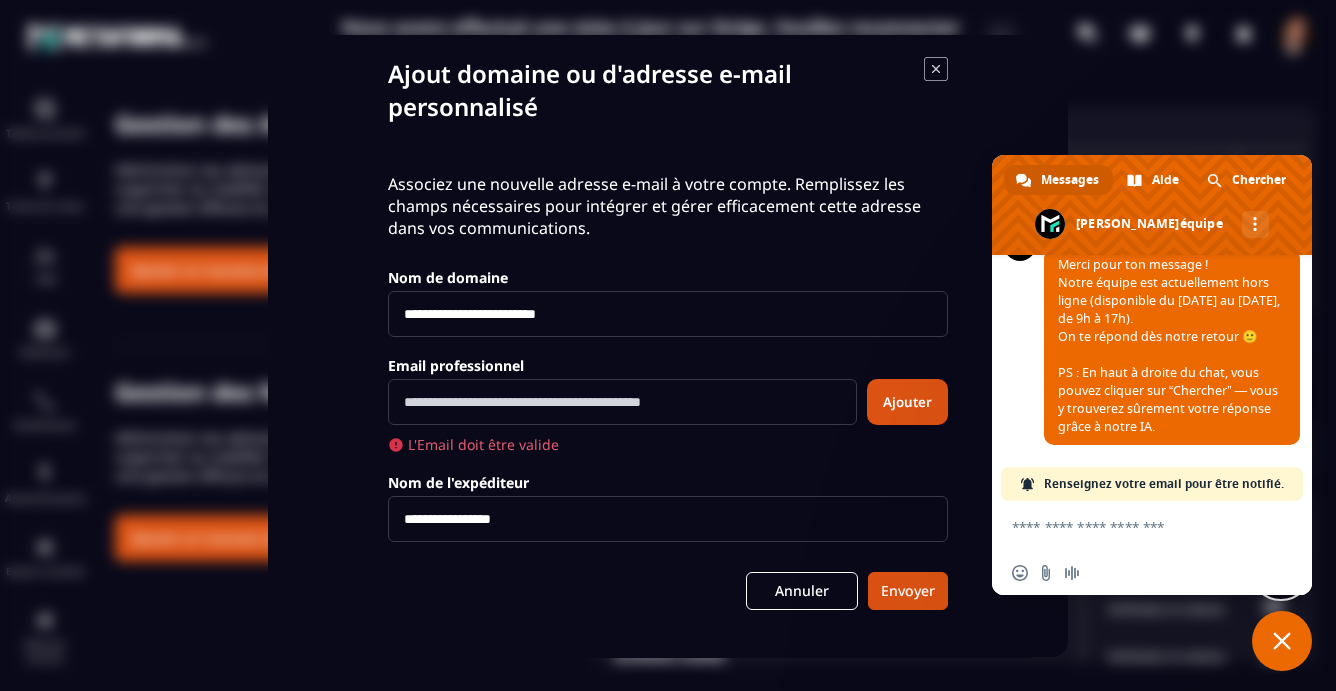 click 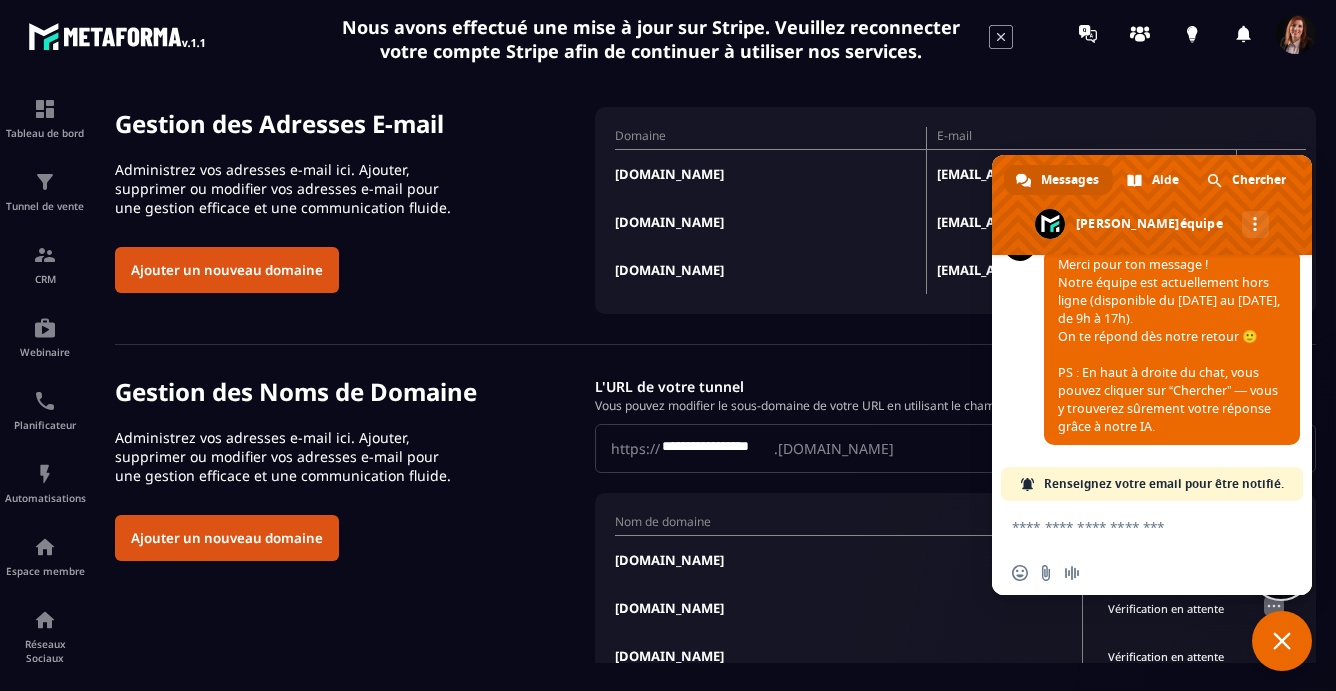 click at bounding box center [1282, 641] 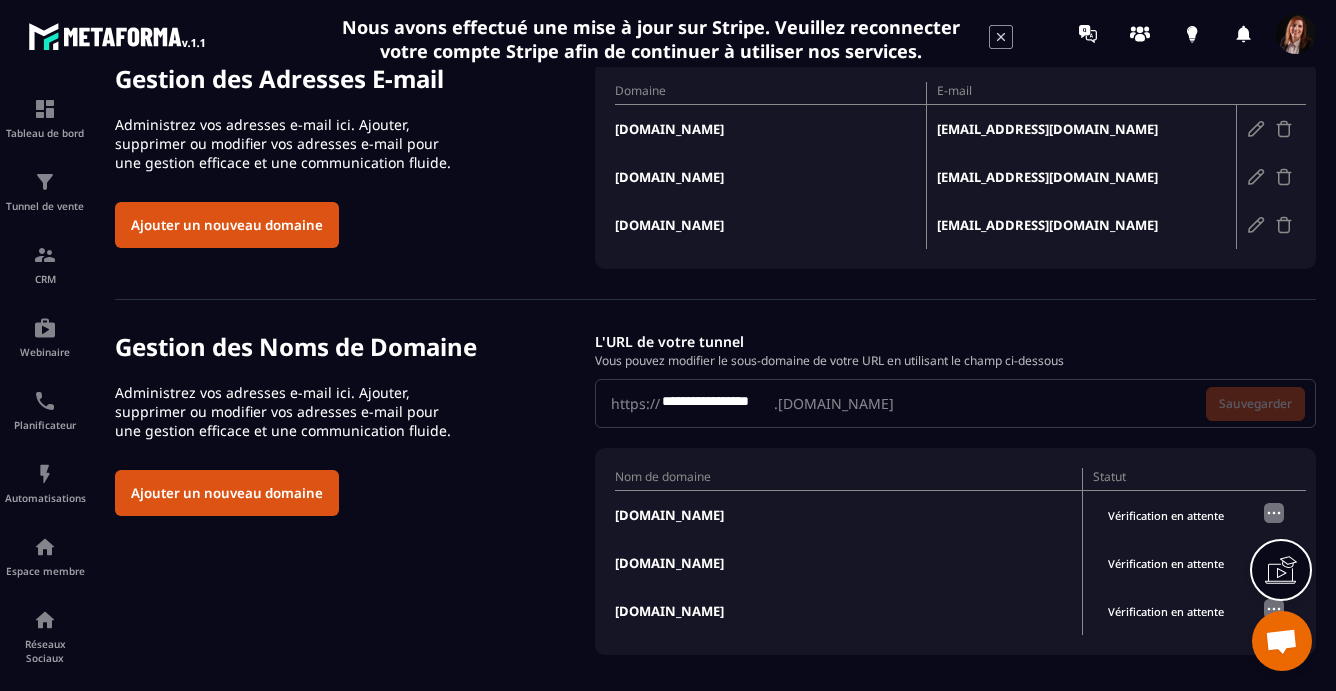 scroll, scrollTop: 146, scrollLeft: 0, axis: vertical 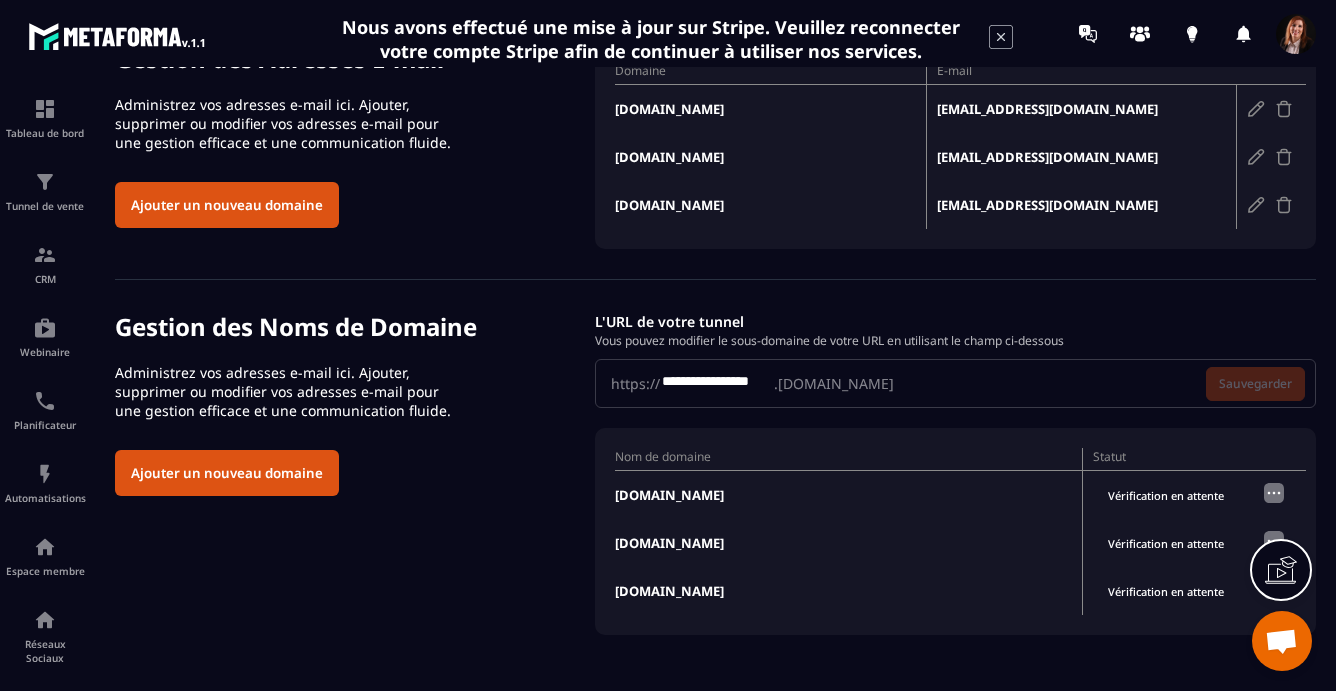 click on "**********" at bounding box center (955, 383) 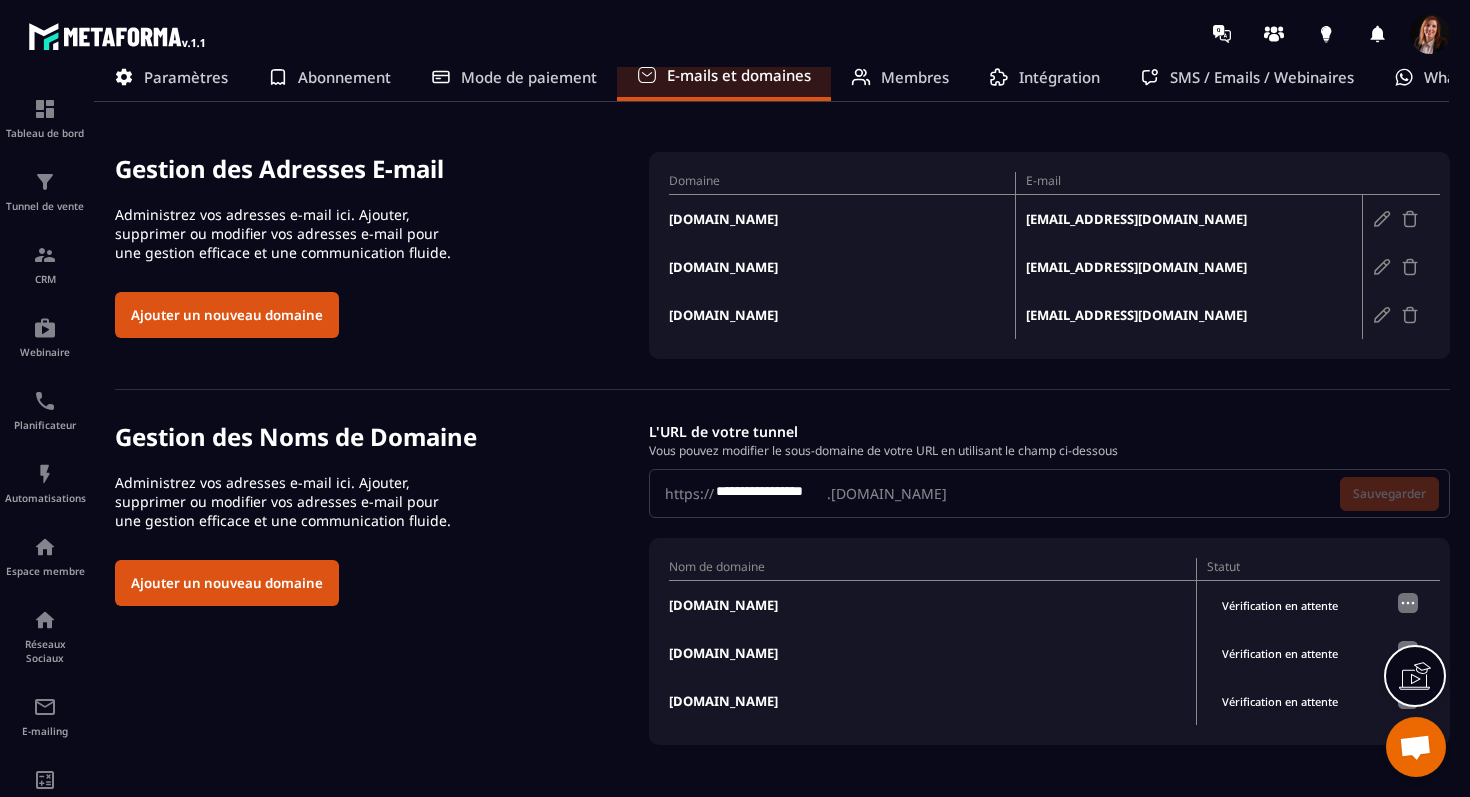 scroll, scrollTop: 40, scrollLeft: 0, axis: vertical 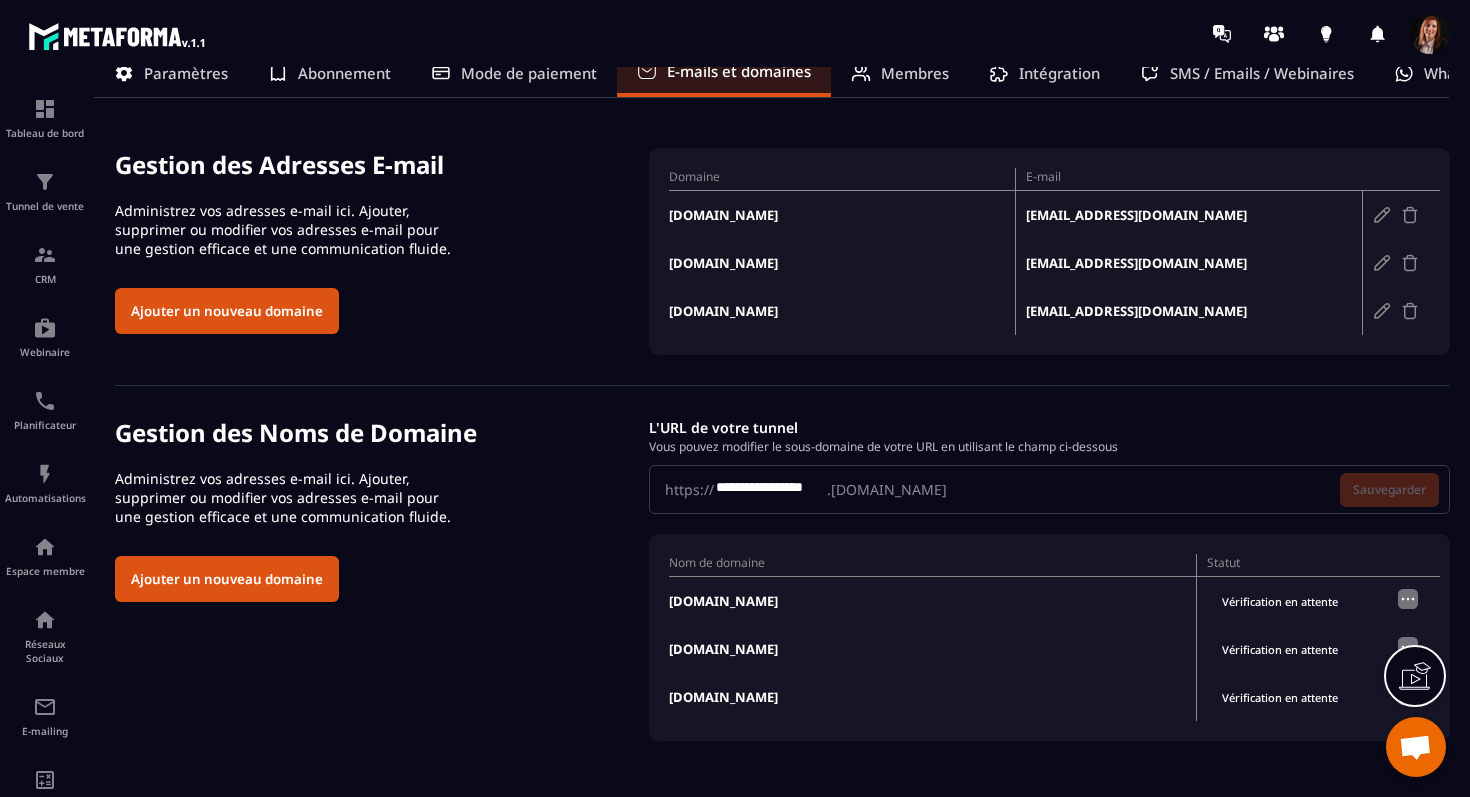 click on "Intégration" at bounding box center (1059, 73) 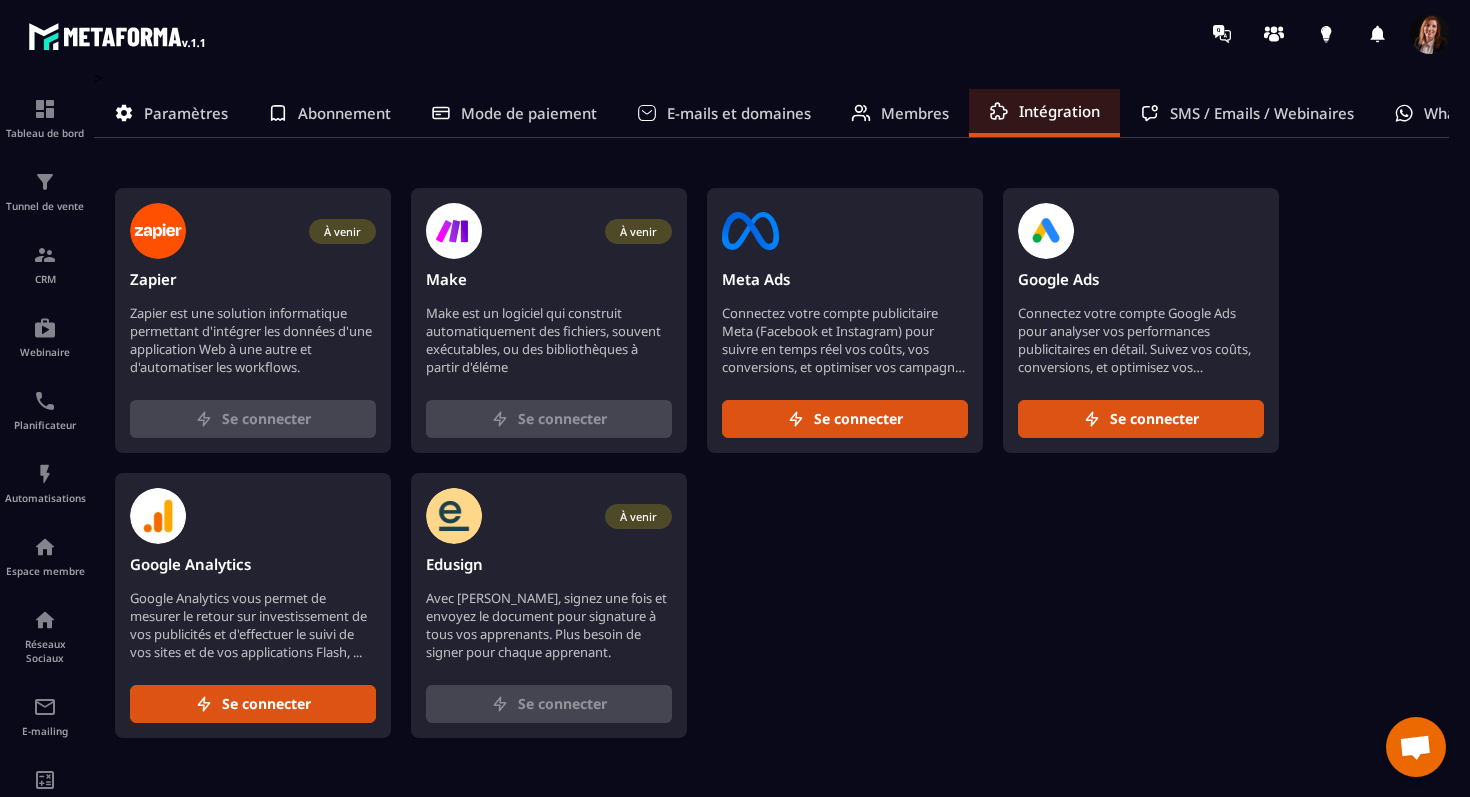 click on "Membres" at bounding box center [915, 113] 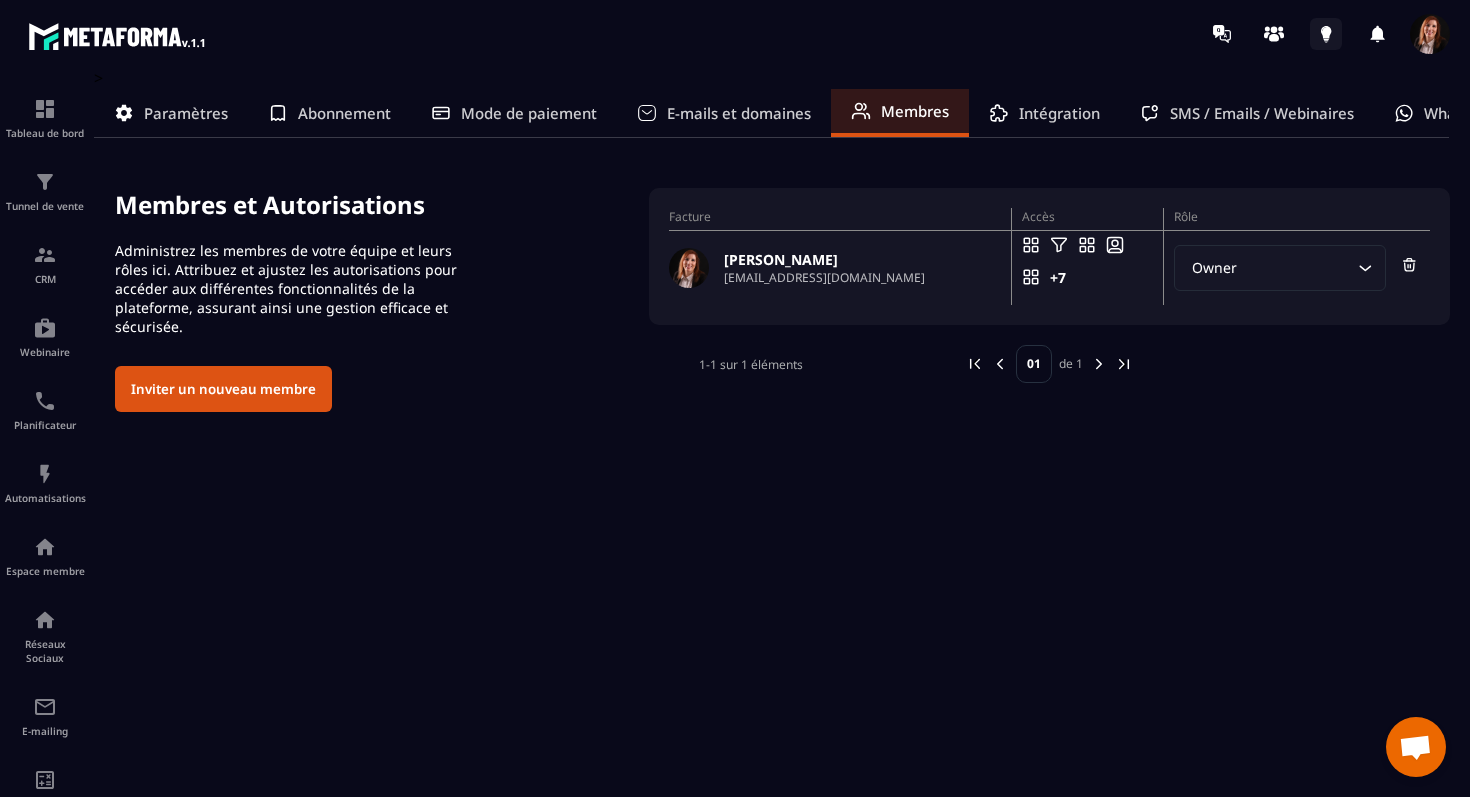 click 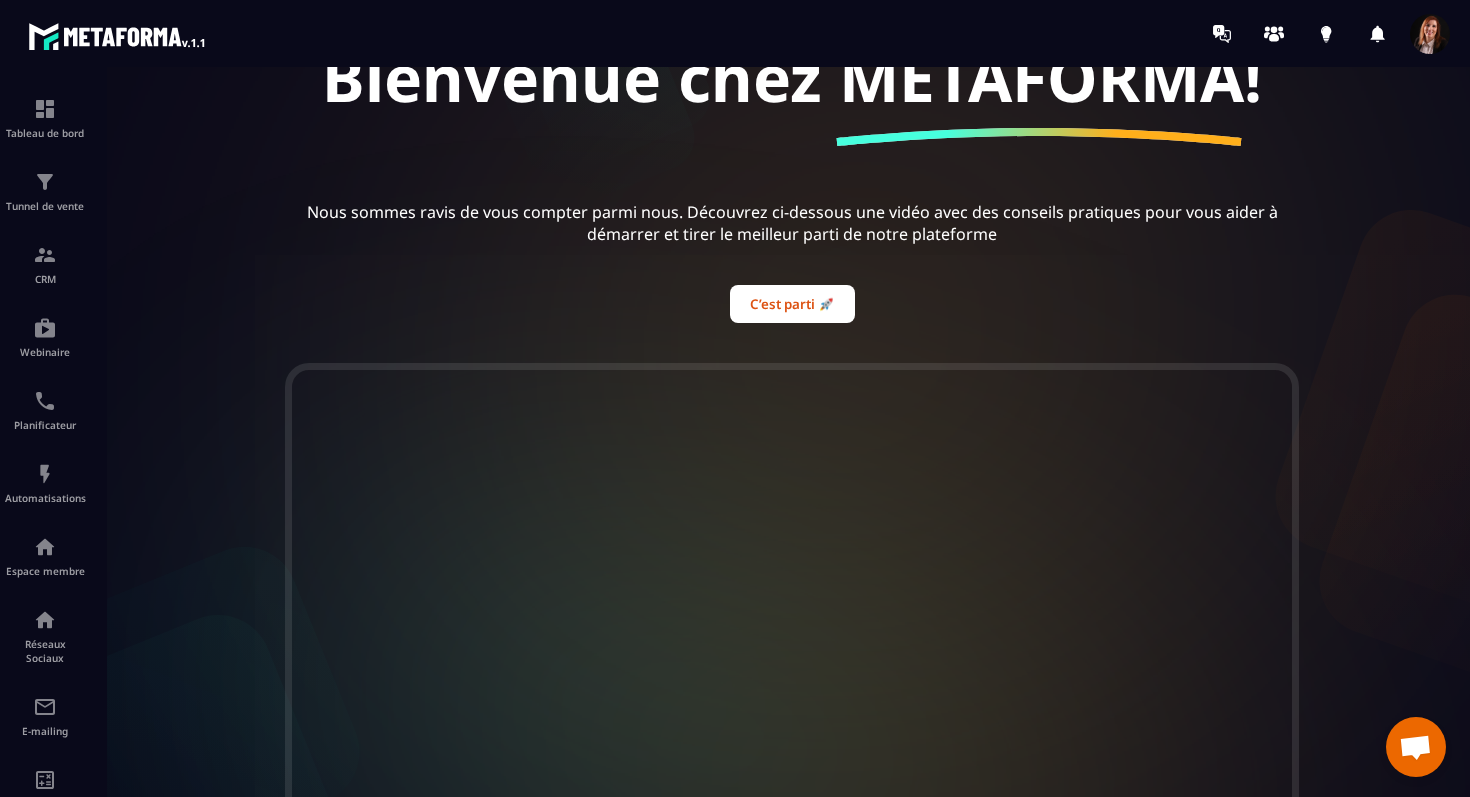 scroll, scrollTop: 202, scrollLeft: 0, axis: vertical 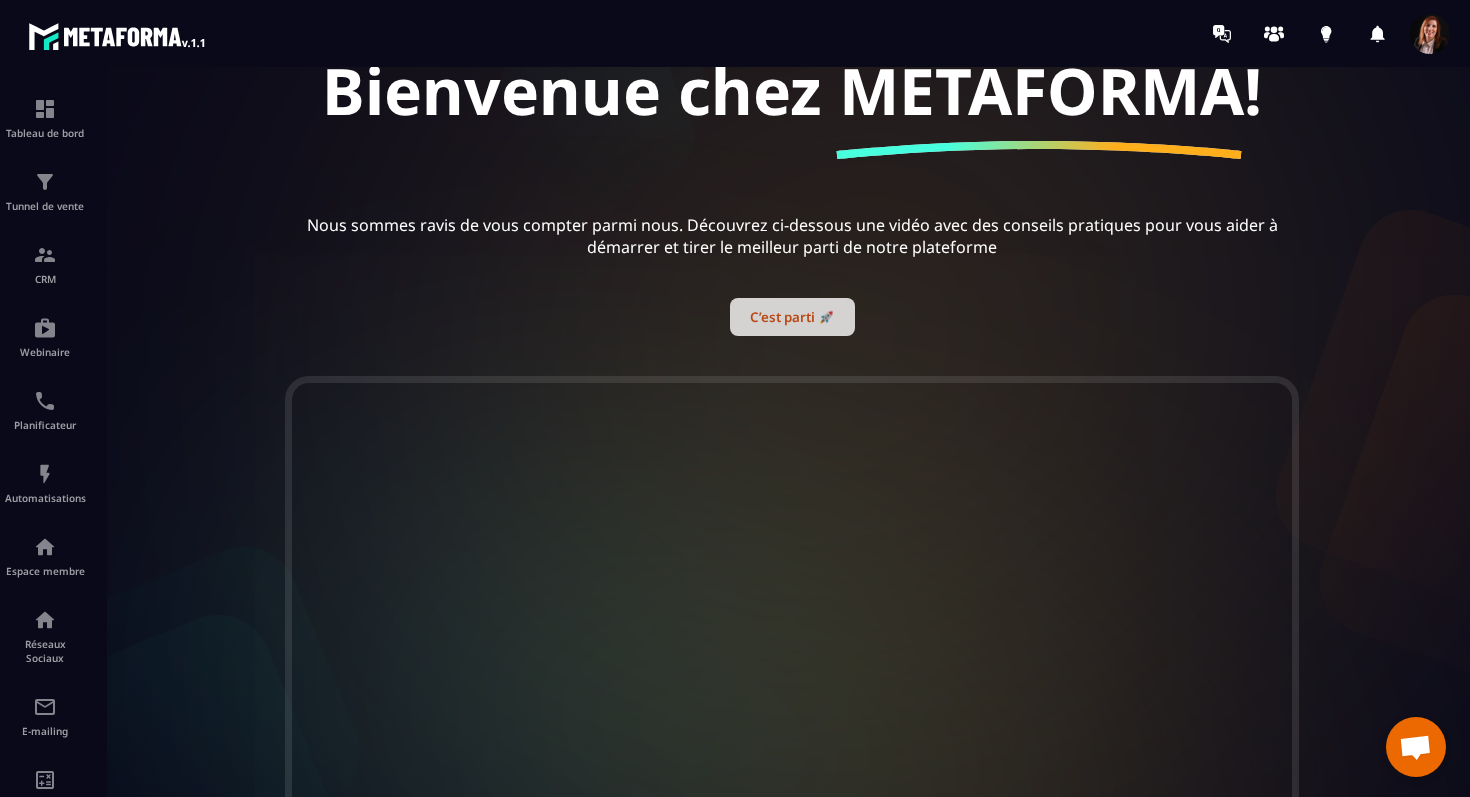 click on "C’est parti 🚀" at bounding box center (792, 317) 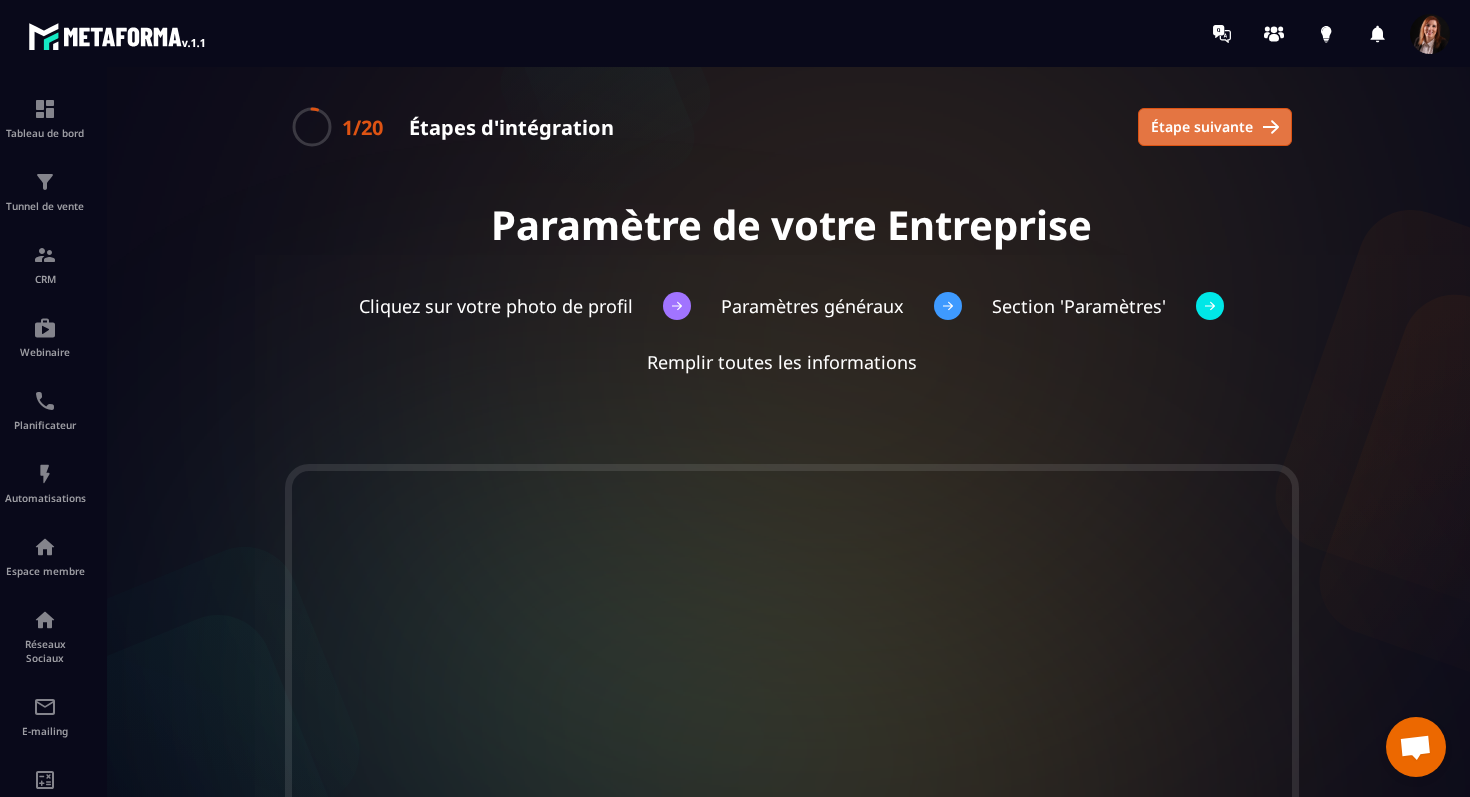 click on "Étape suivante" at bounding box center [1202, 127] 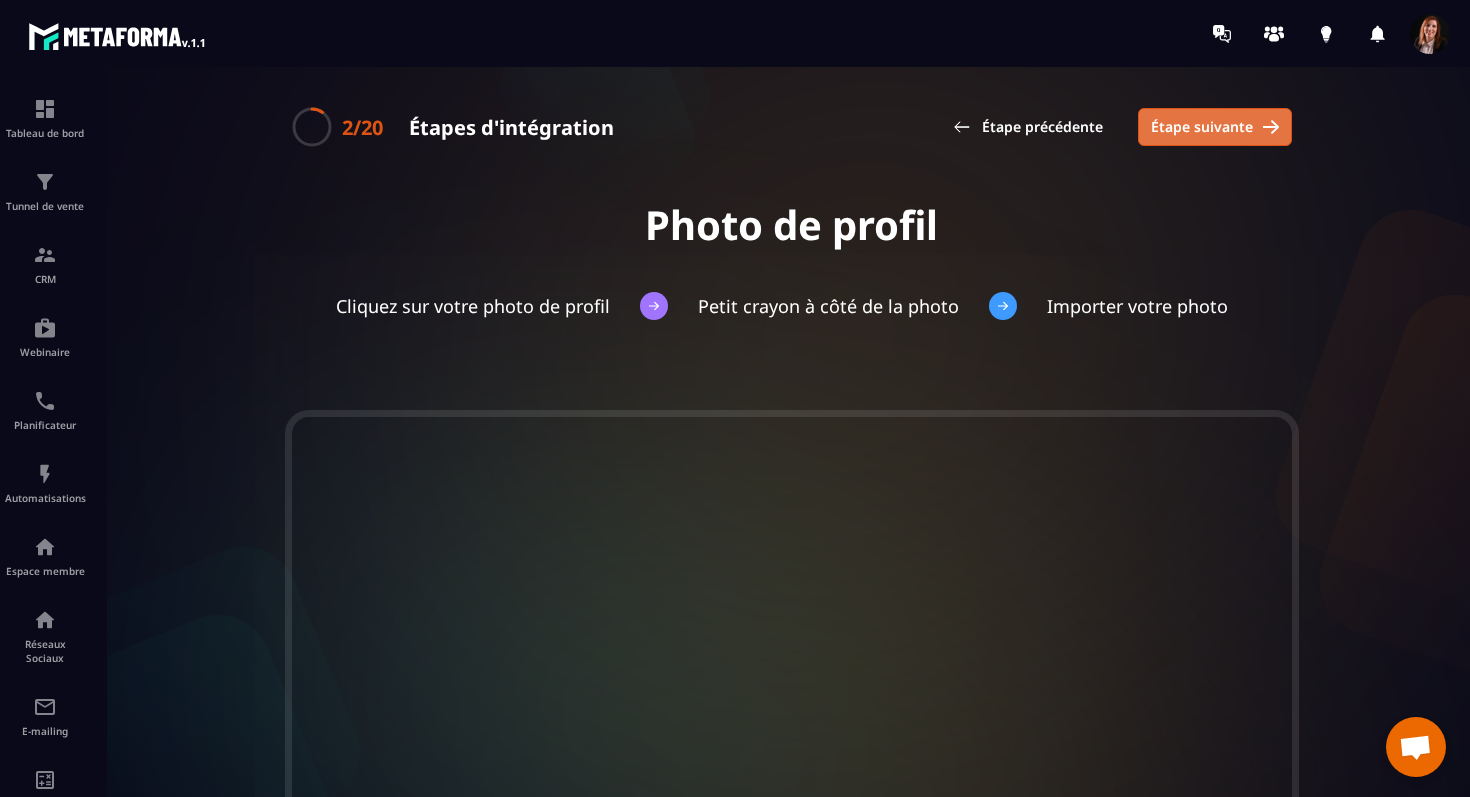 click on "Étape suivante" at bounding box center (1202, 127) 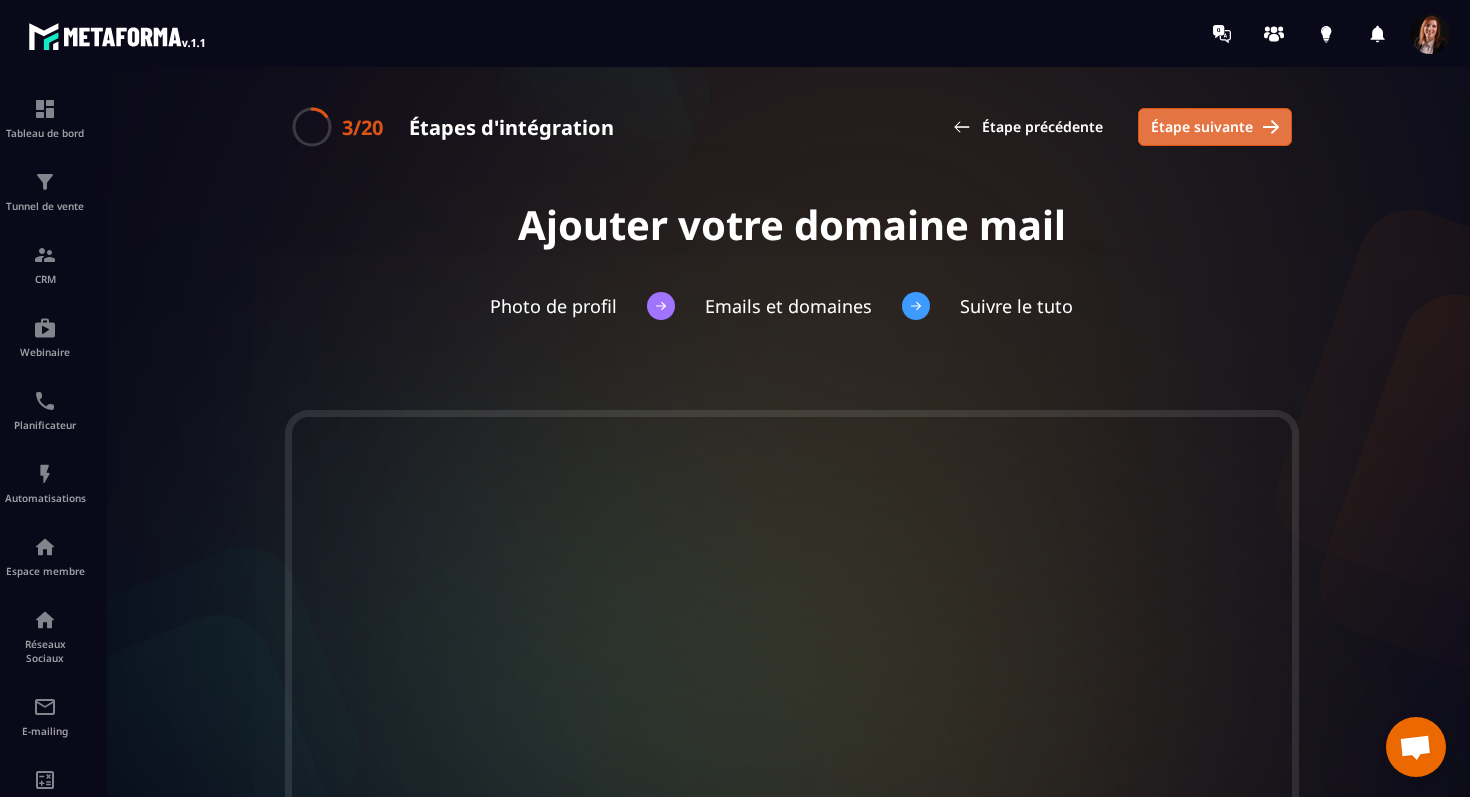 click on "Étape suivante" at bounding box center (1202, 127) 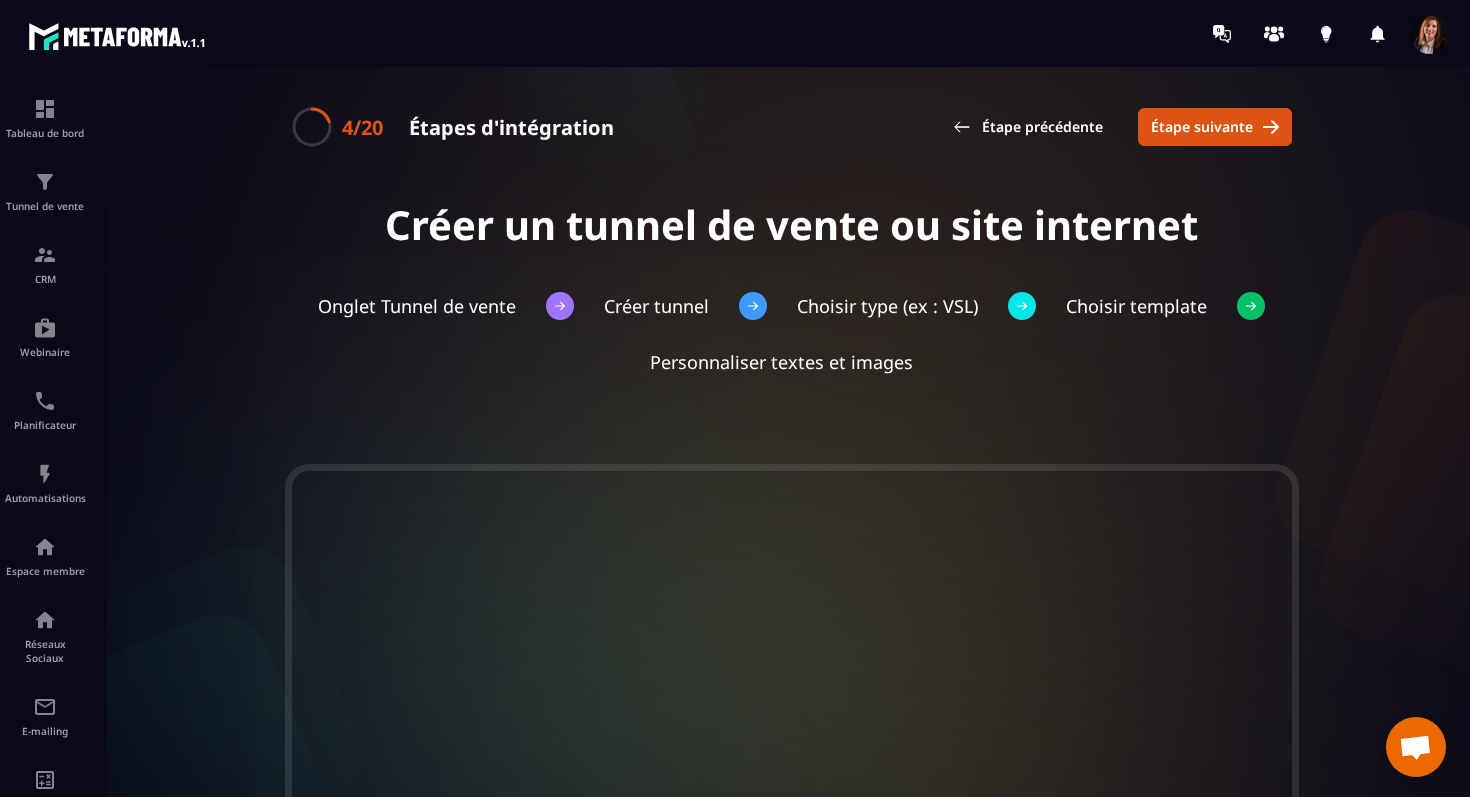 scroll, scrollTop: 838, scrollLeft: 0, axis: vertical 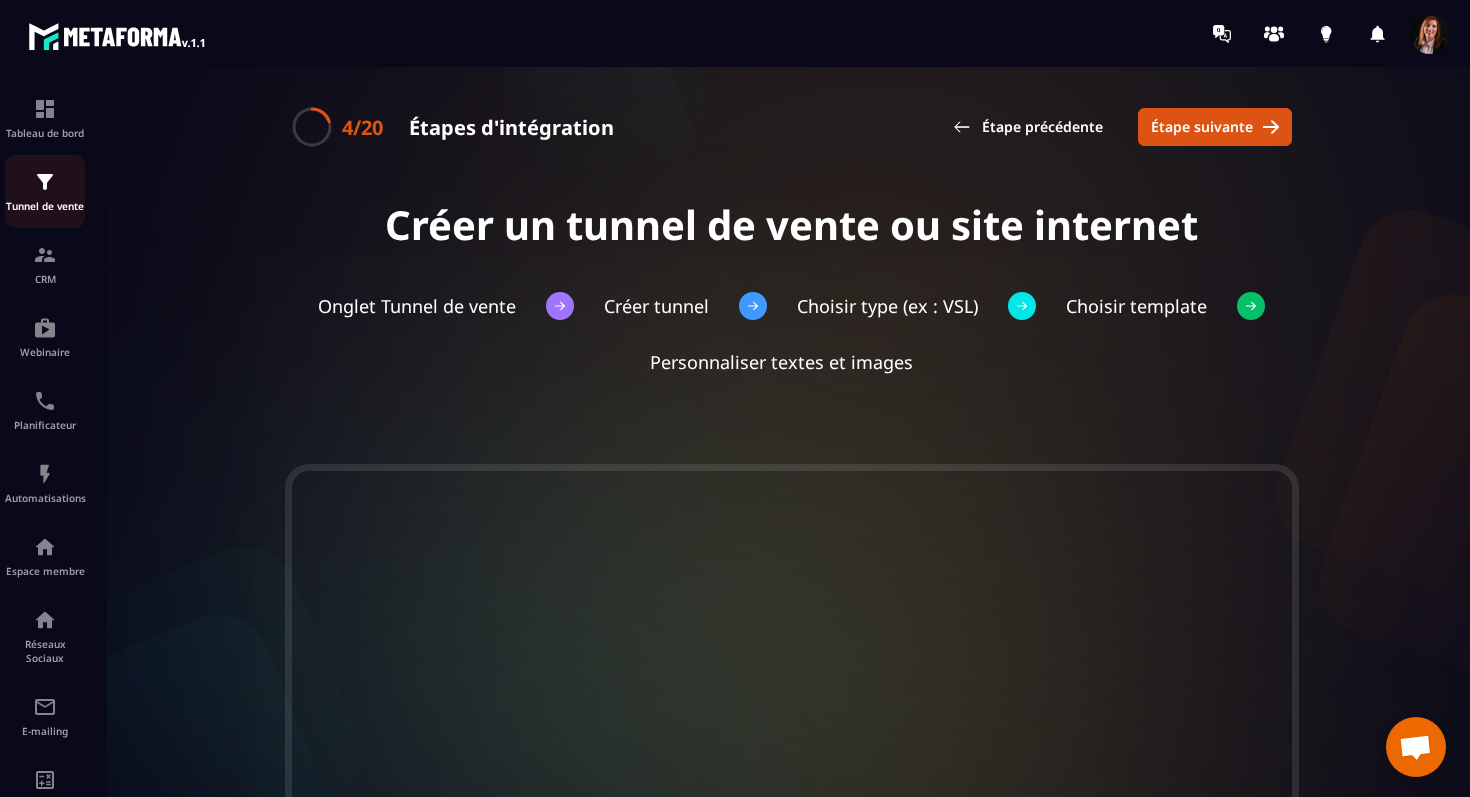 click at bounding box center [45, 182] 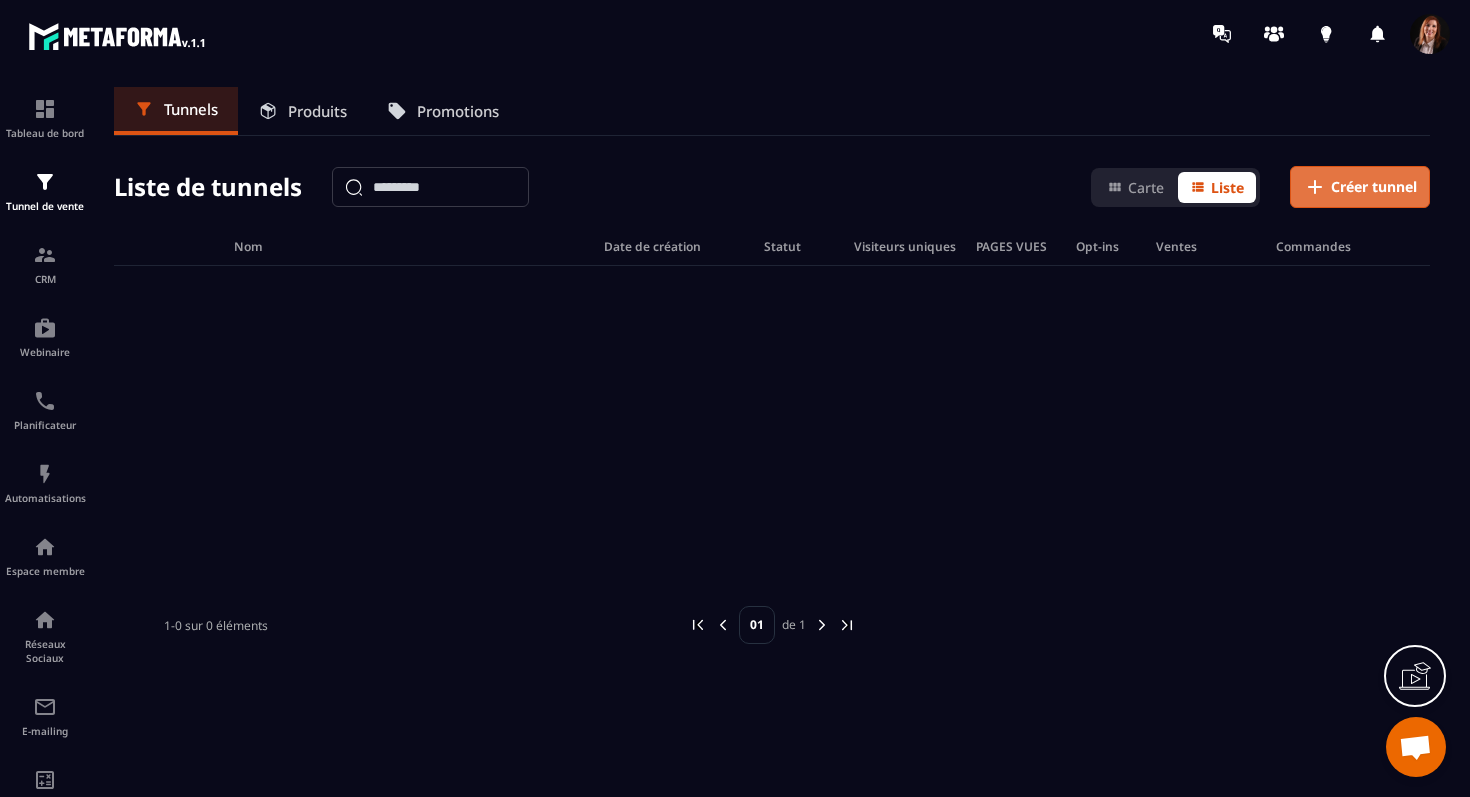 click on "Créer tunnel" at bounding box center (1374, 187) 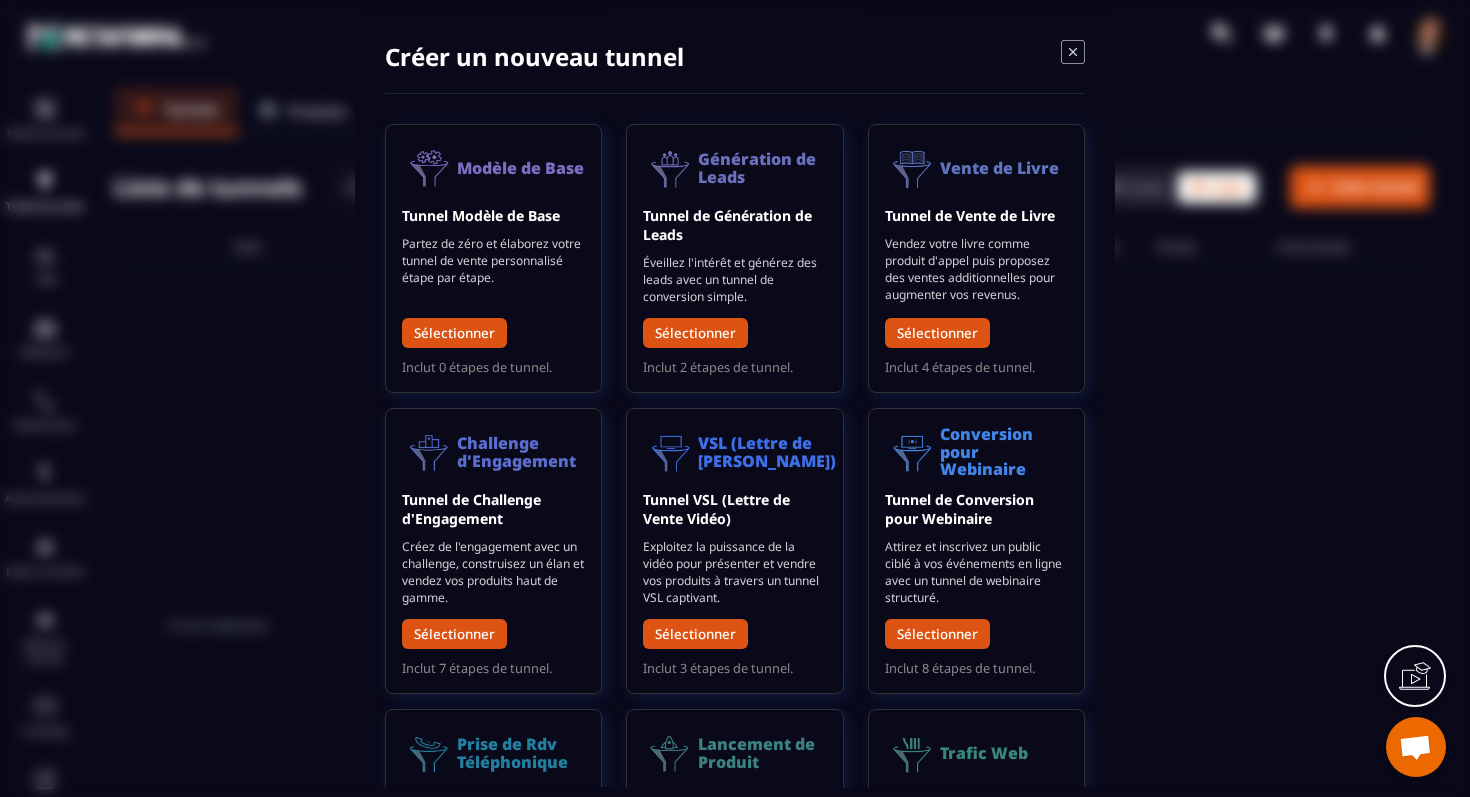 click on "Créer un nouveau tunnel" at bounding box center [735, 67] 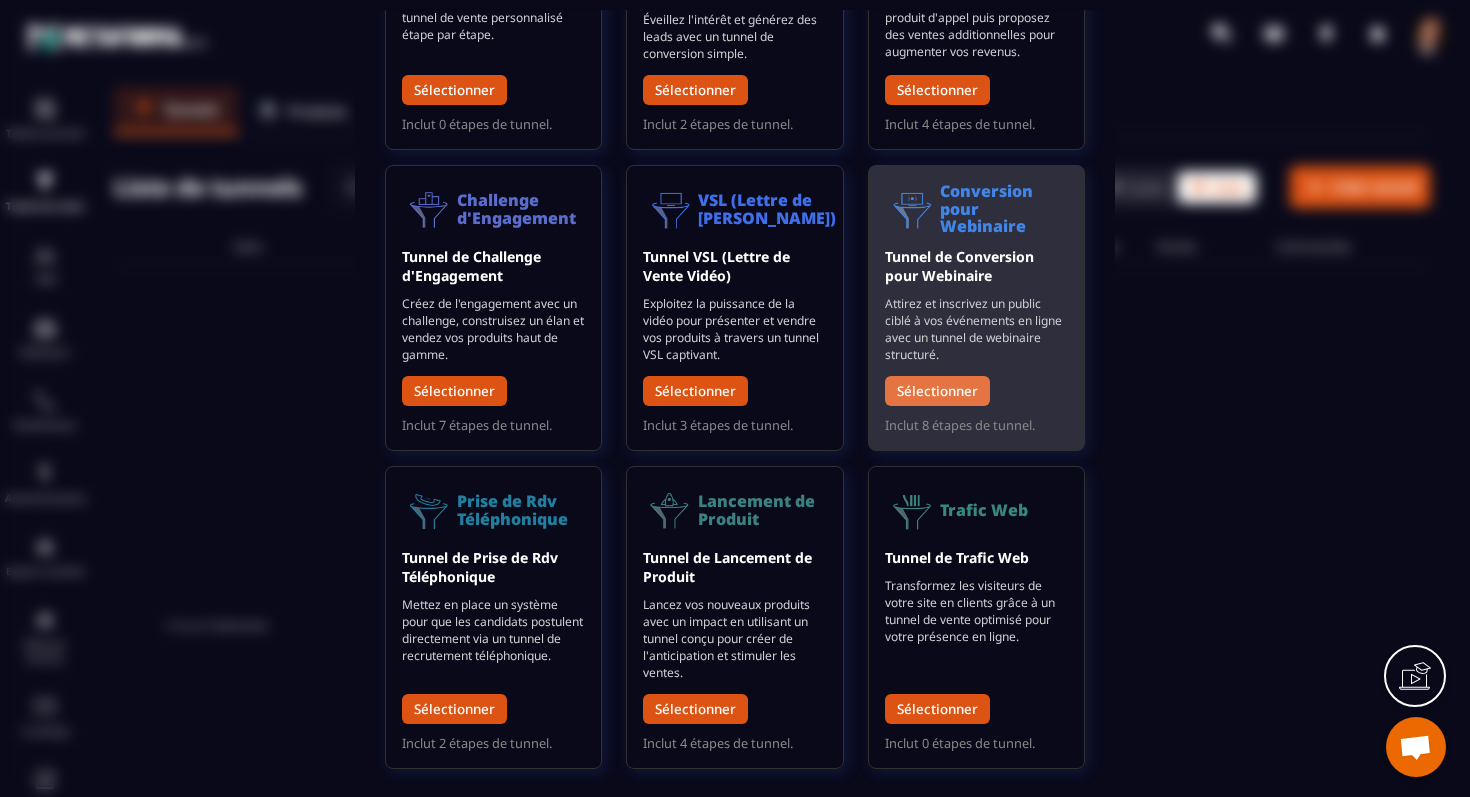 scroll, scrollTop: 262, scrollLeft: 0, axis: vertical 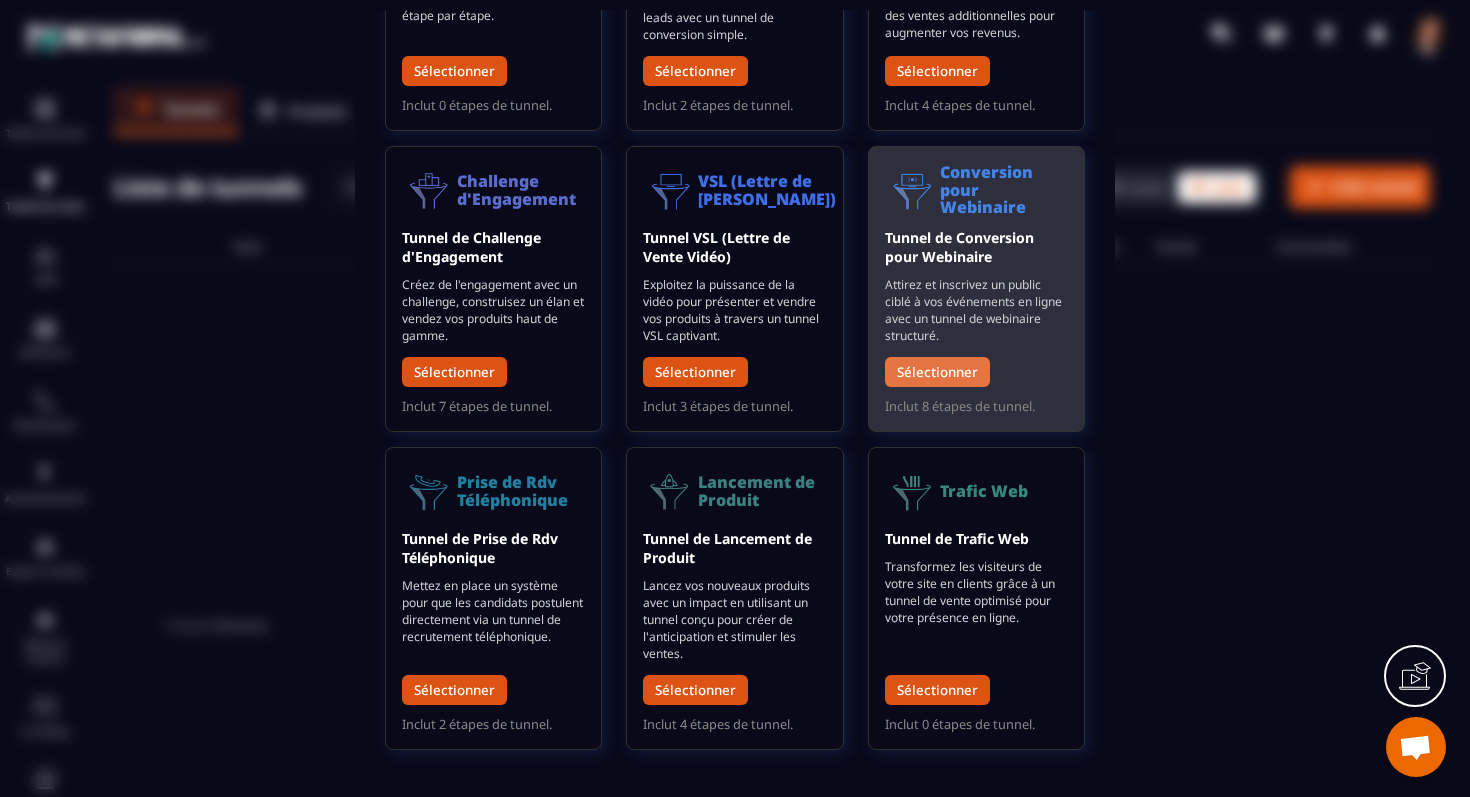 click on "Sélectionner" at bounding box center [937, 372] 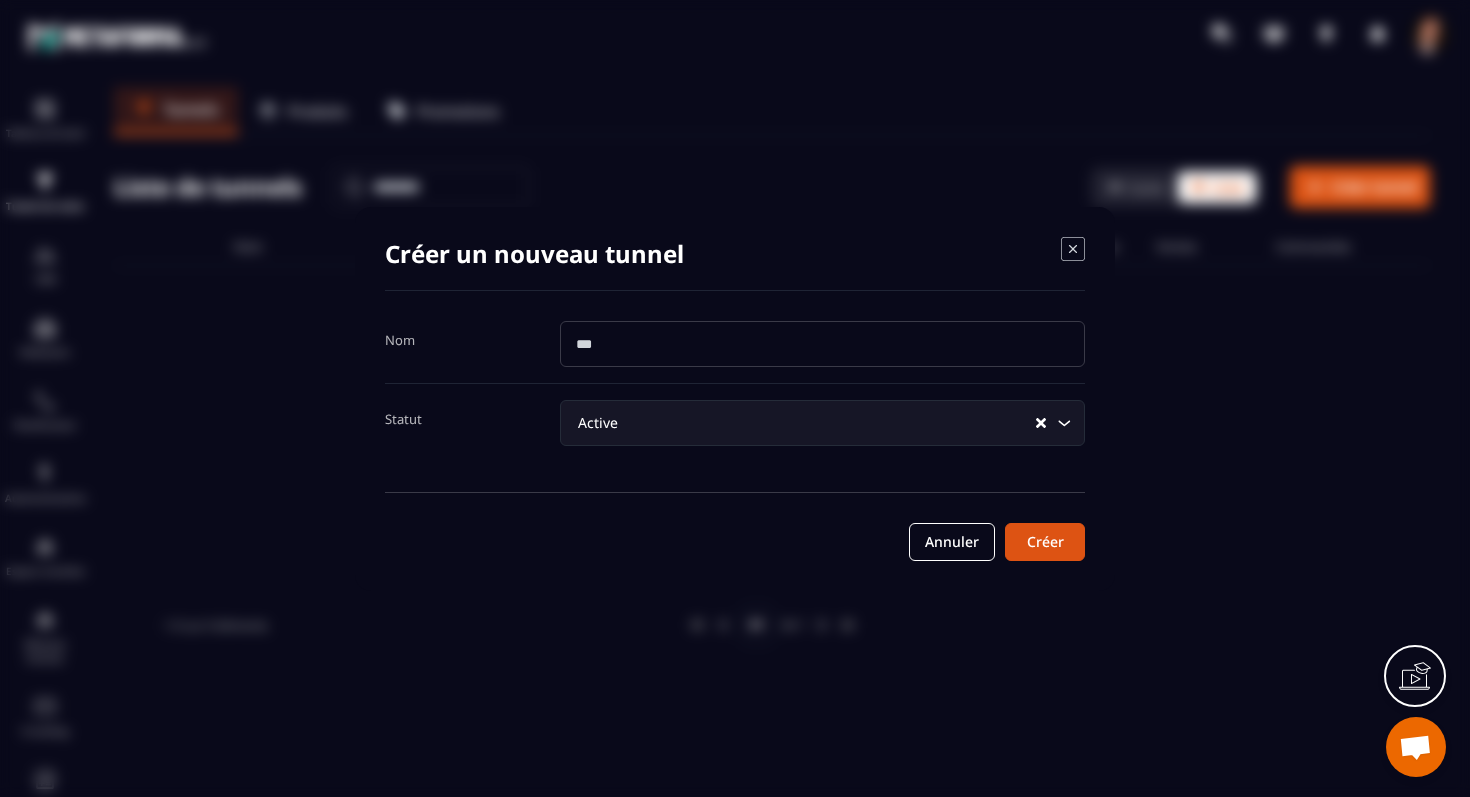 click at bounding box center [822, 344] 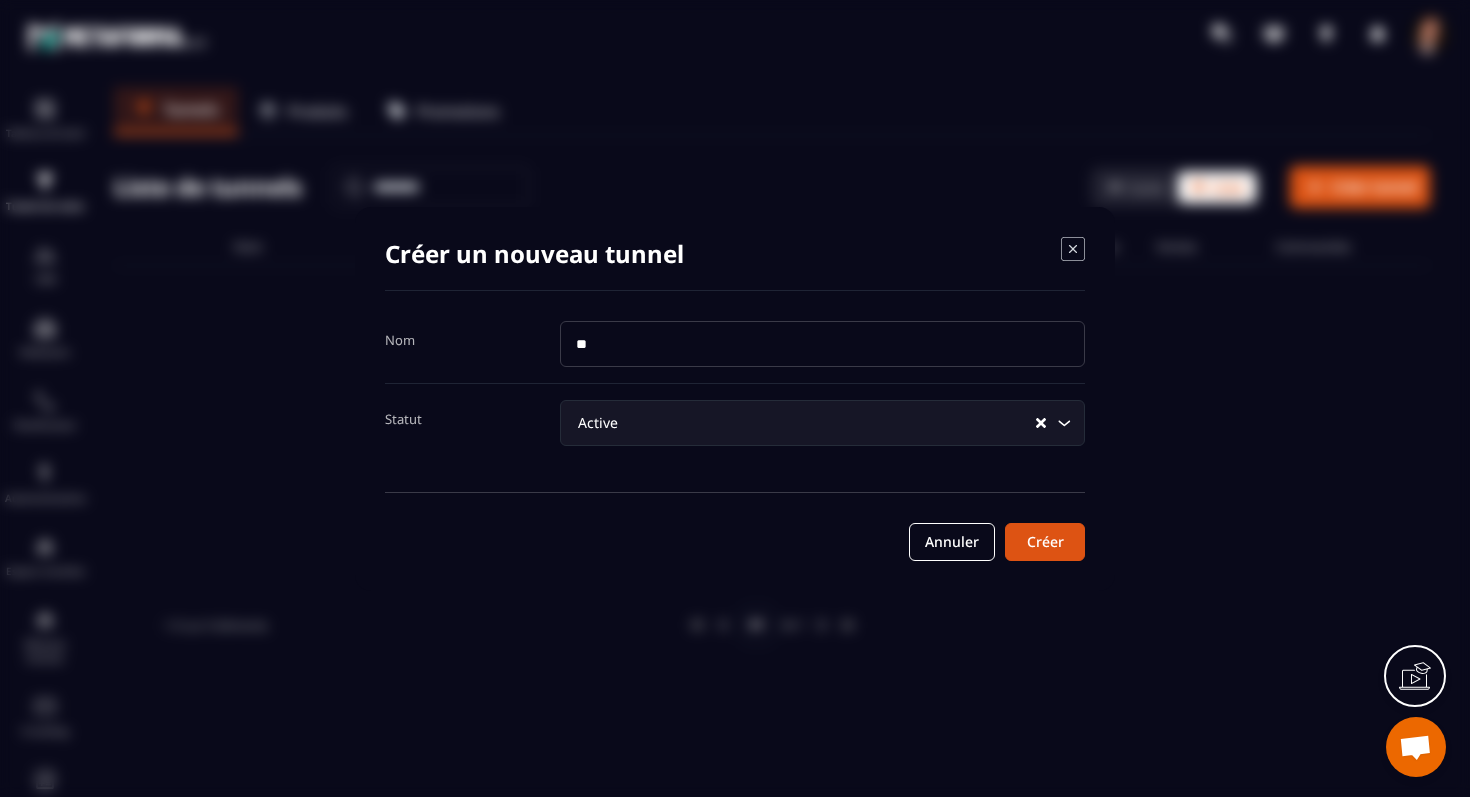 type on "*" 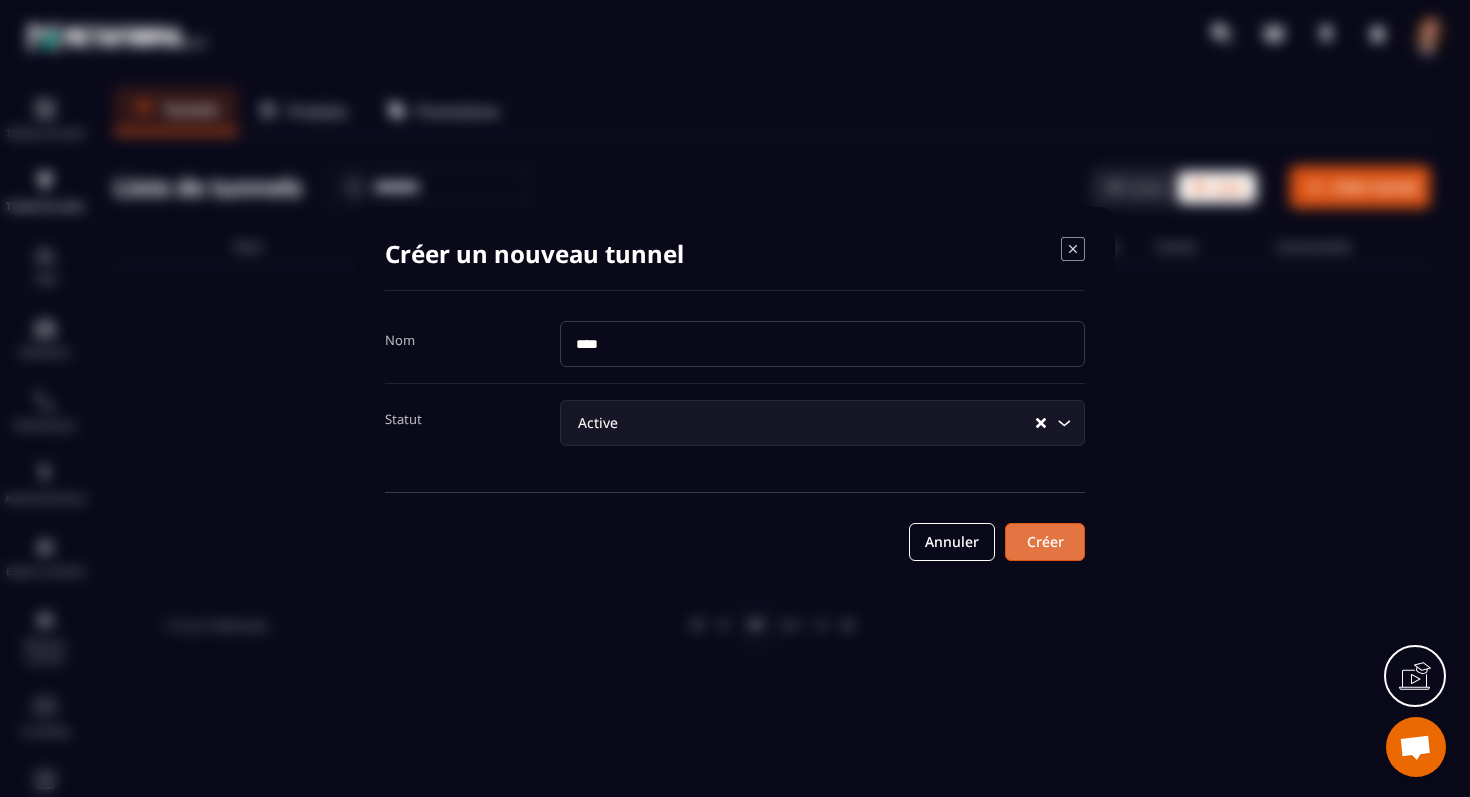 type on "****" 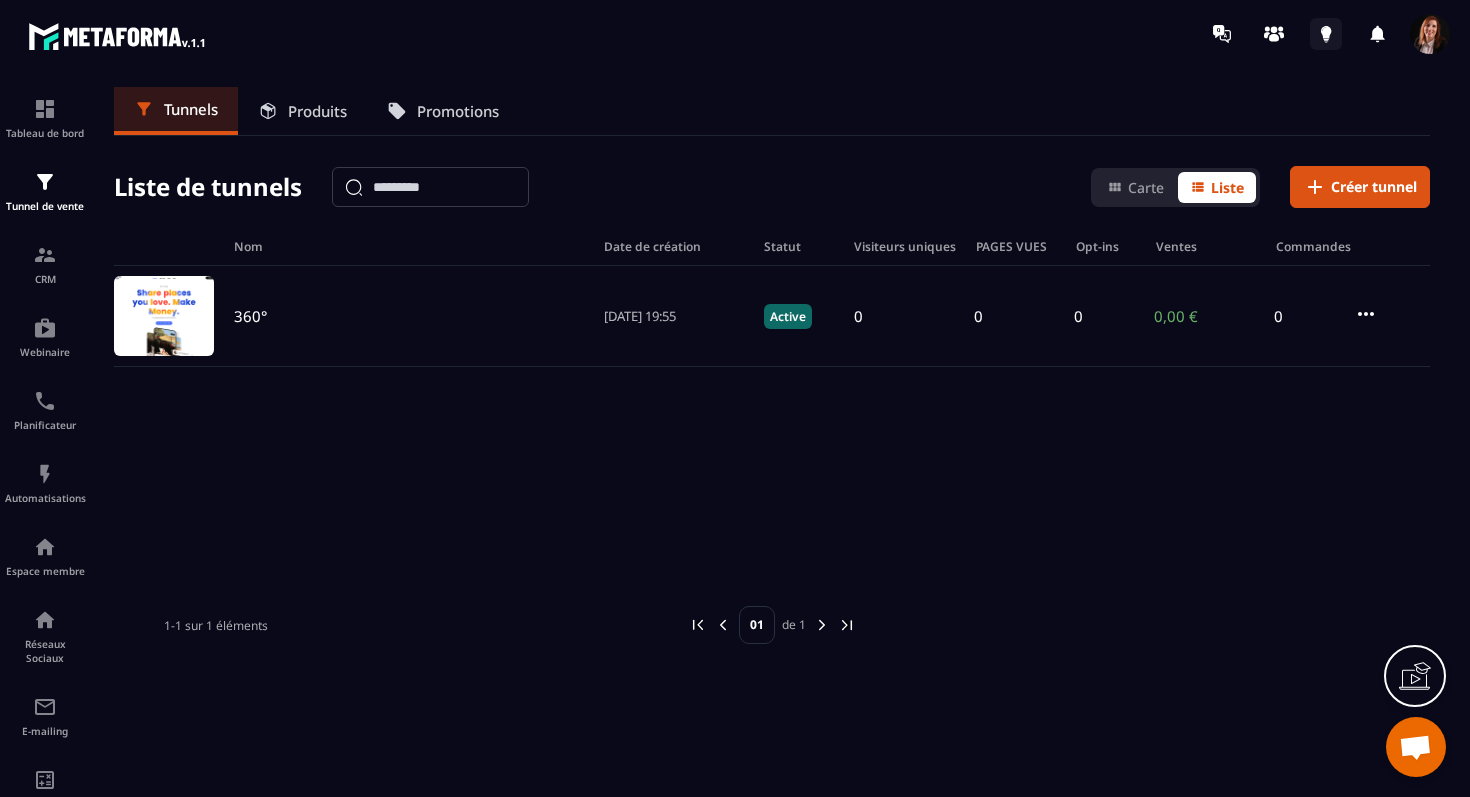 click 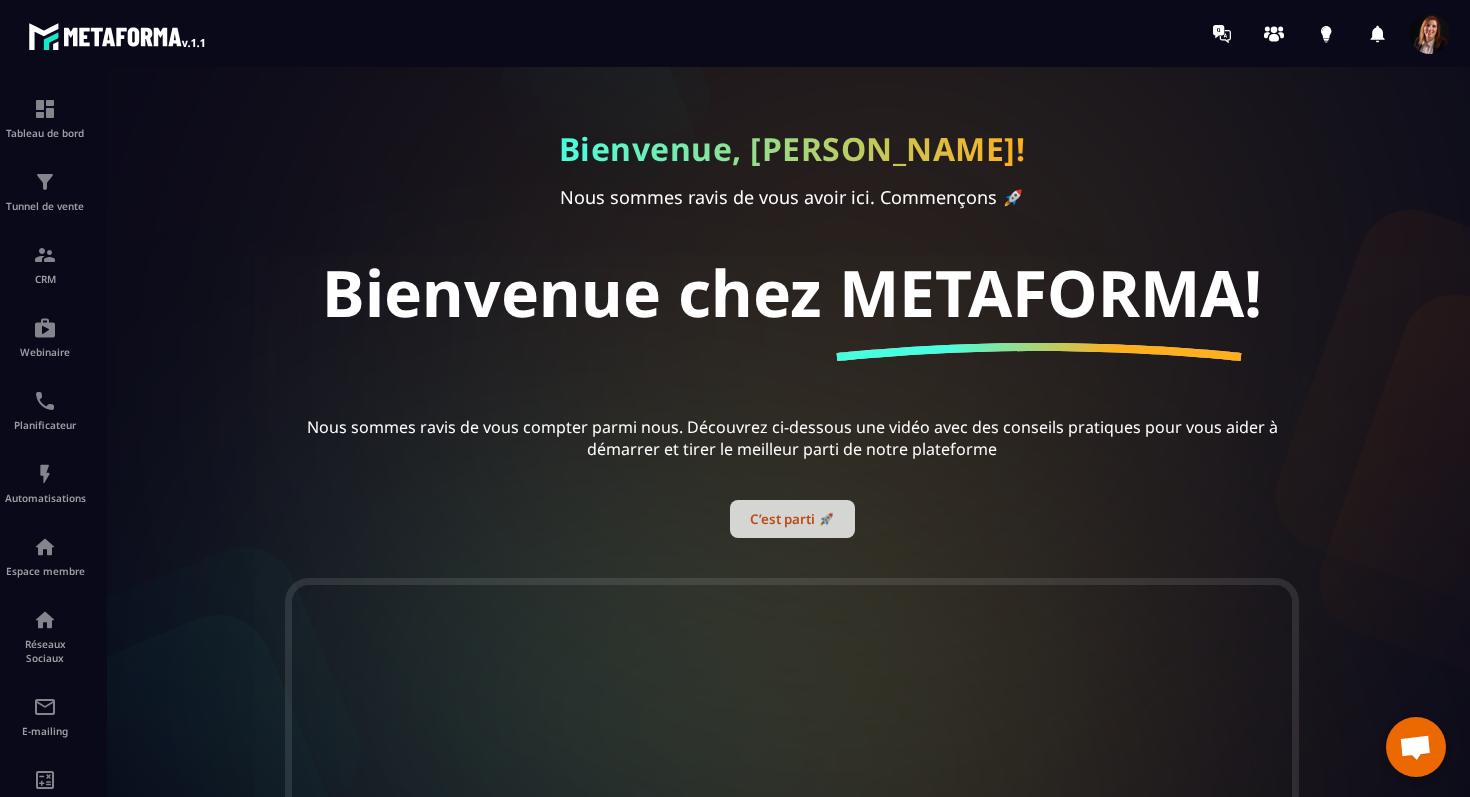 click on "C’est parti 🚀" at bounding box center (792, 519) 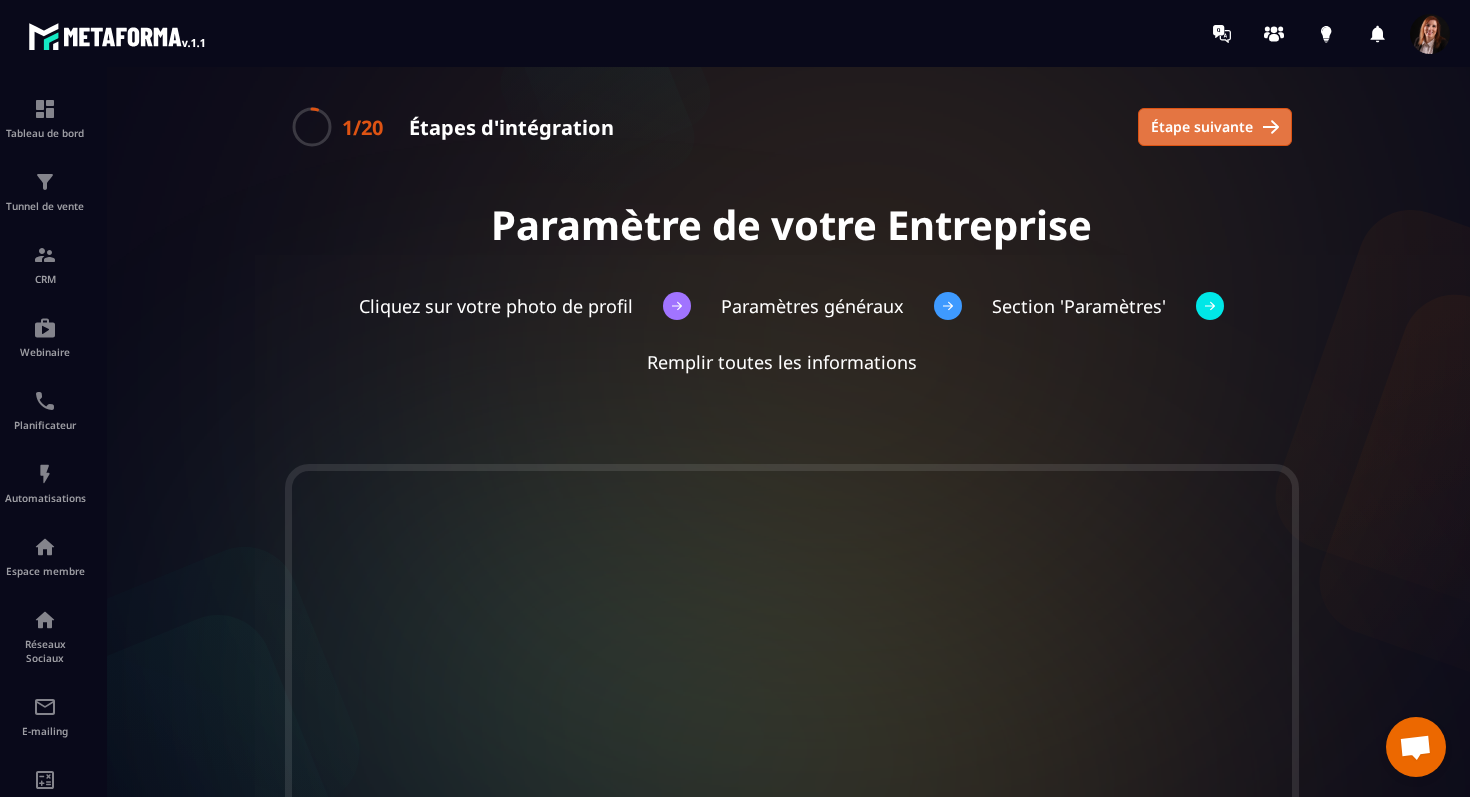 click on "Étape suivante" at bounding box center [1202, 127] 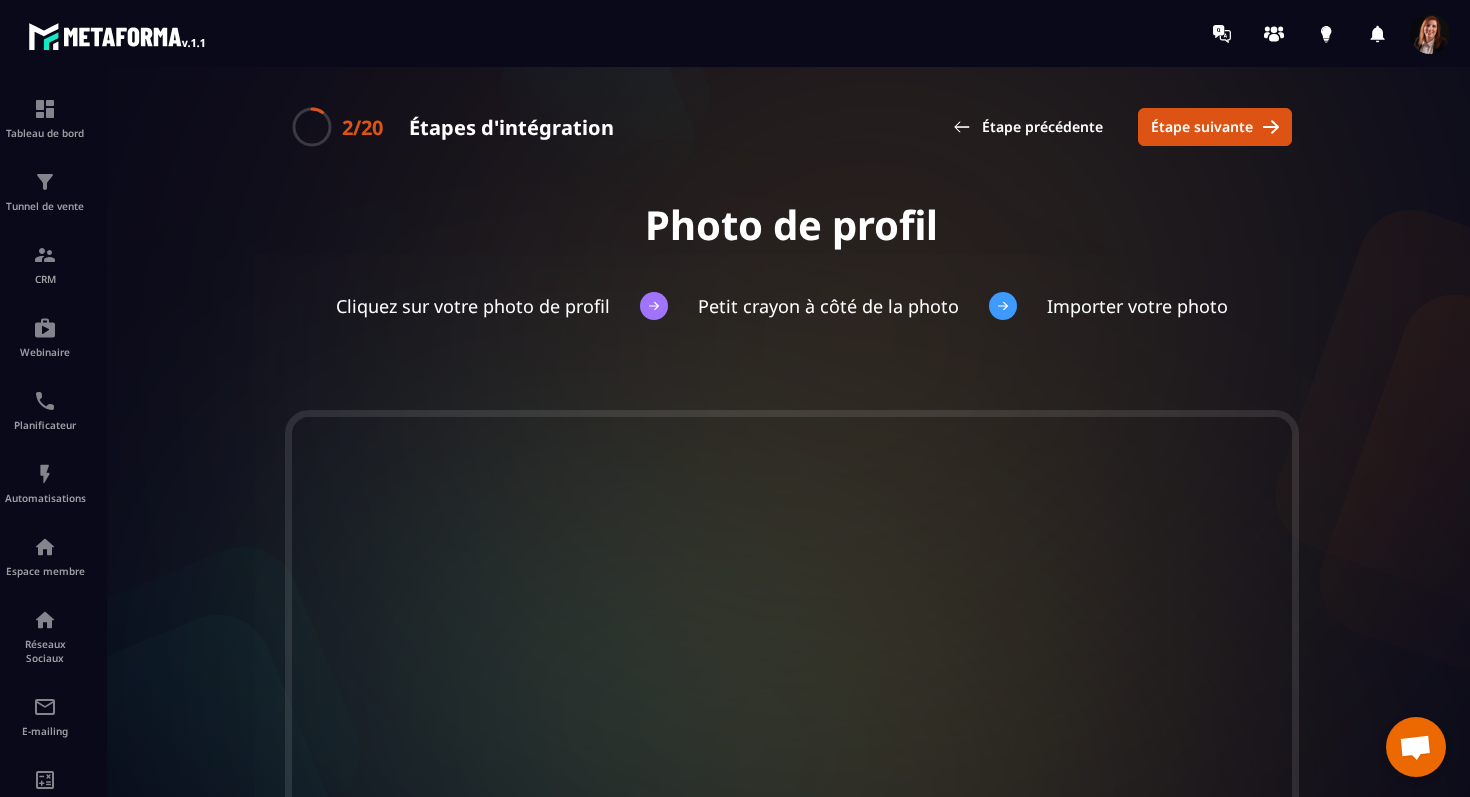 click on "Étape suivante" at bounding box center (1202, 127) 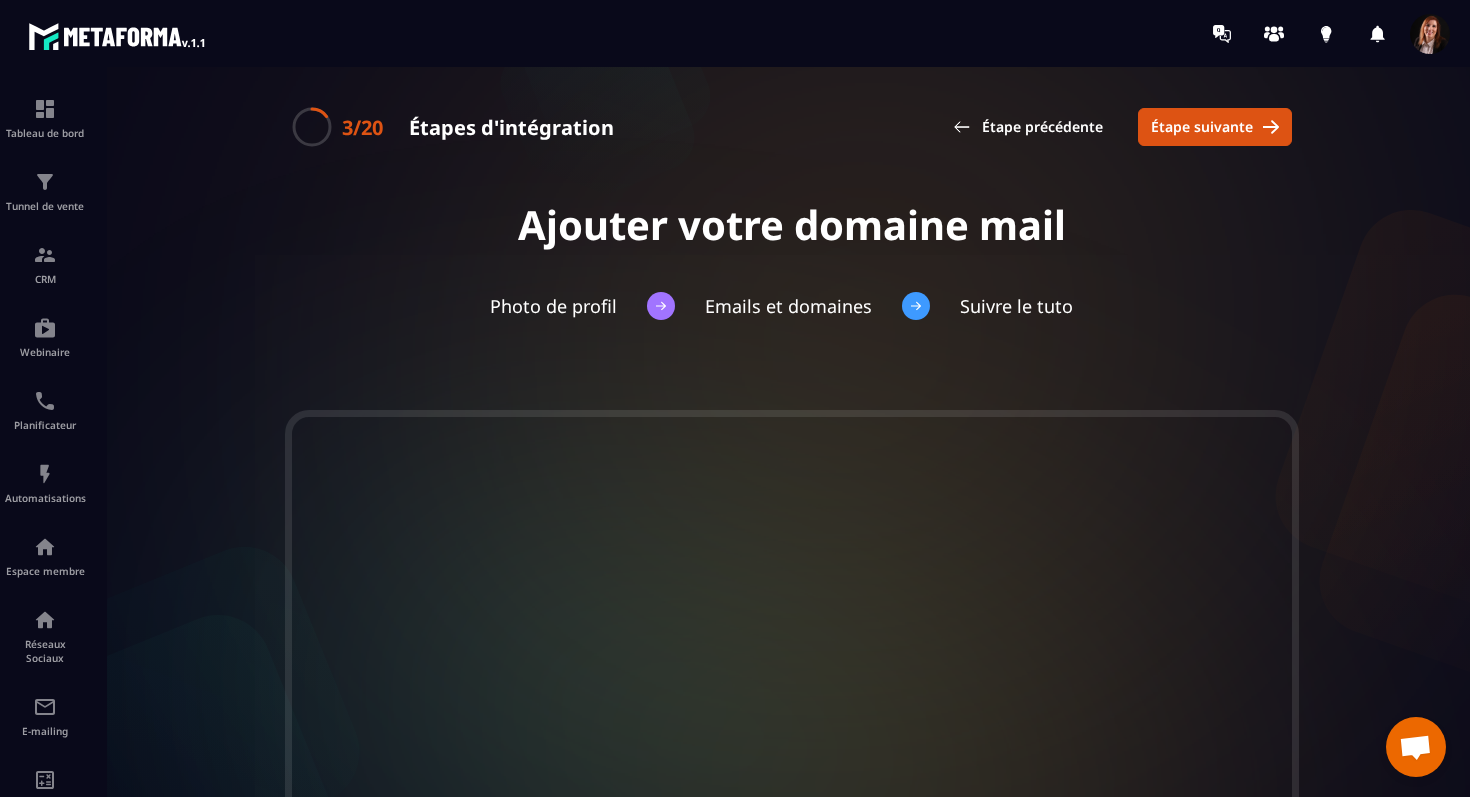 click on "Étape suivante" at bounding box center (1202, 127) 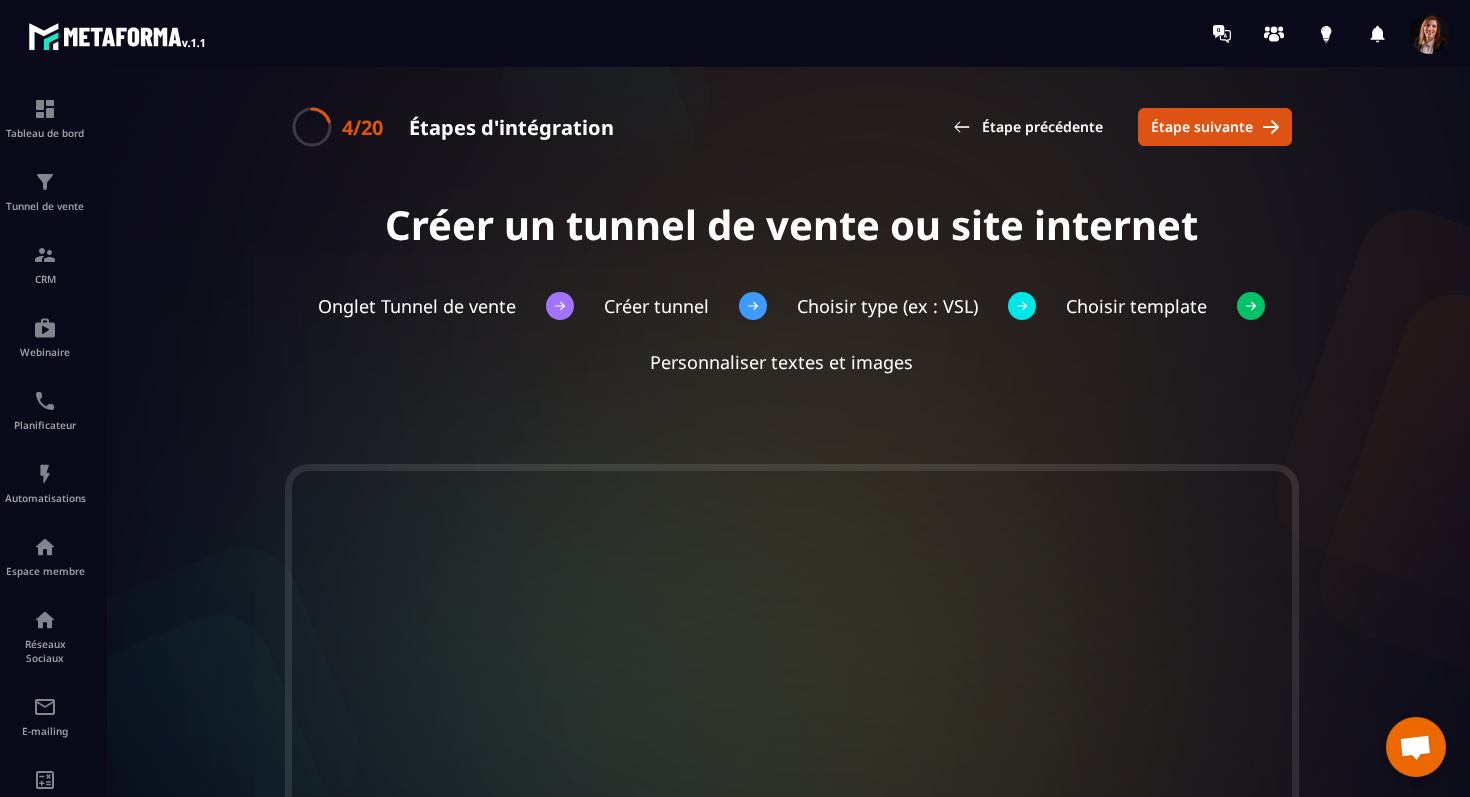 click on "Étape suivante" at bounding box center (1202, 127) 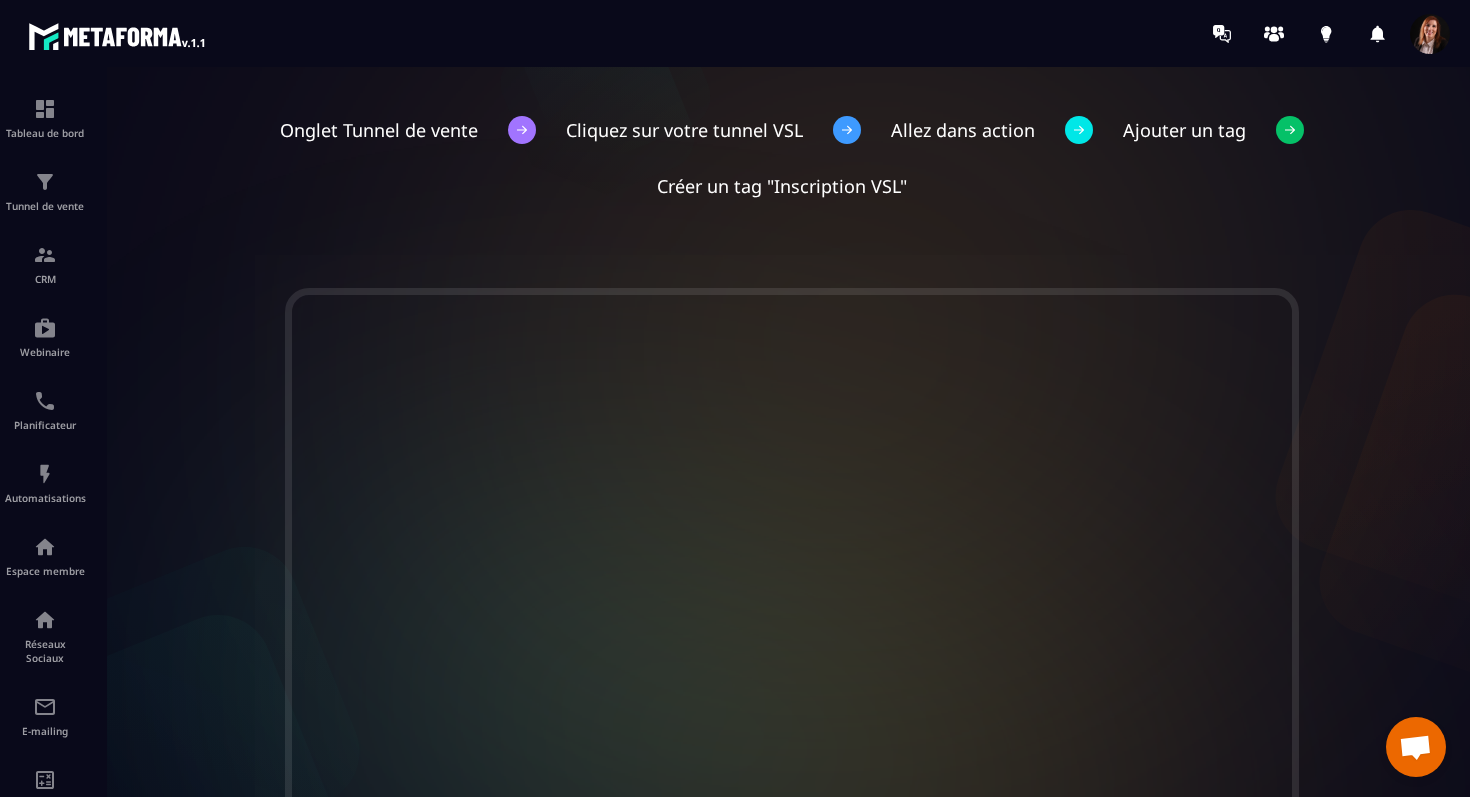 scroll, scrollTop: 231, scrollLeft: 0, axis: vertical 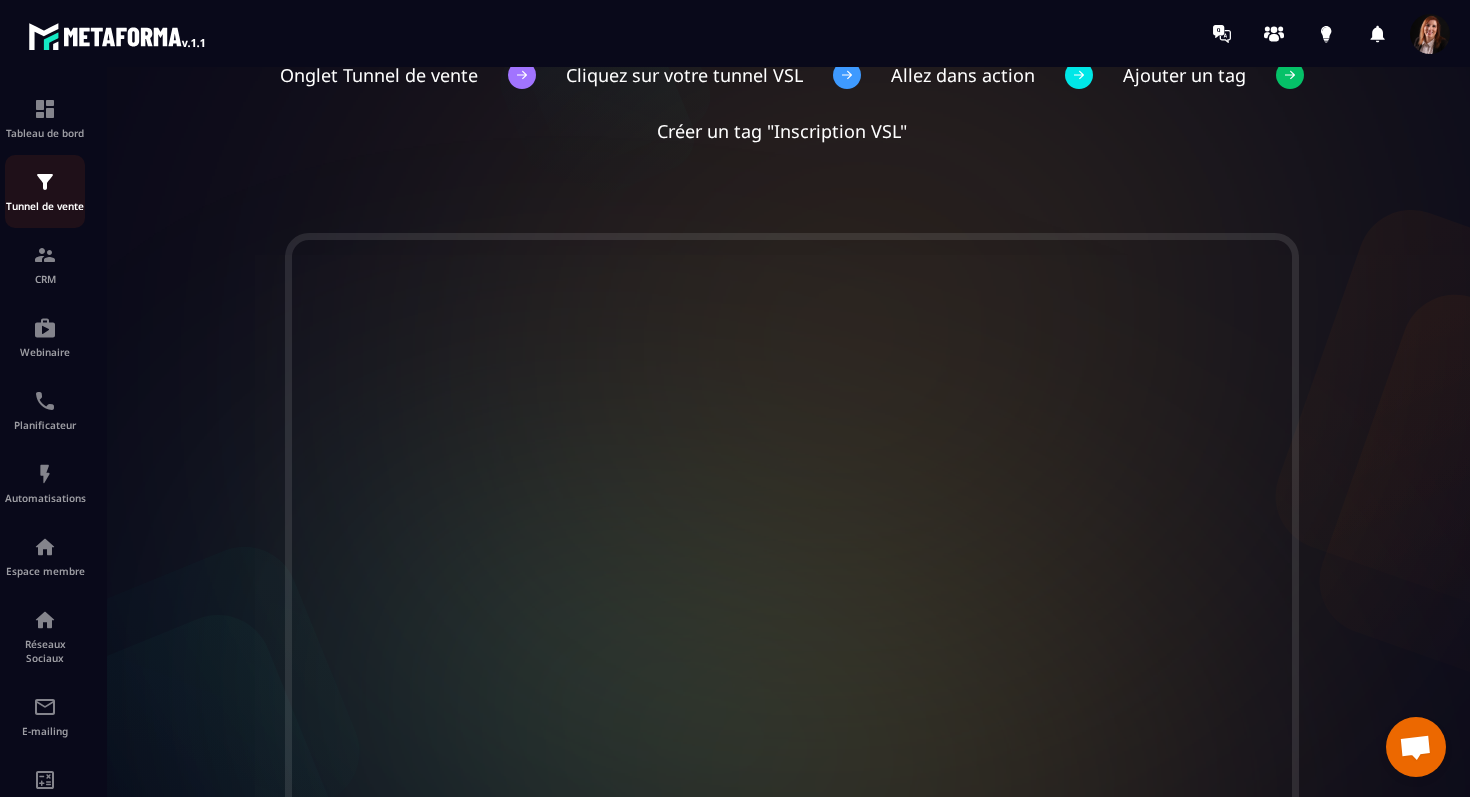 click at bounding box center (45, 182) 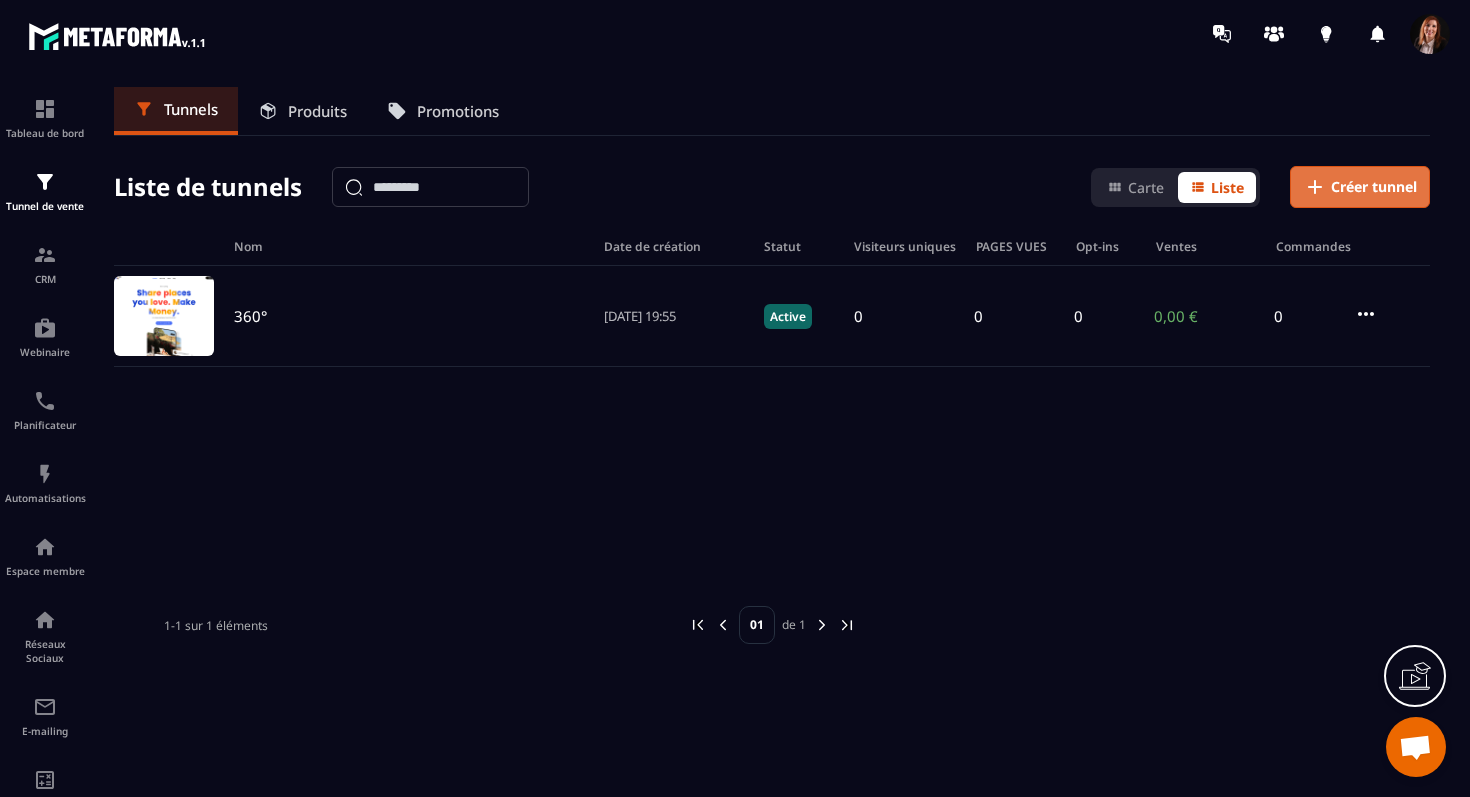 click on "Créer tunnel" at bounding box center [1374, 187] 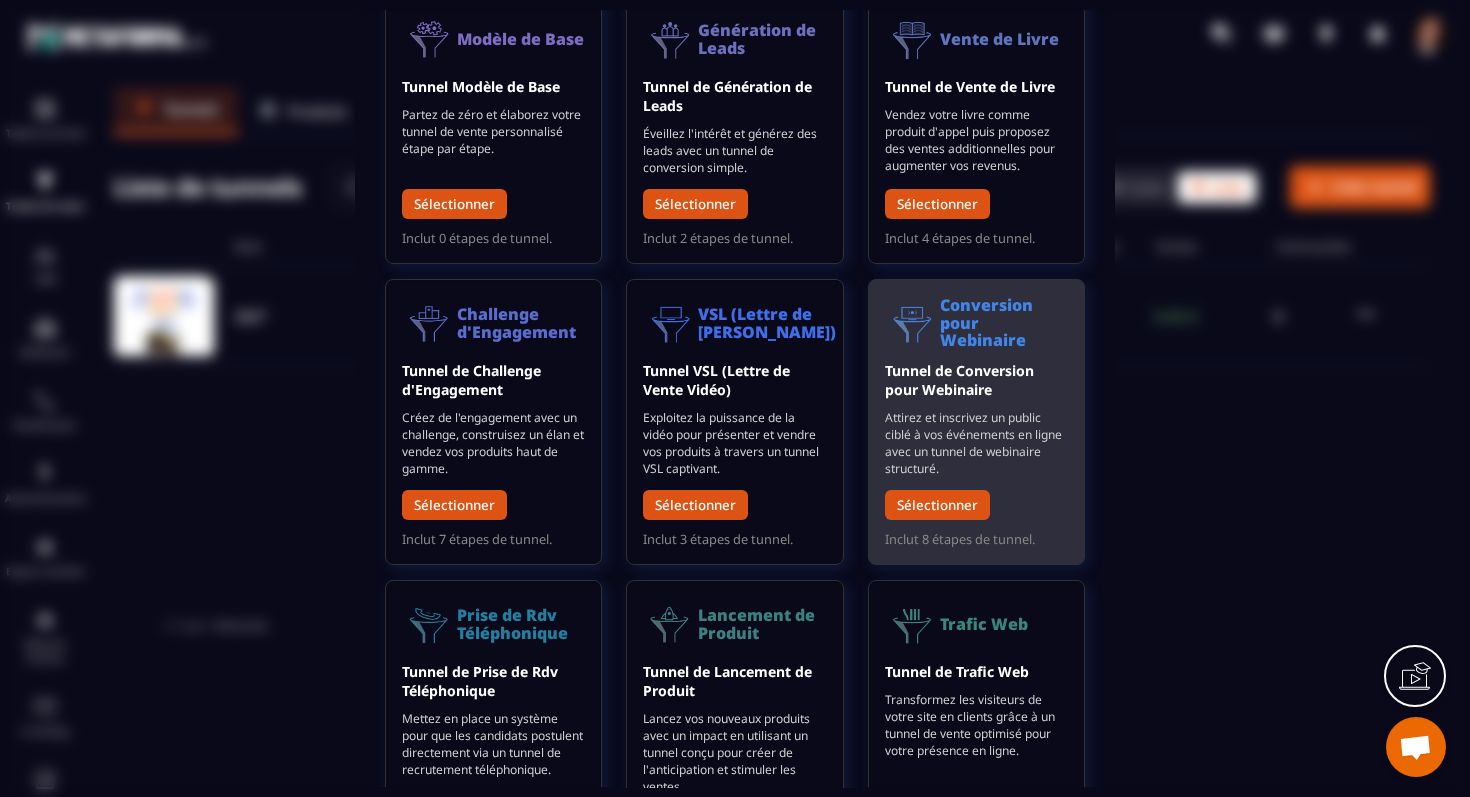 scroll, scrollTop: 262, scrollLeft: 0, axis: vertical 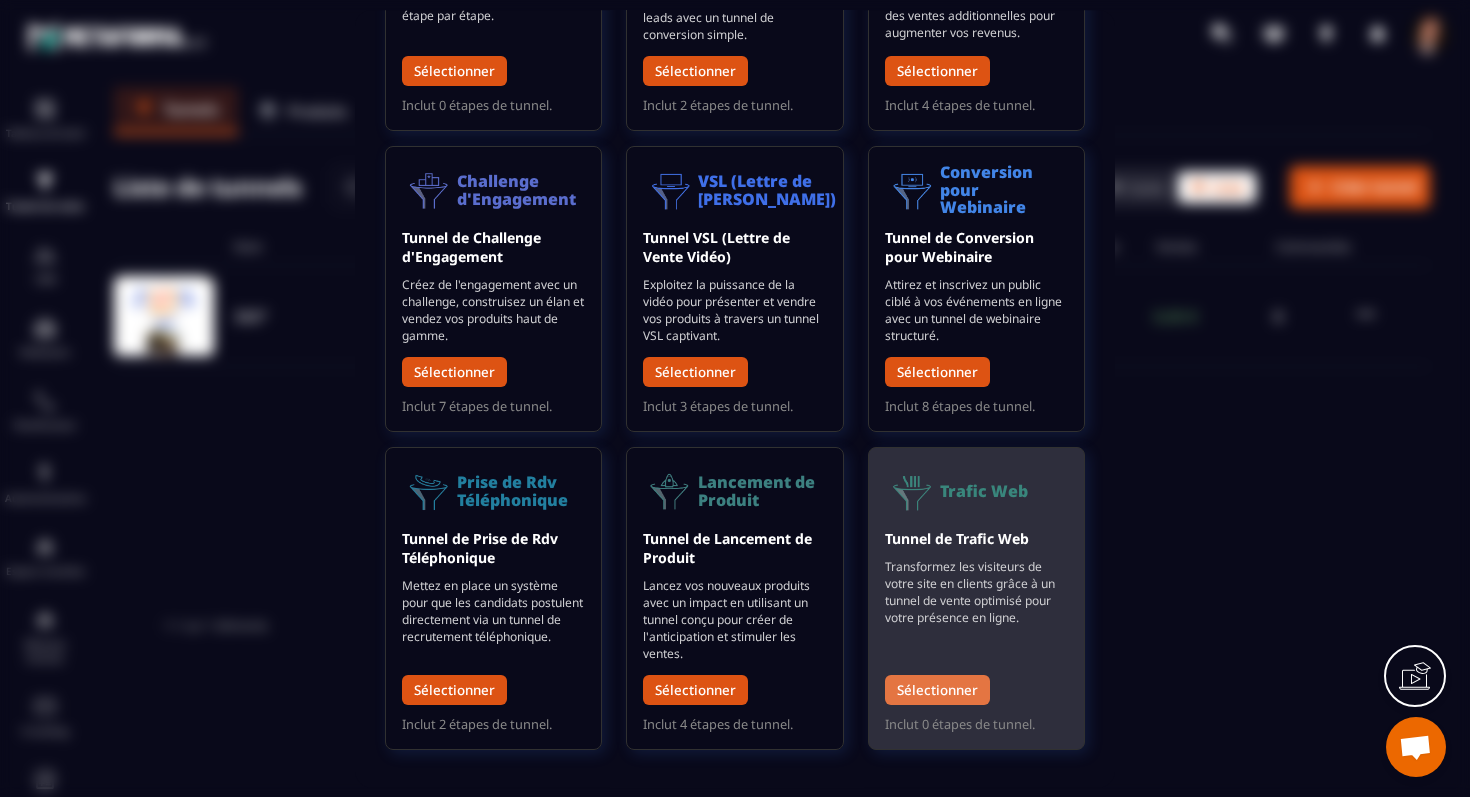 click on "Sélectionner" at bounding box center [937, 690] 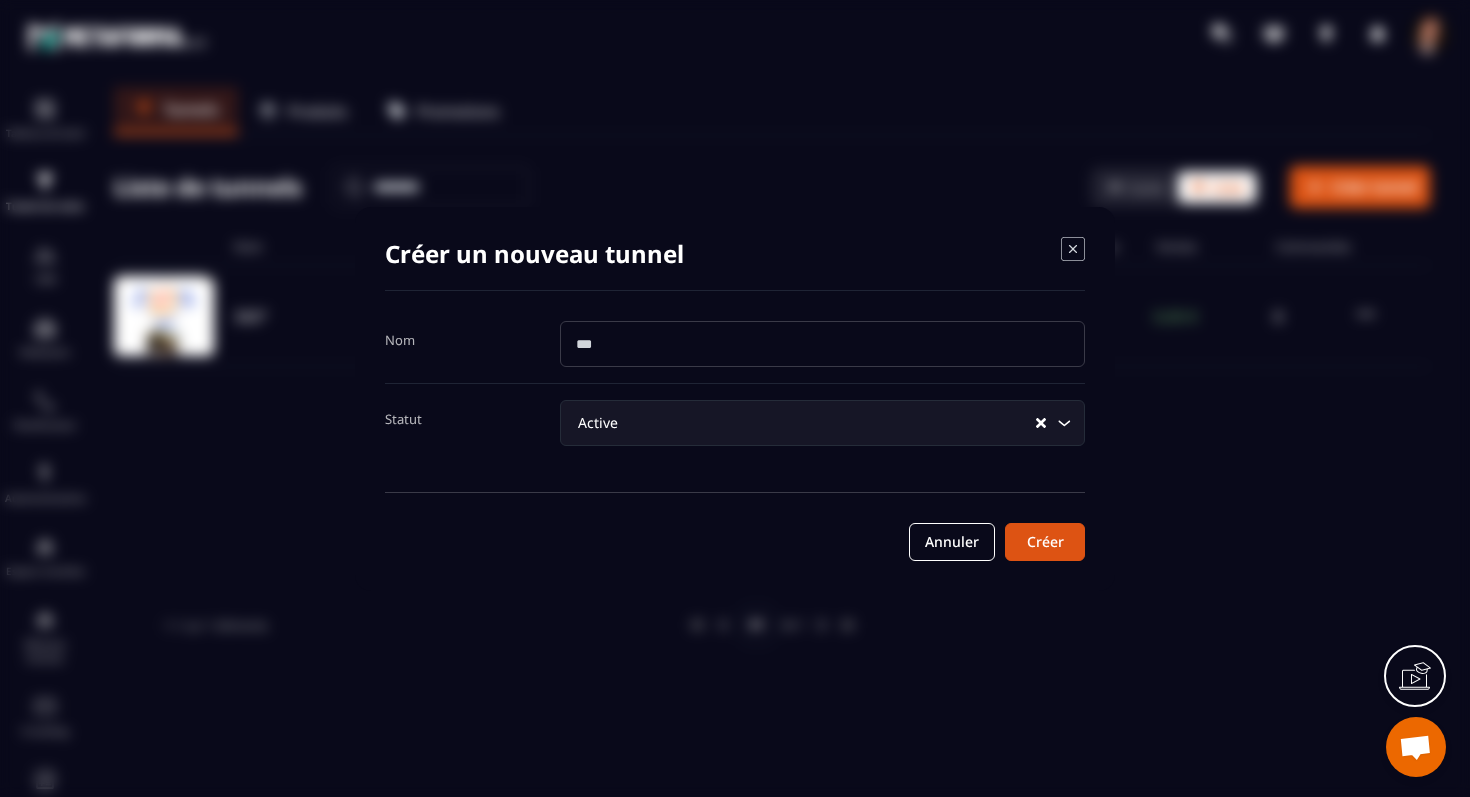 click at bounding box center [822, 344] 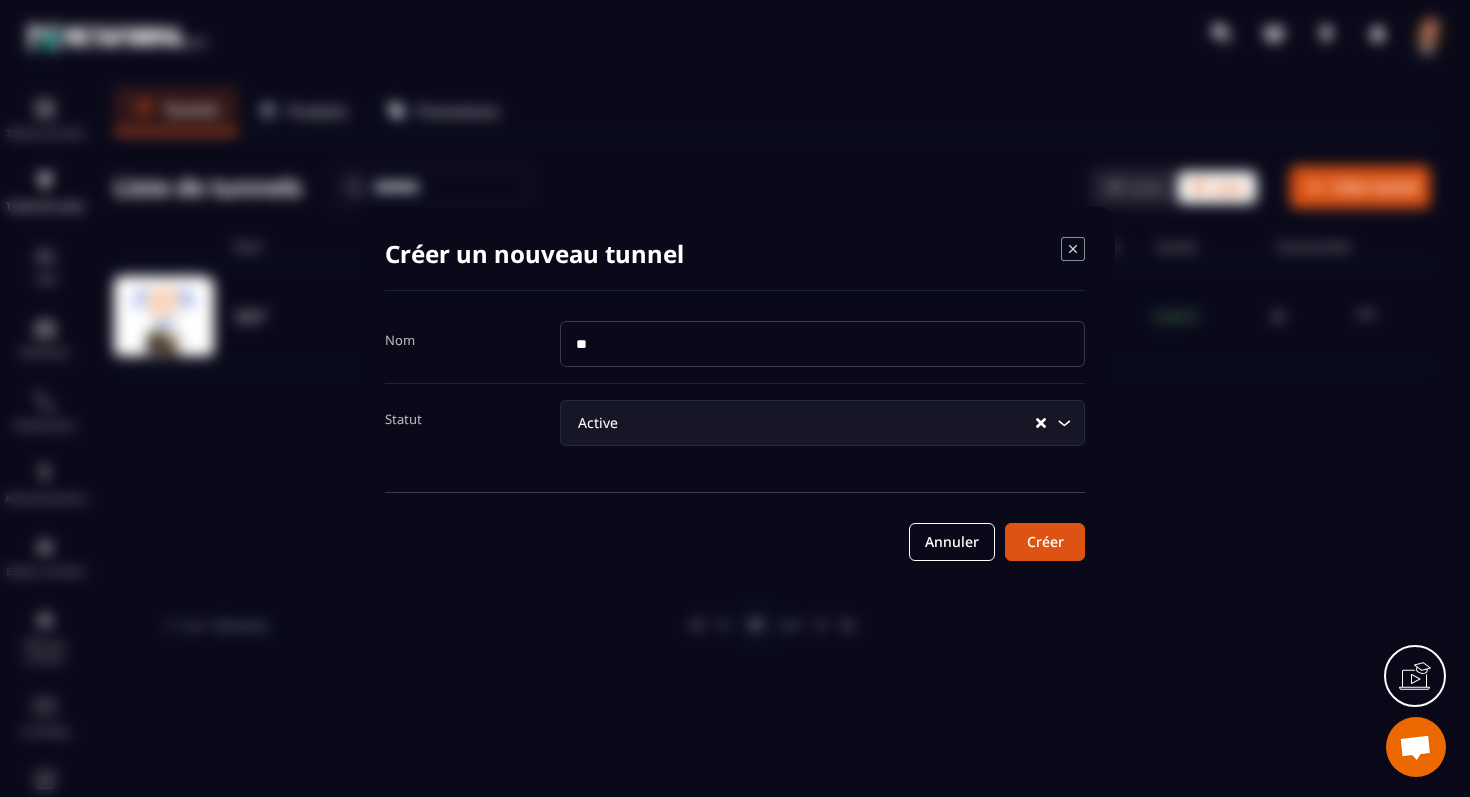 type on "*" 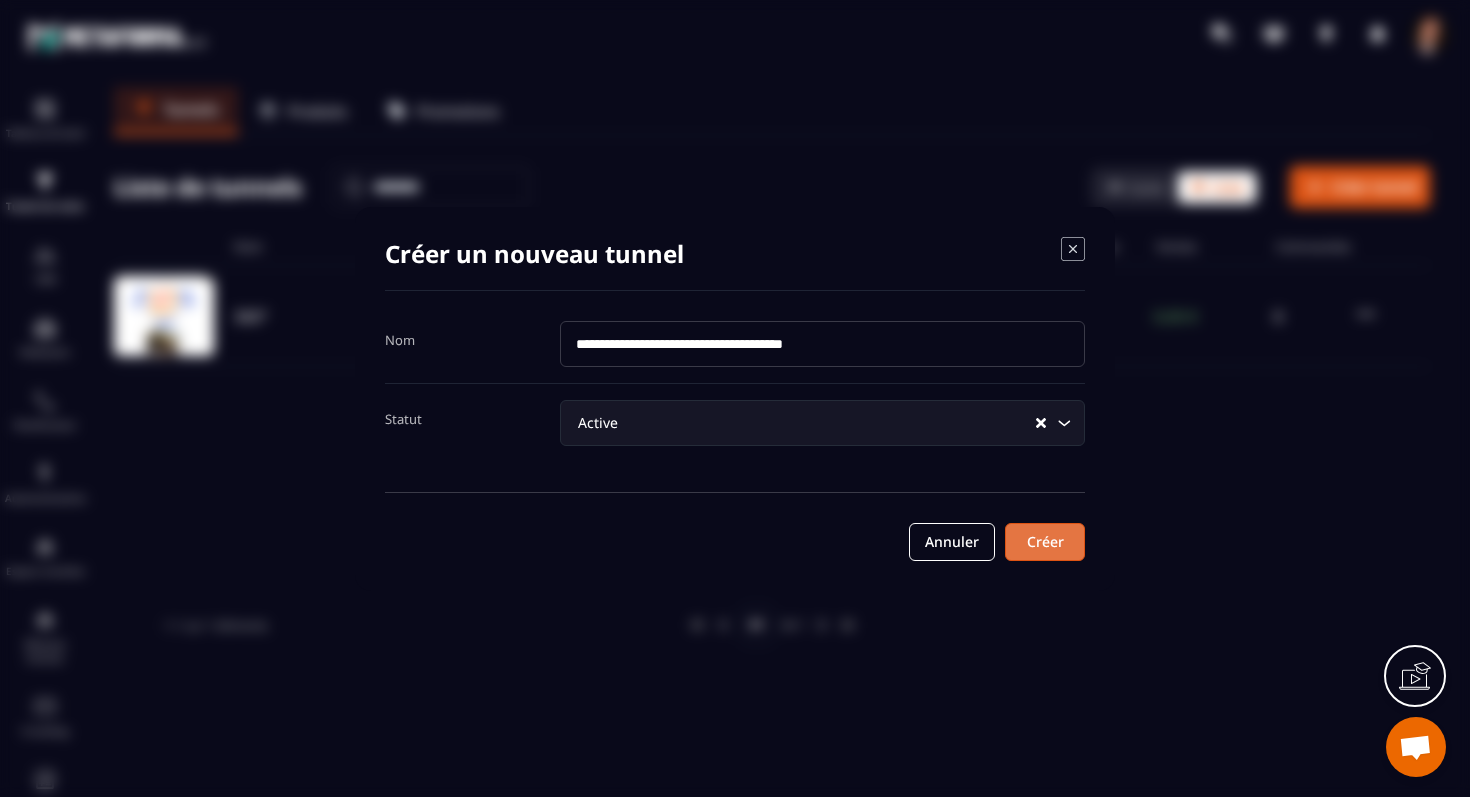 type on "**********" 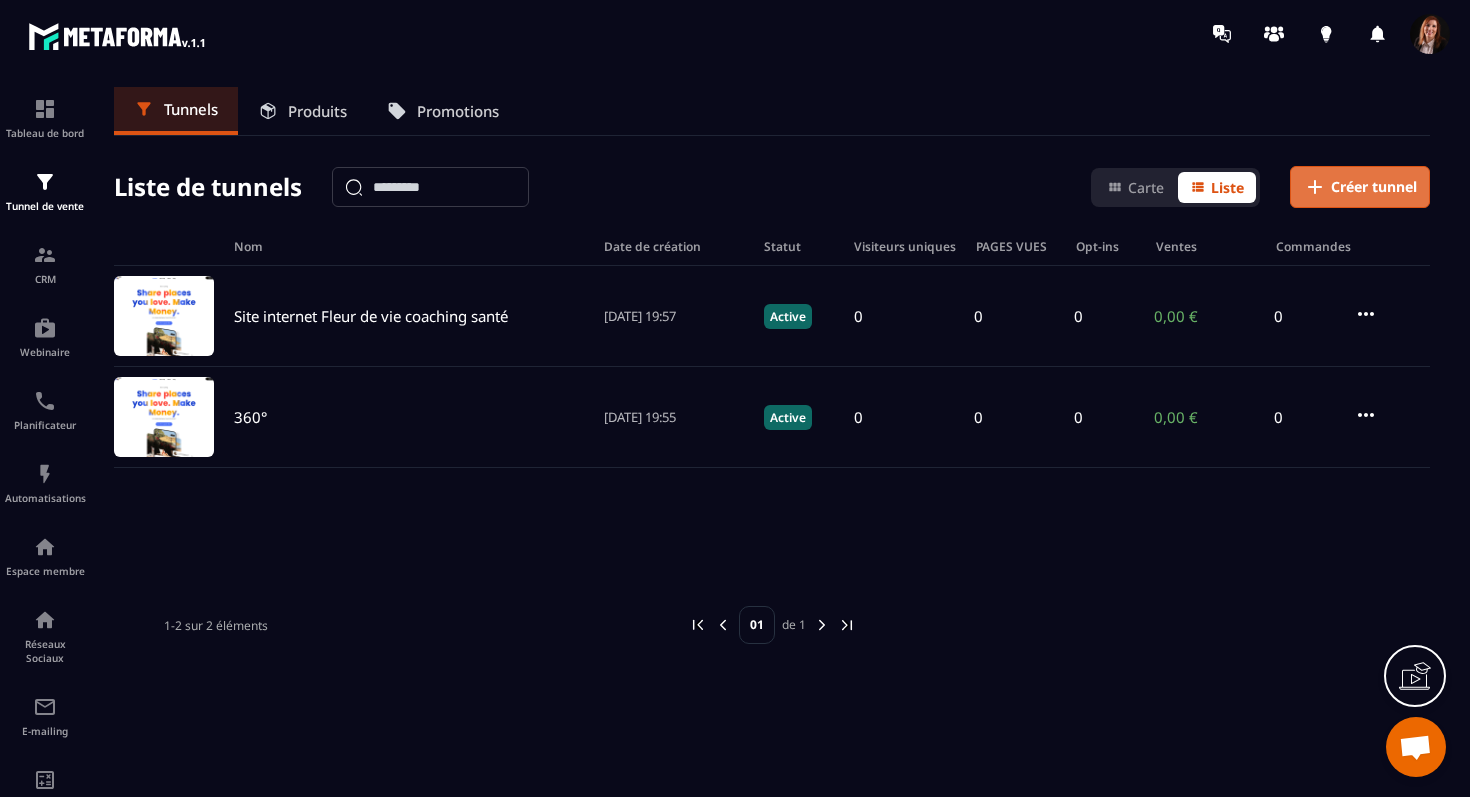 click on "Créer tunnel" at bounding box center (1374, 187) 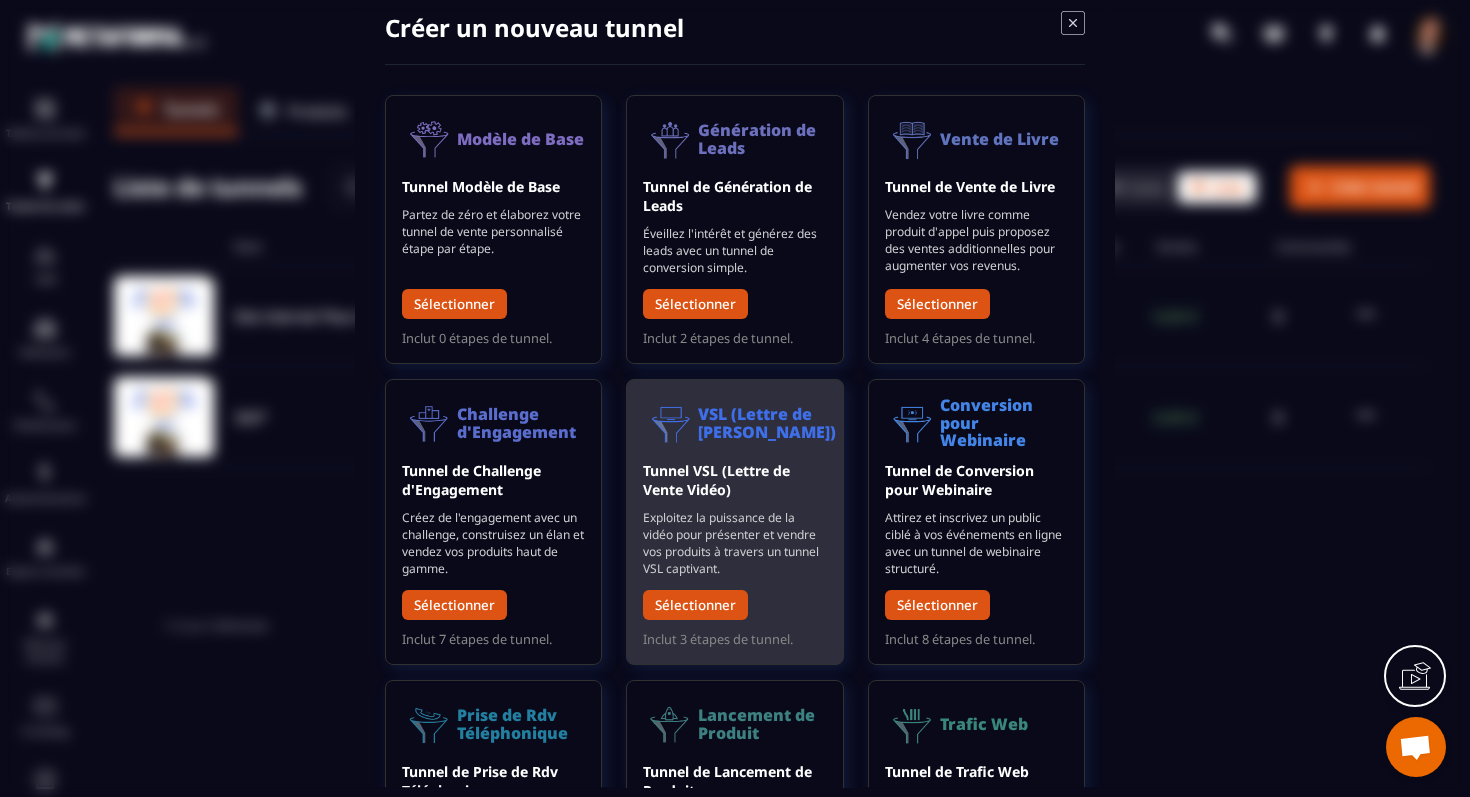 scroll, scrollTop: 0, scrollLeft: 0, axis: both 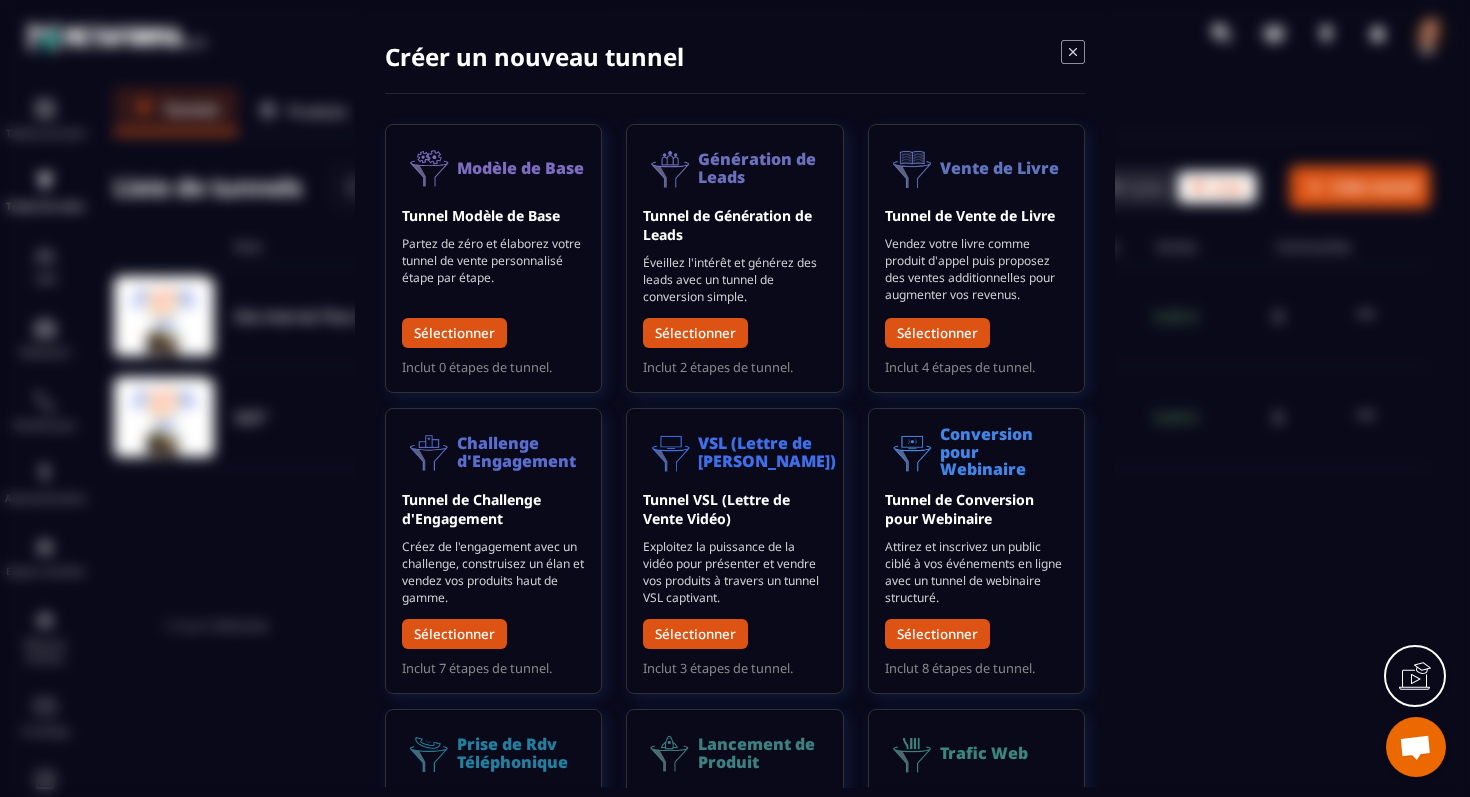 click 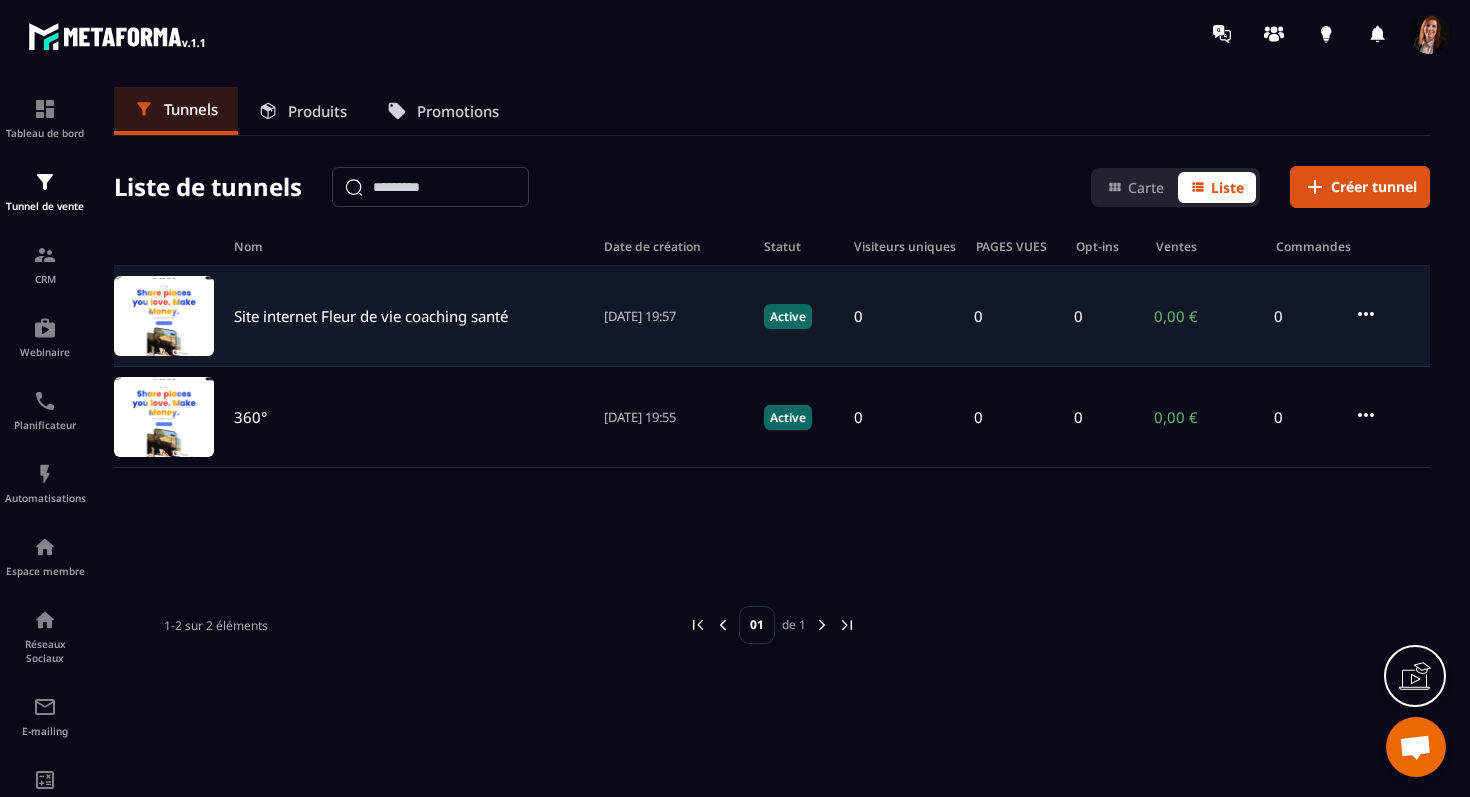 click at bounding box center (164, 316) 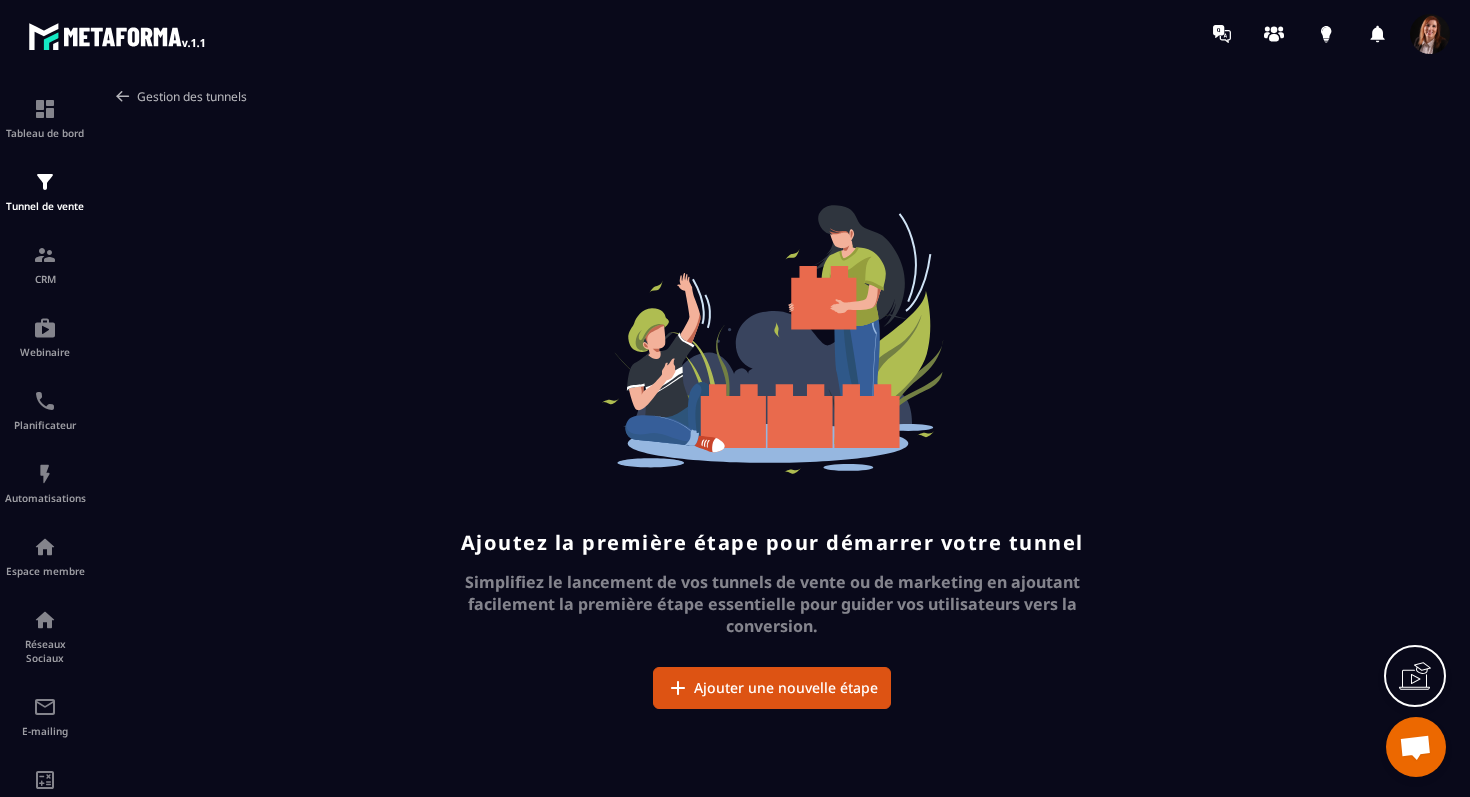click on "Gestion des tunnels" at bounding box center (180, 96) 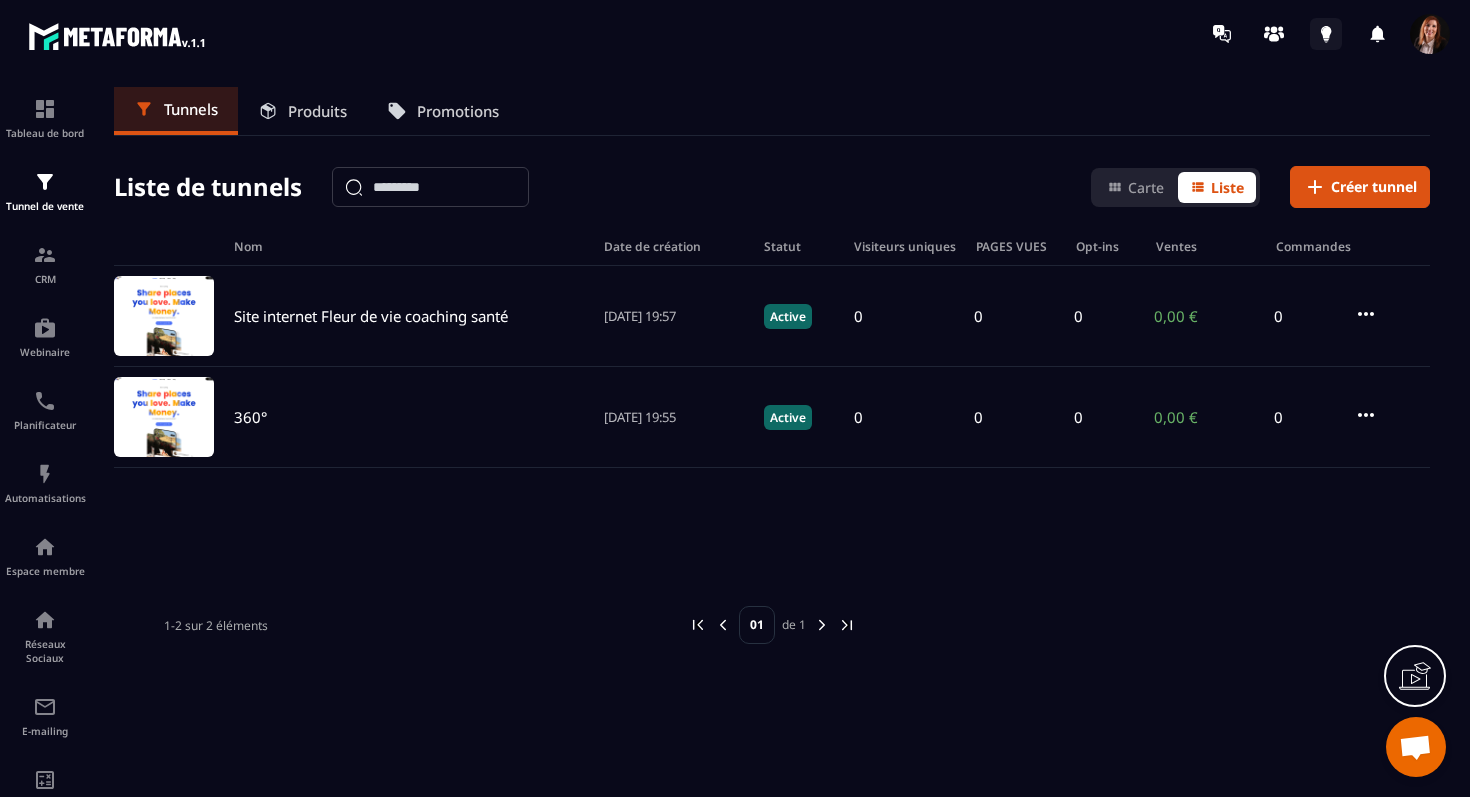 click 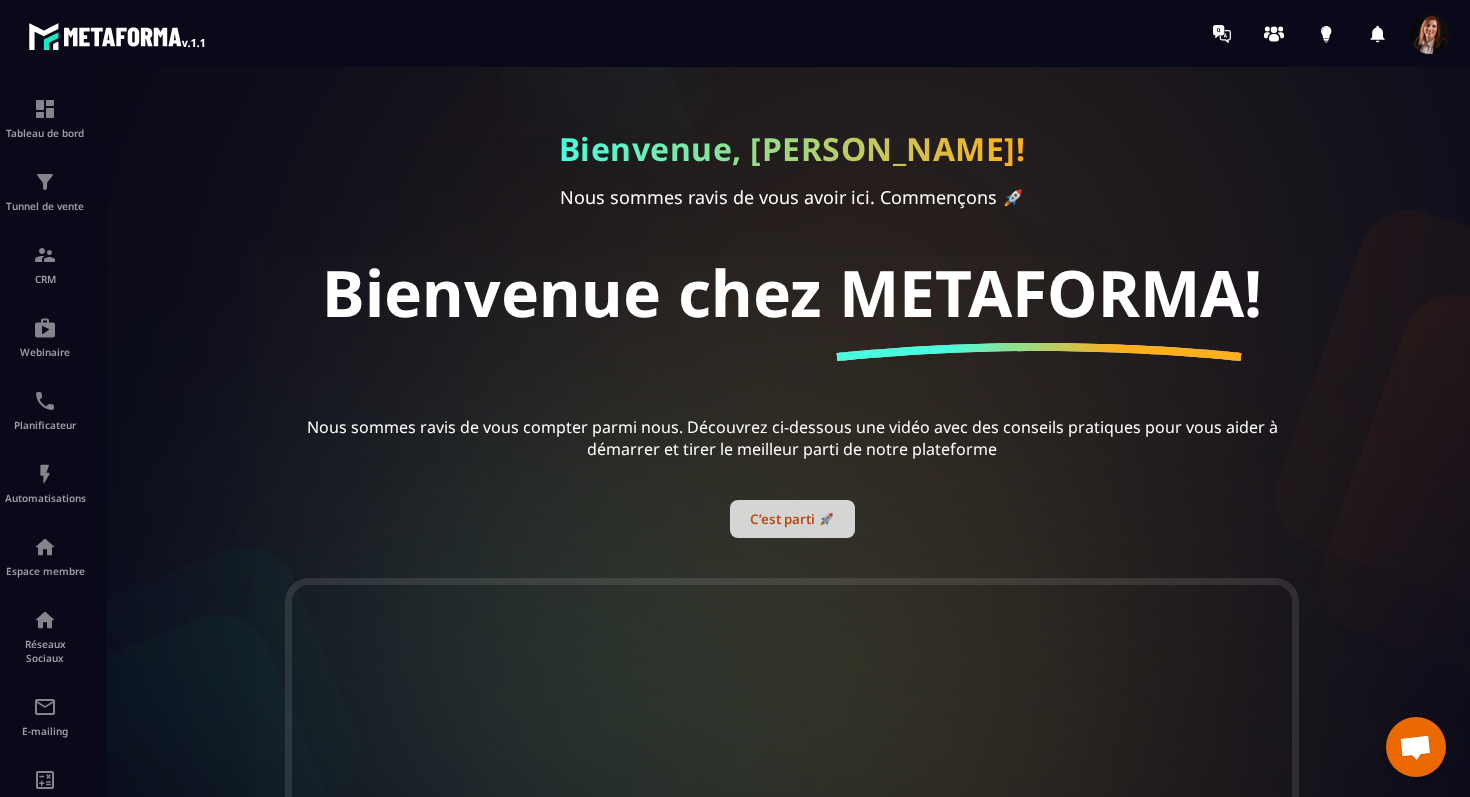 click on "C’est parti 🚀" at bounding box center (792, 519) 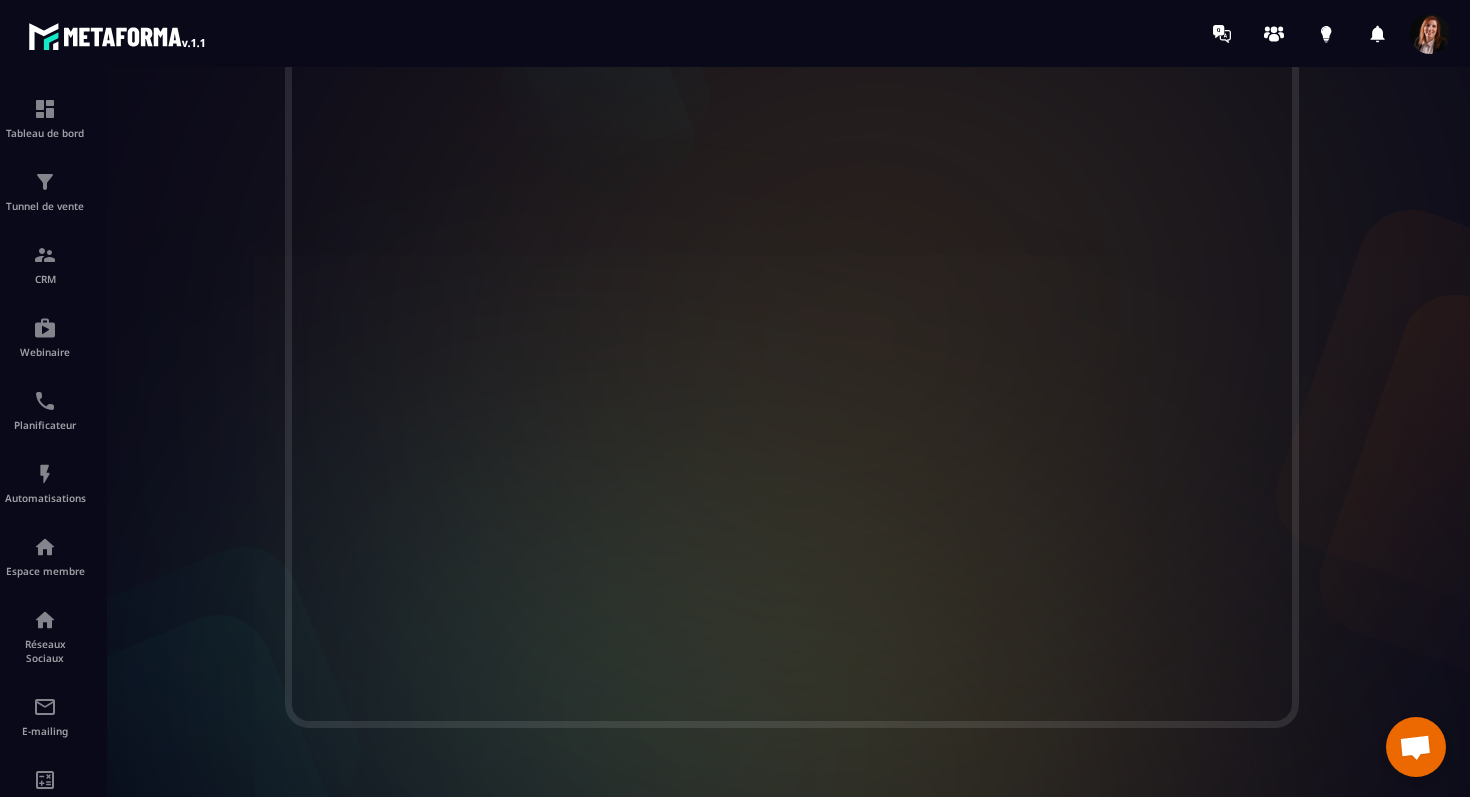 scroll, scrollTop: 0, scrollLeft: 0, axis: both 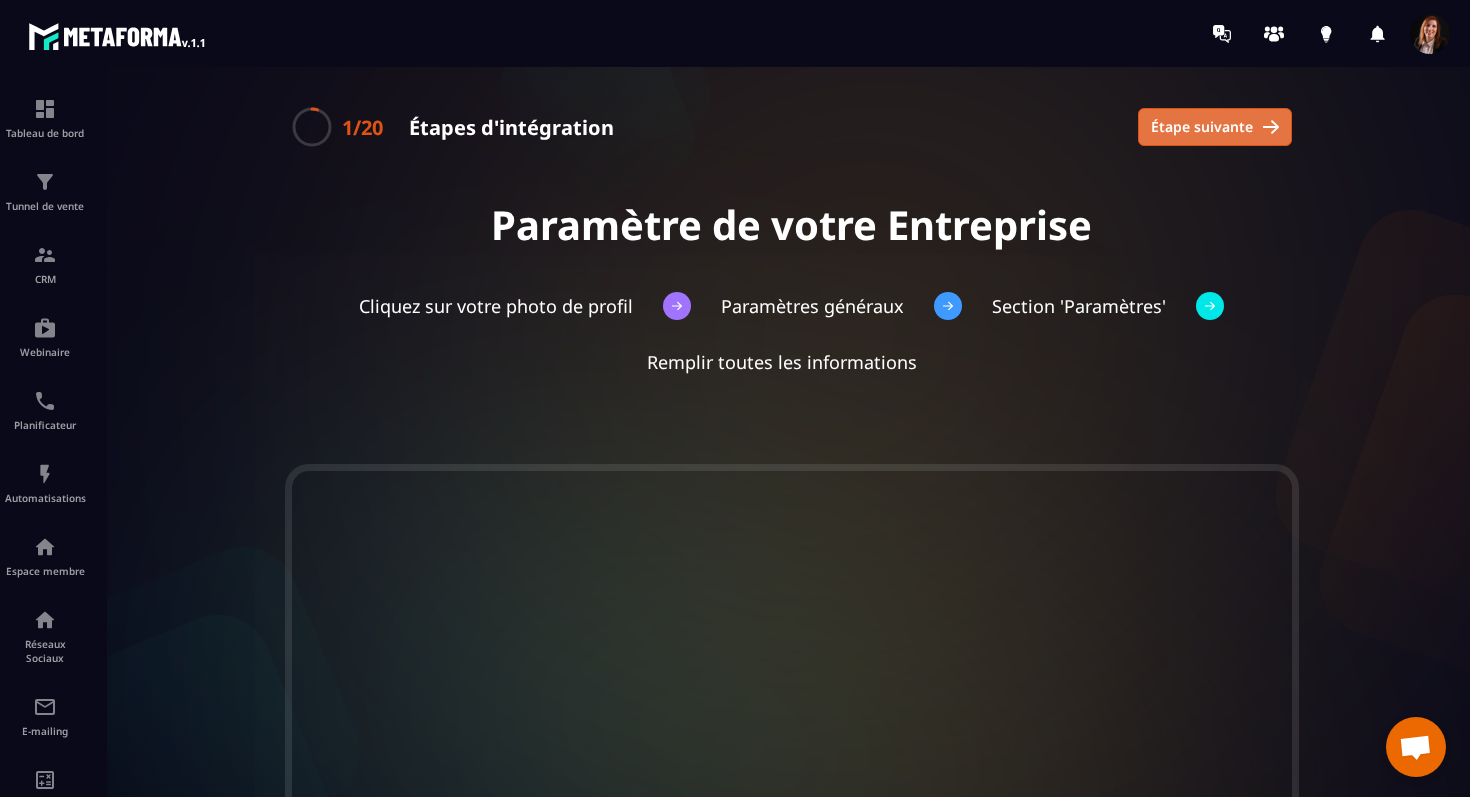 click on "Étape suivante" at bounding box center [1202, 127] 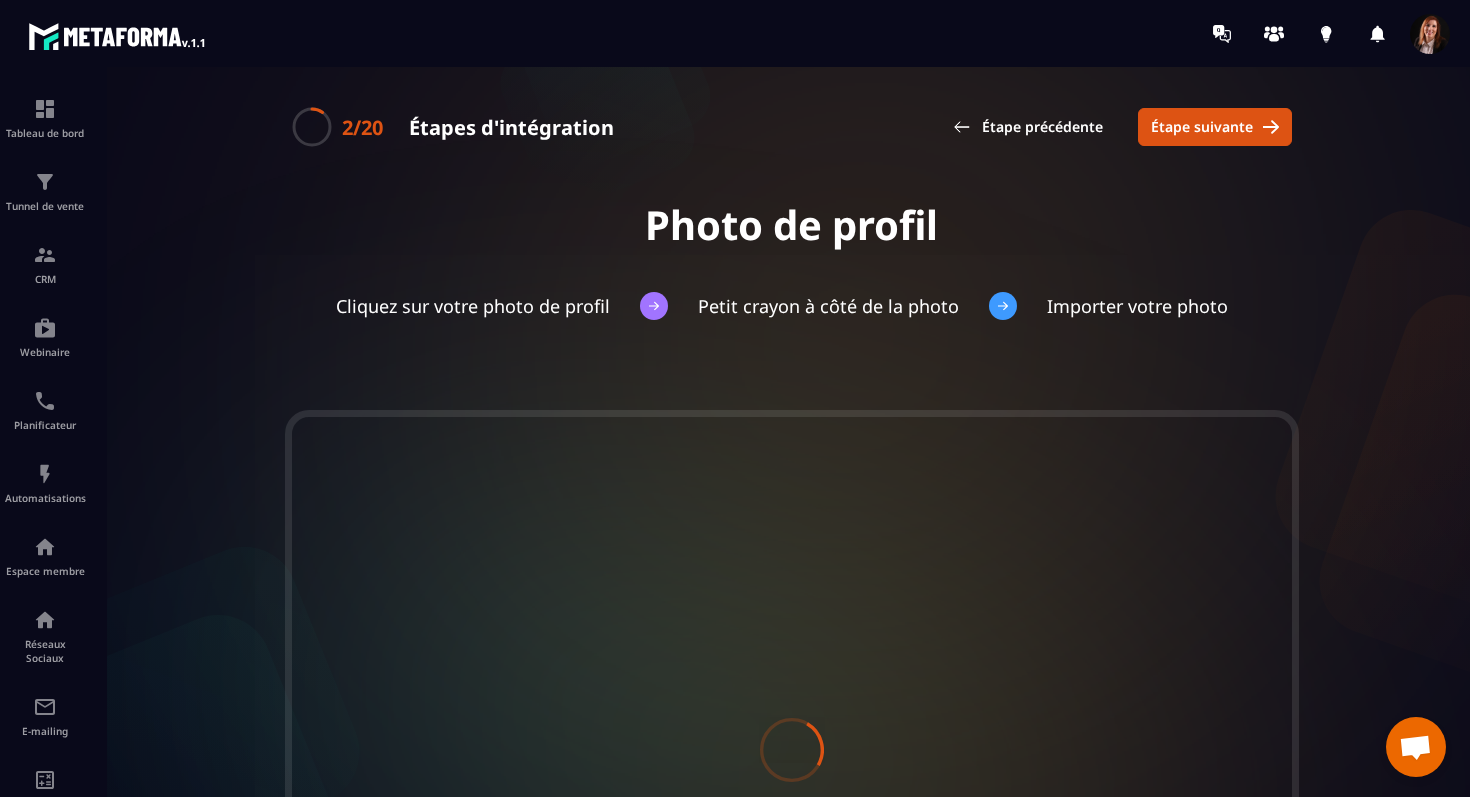 click on "Étape suivante" at bounding box center (1202, 127) 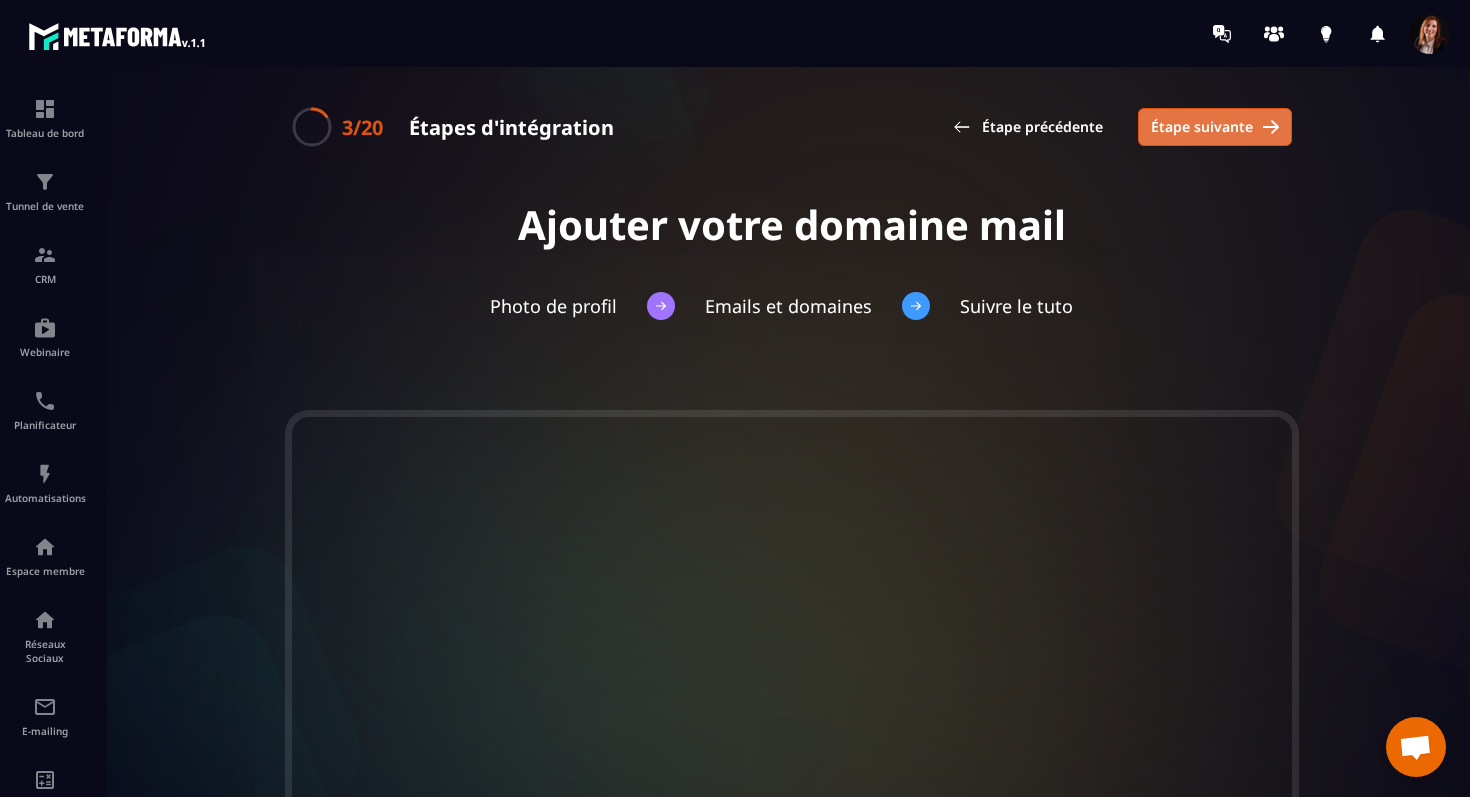 click on "Étape suivante" at bounding box center (1202, 127) 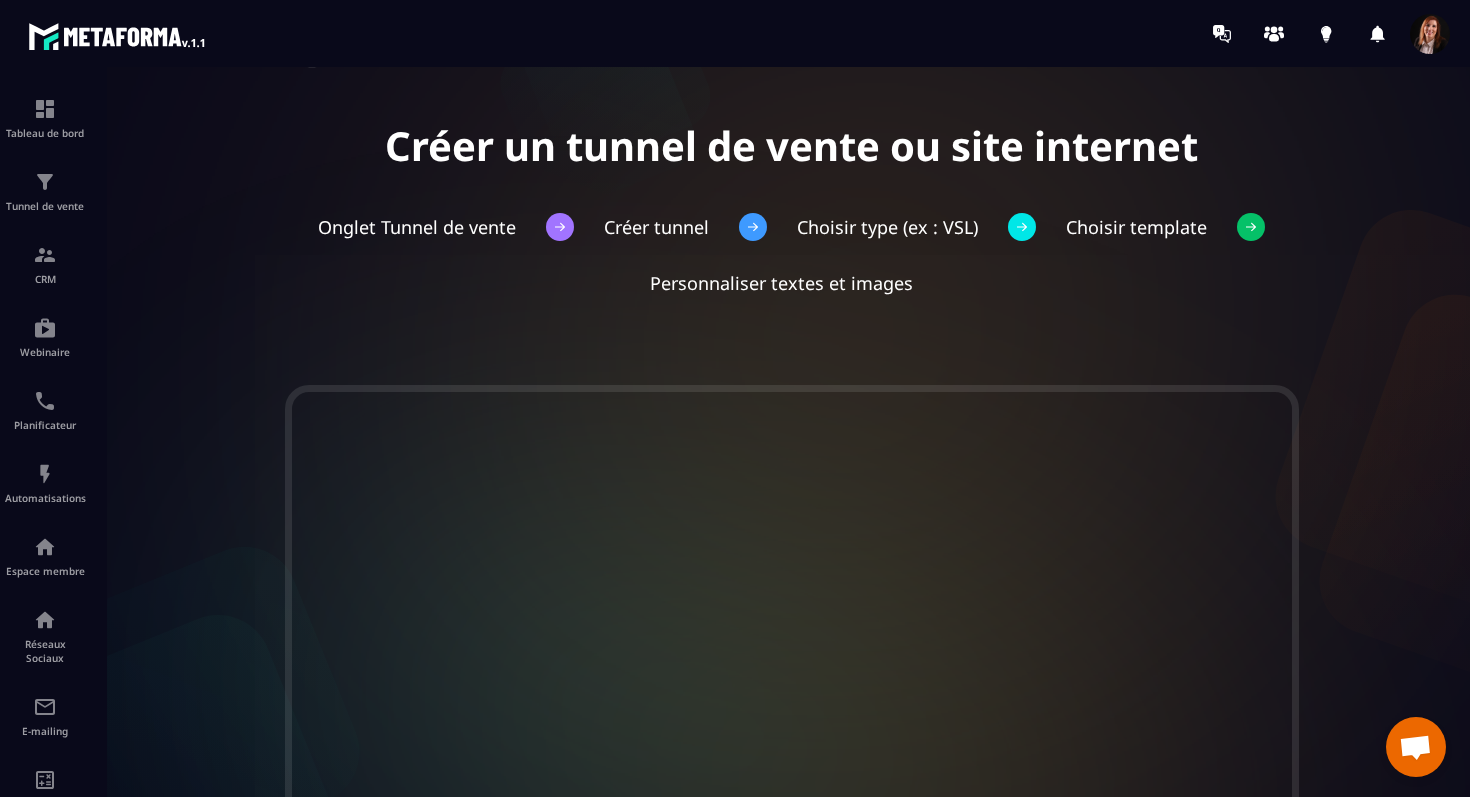 scroll, scrollTop: 57, scrollLeft: 0, axis: vertical 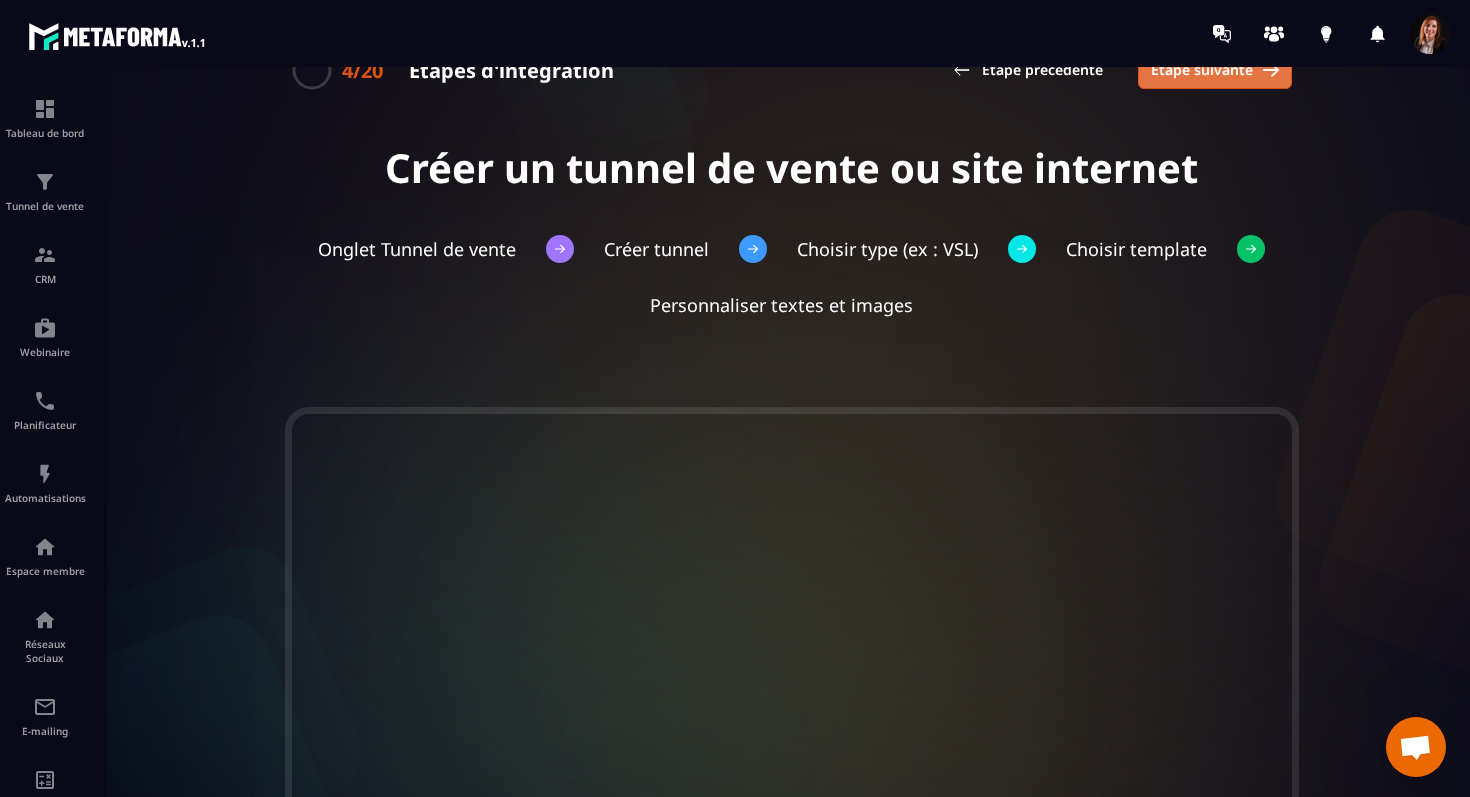 click on "Étape suivante" at bounding box center [1202, 70] 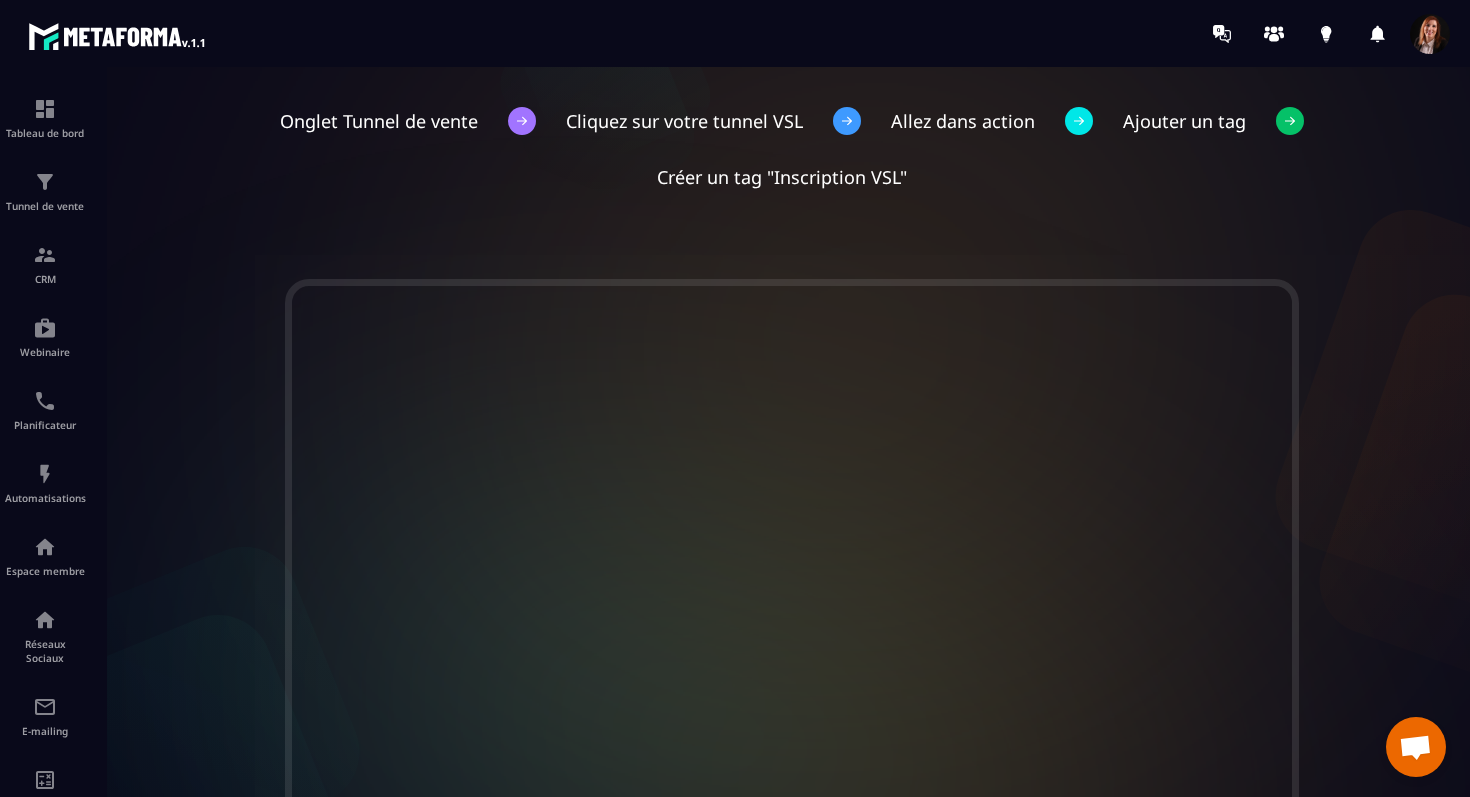 scroll, scrollTop: 120, scrollLeft: 0, axis: vertical 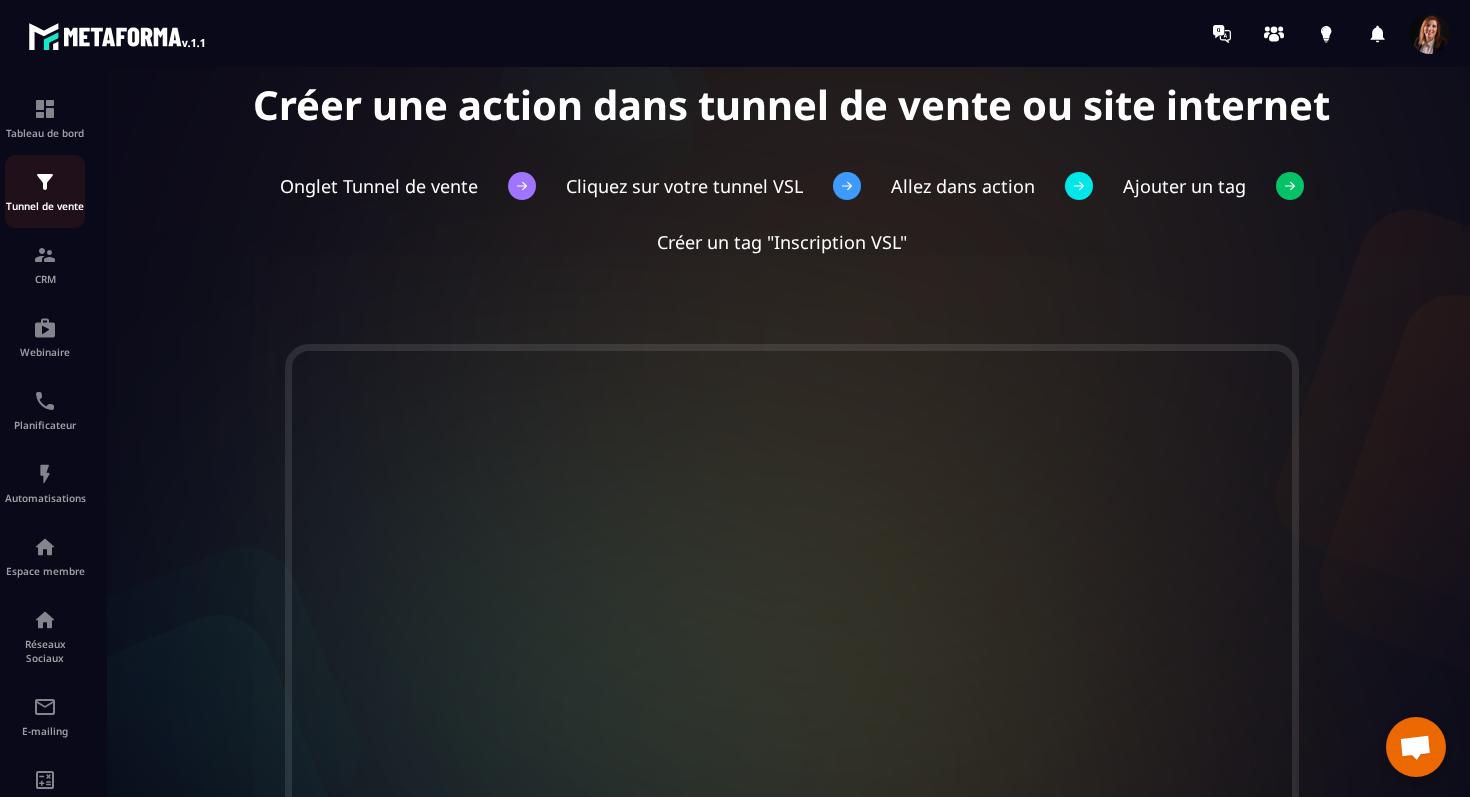 click at bounding box center [45, 182] 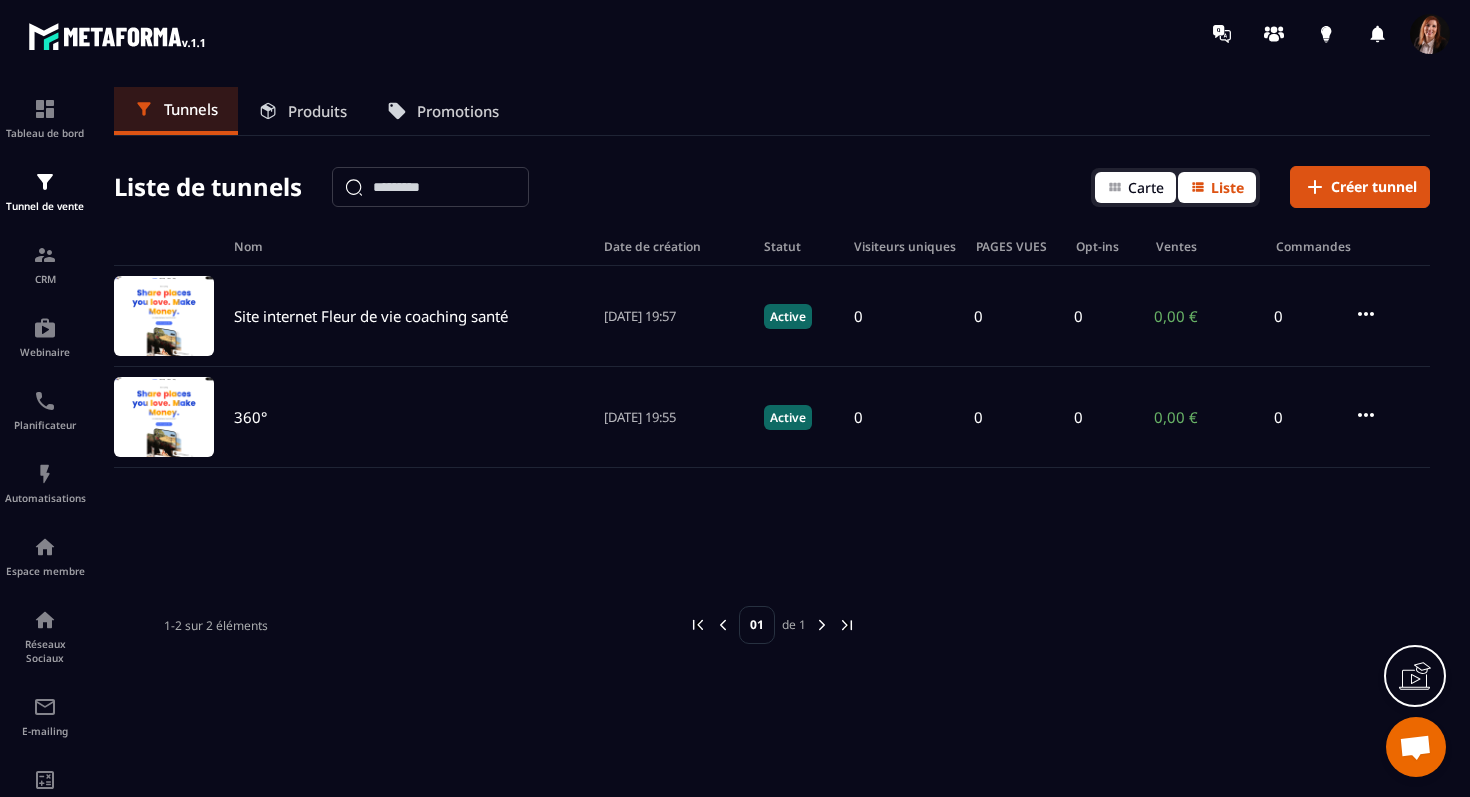 click 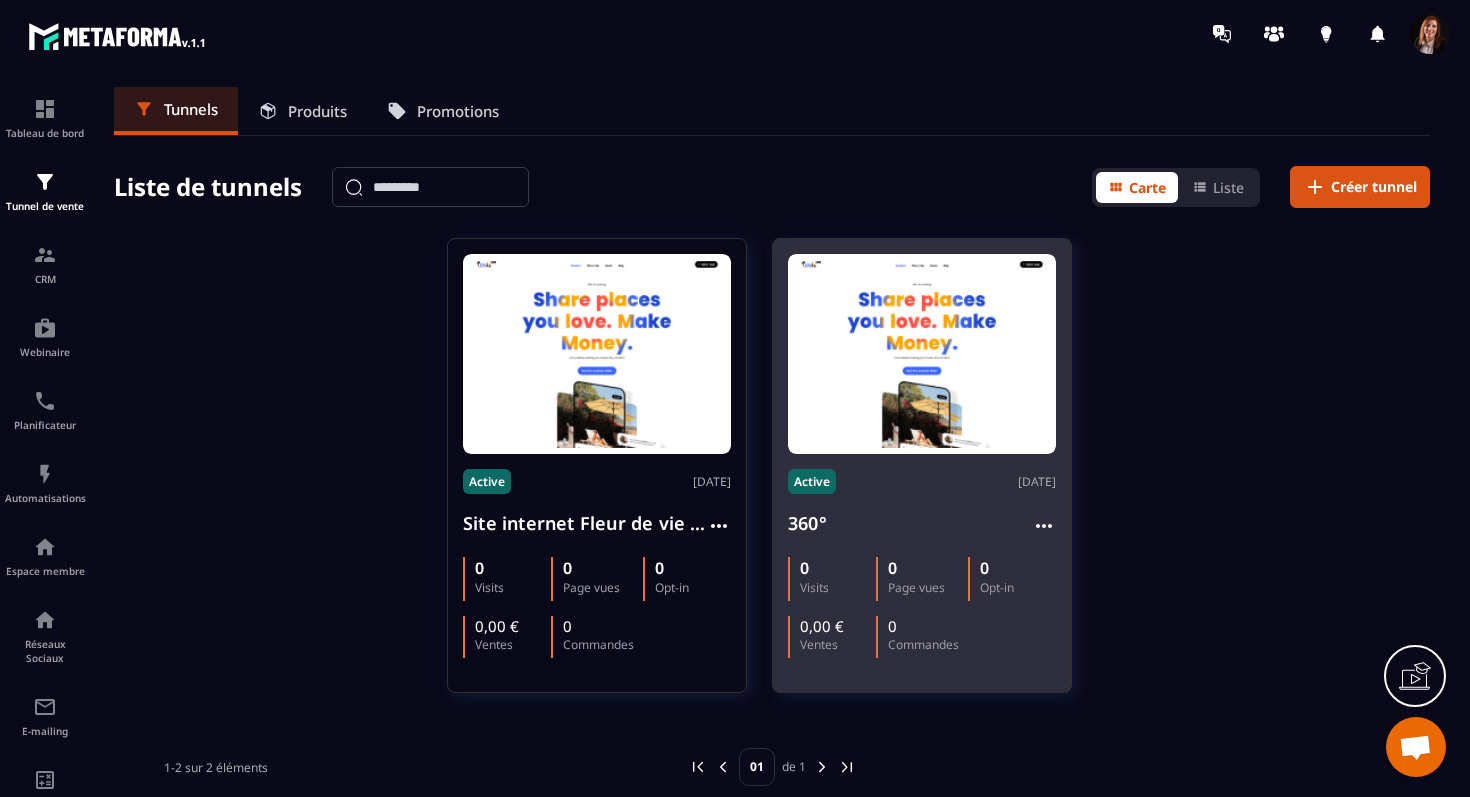 scroll, scrollTop: 17, scrollLeft: 0, axis: vertical 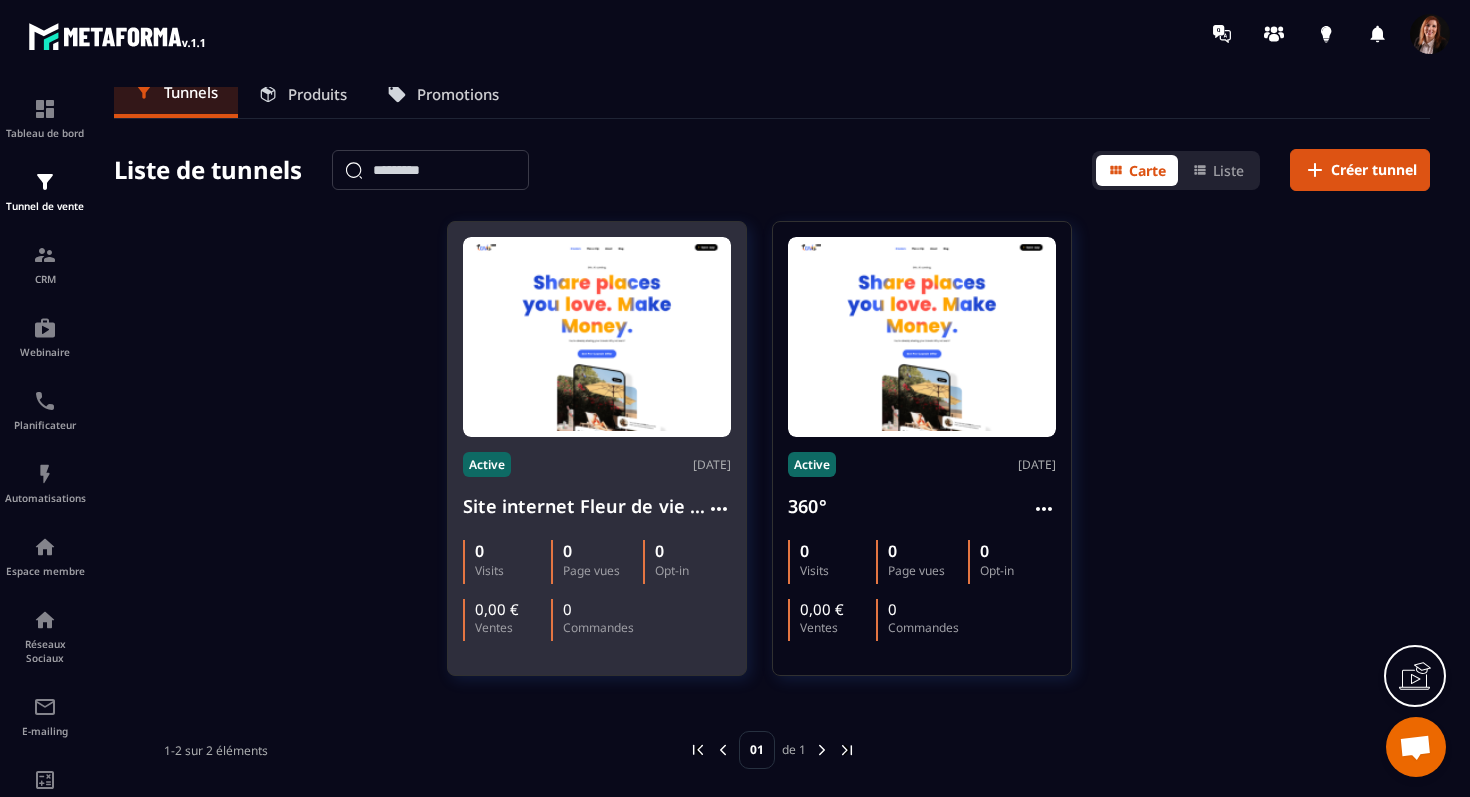 click at bounding box center [597, 337] 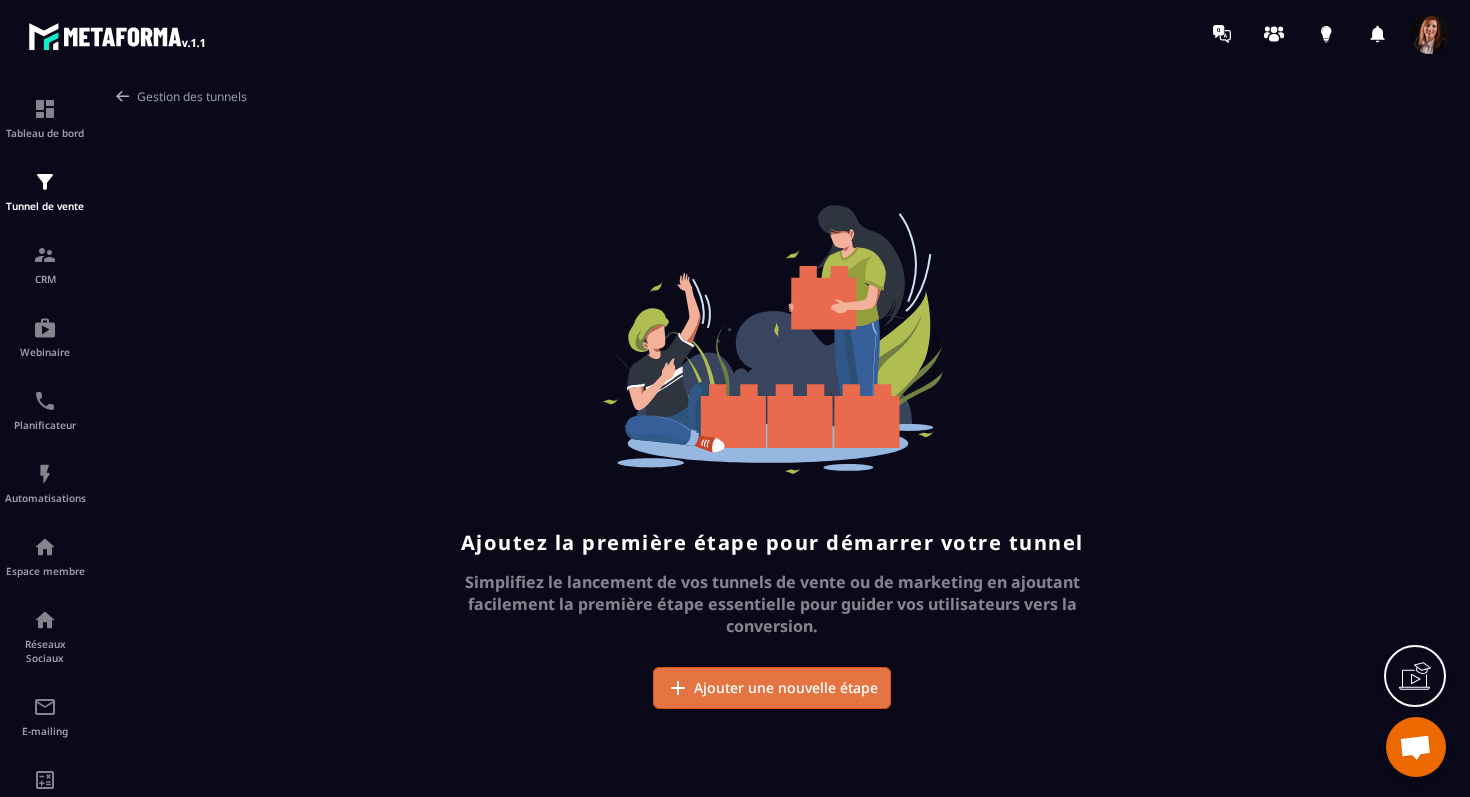 click on "Ajouter une nouvelle étape" at bounding box center [786, 688] 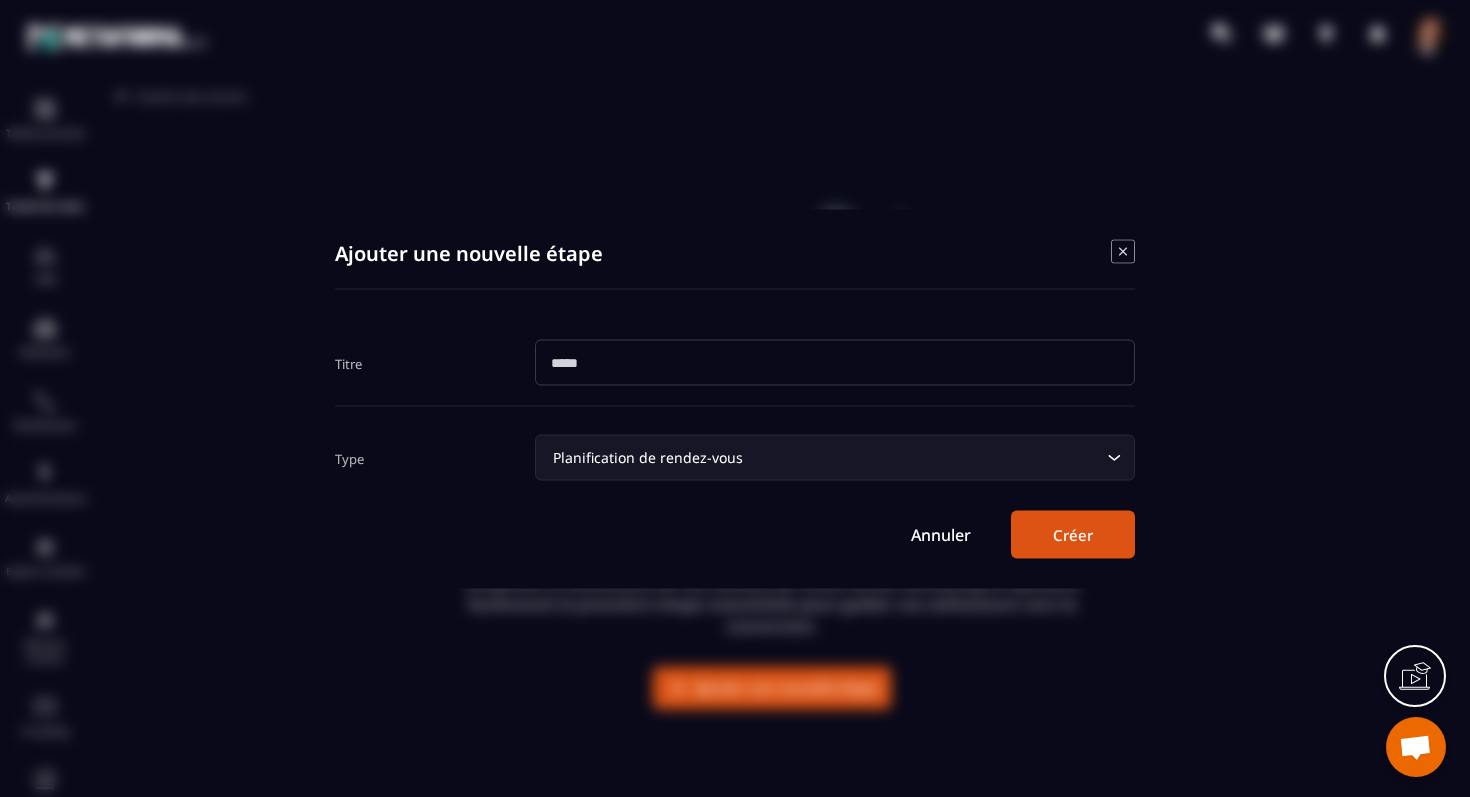 click on "Annuler" at bounding box center (941, 534) 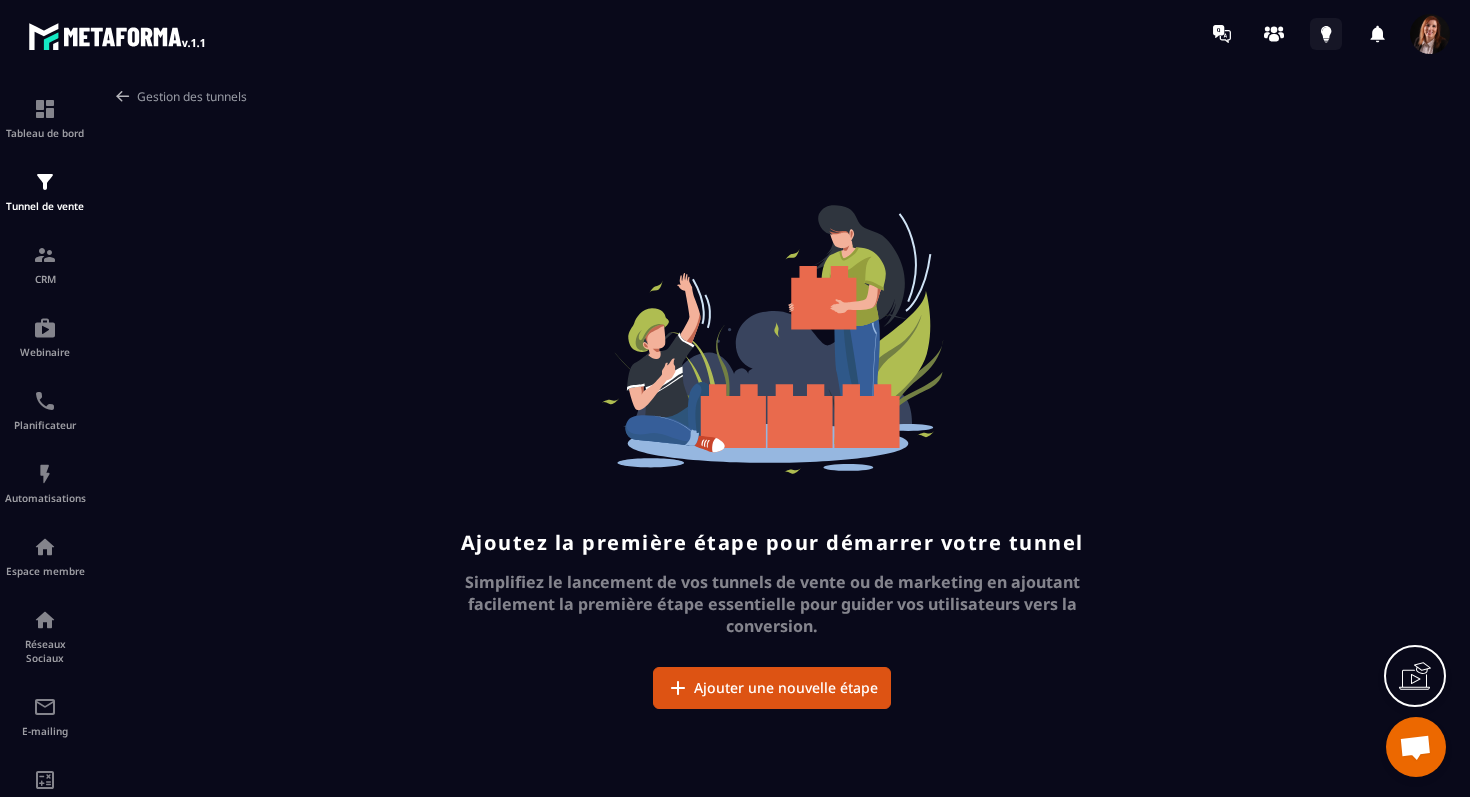 click 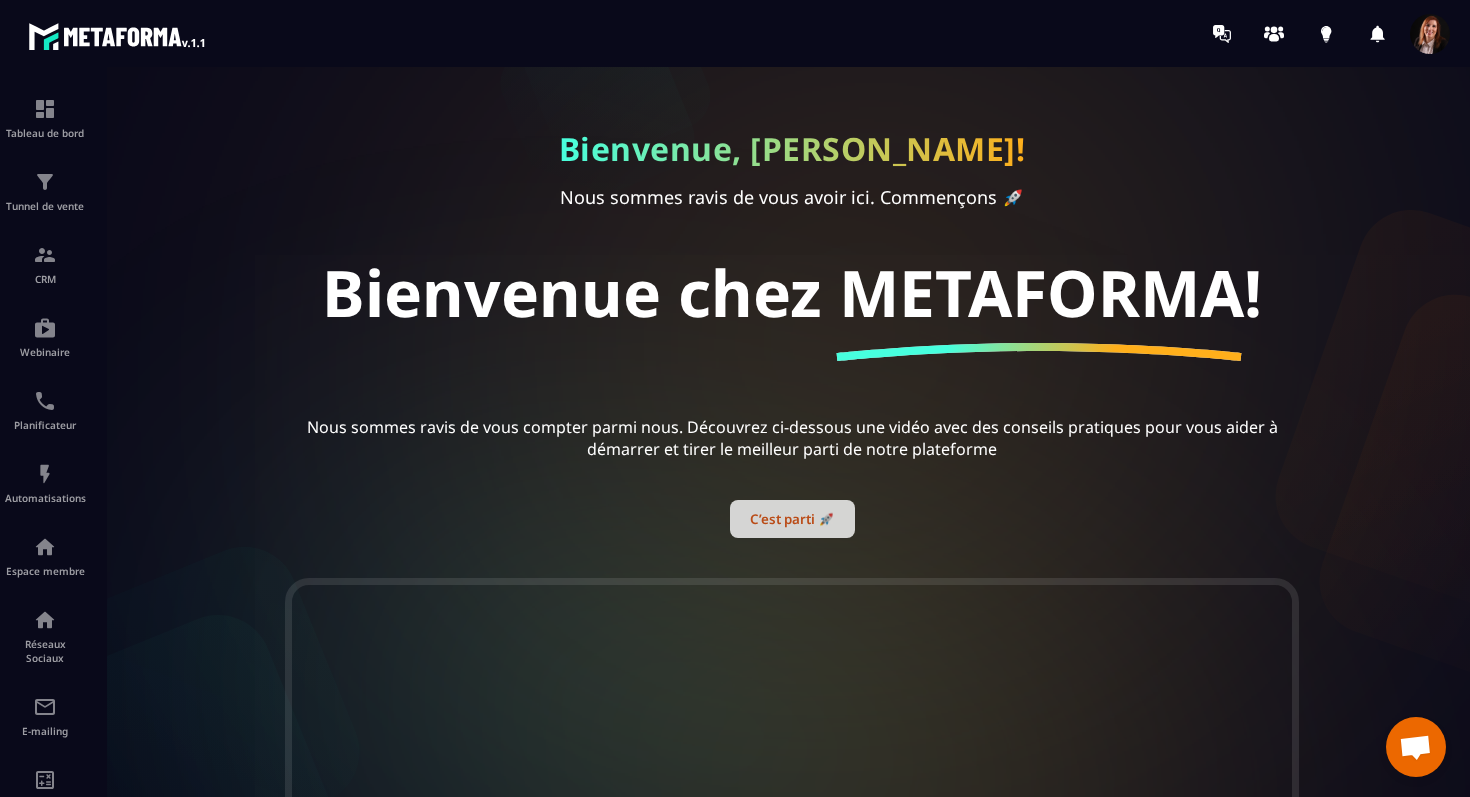 click on "C’est parti 🚀" at bounding box center [792, 519] 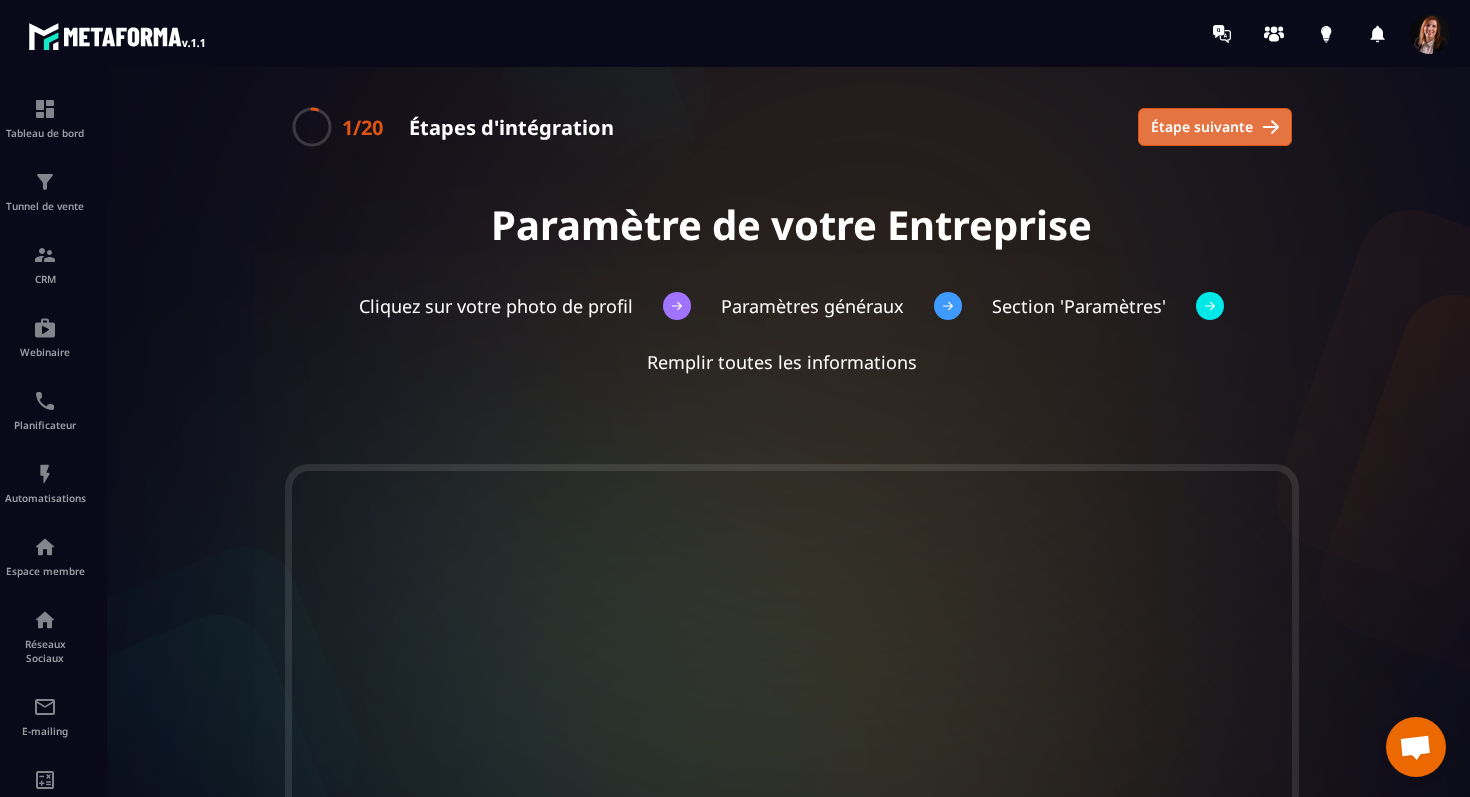 click on "Étape suivante" at bounding box center [1215, 127] 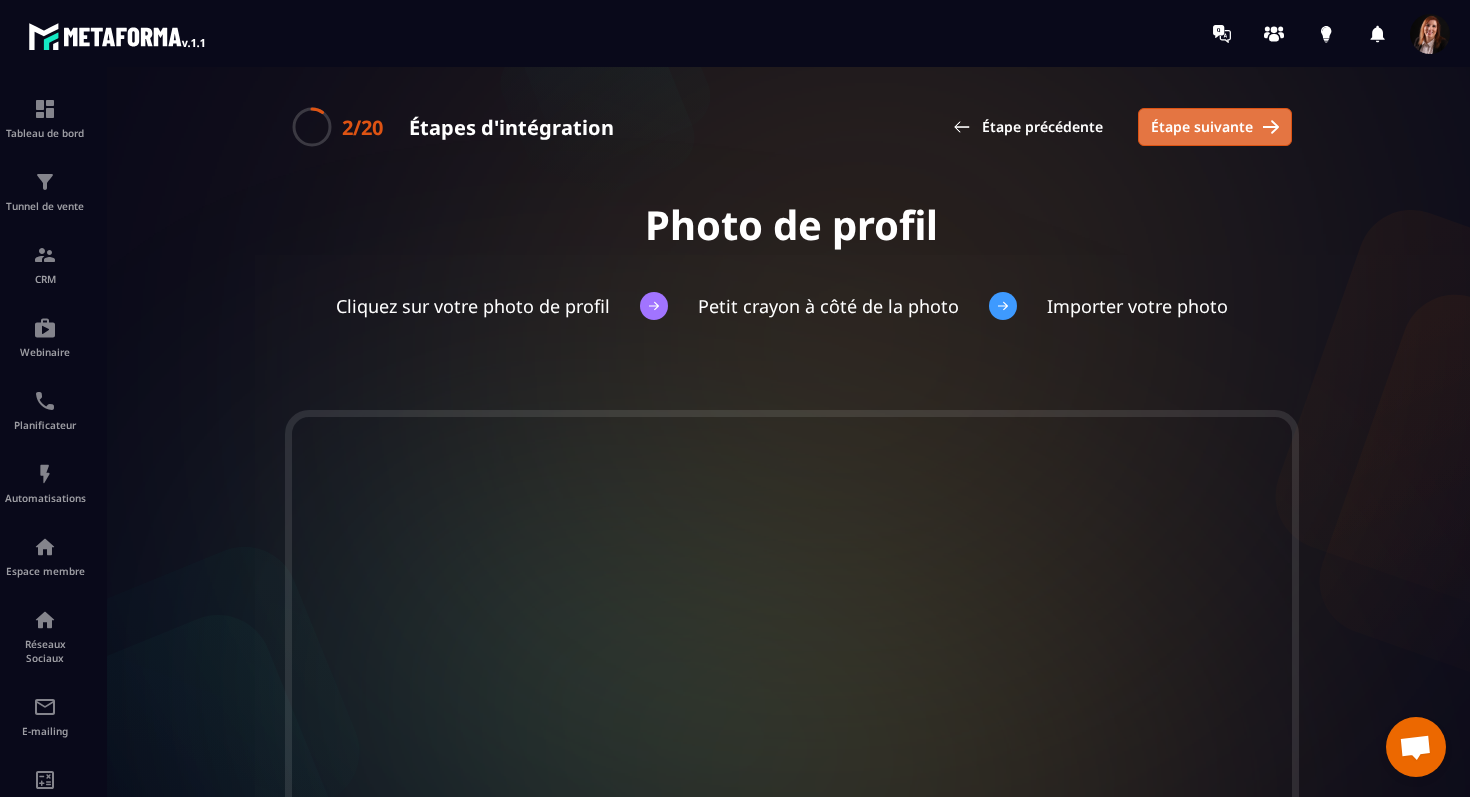 click on "Étape suivante" at bounding box center (1215, 127) 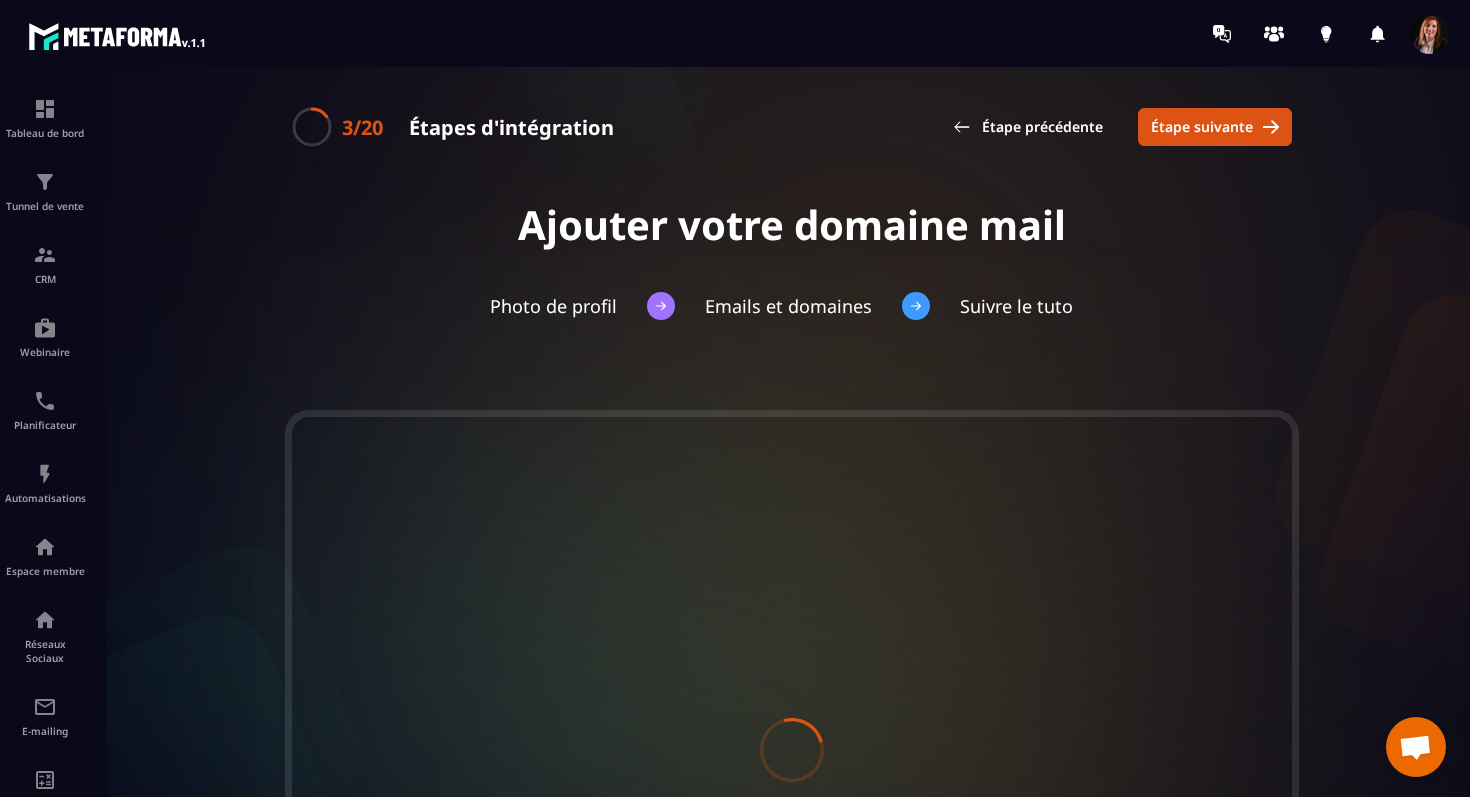 click on "Étape suivante" at bounding box center (1215, 127) 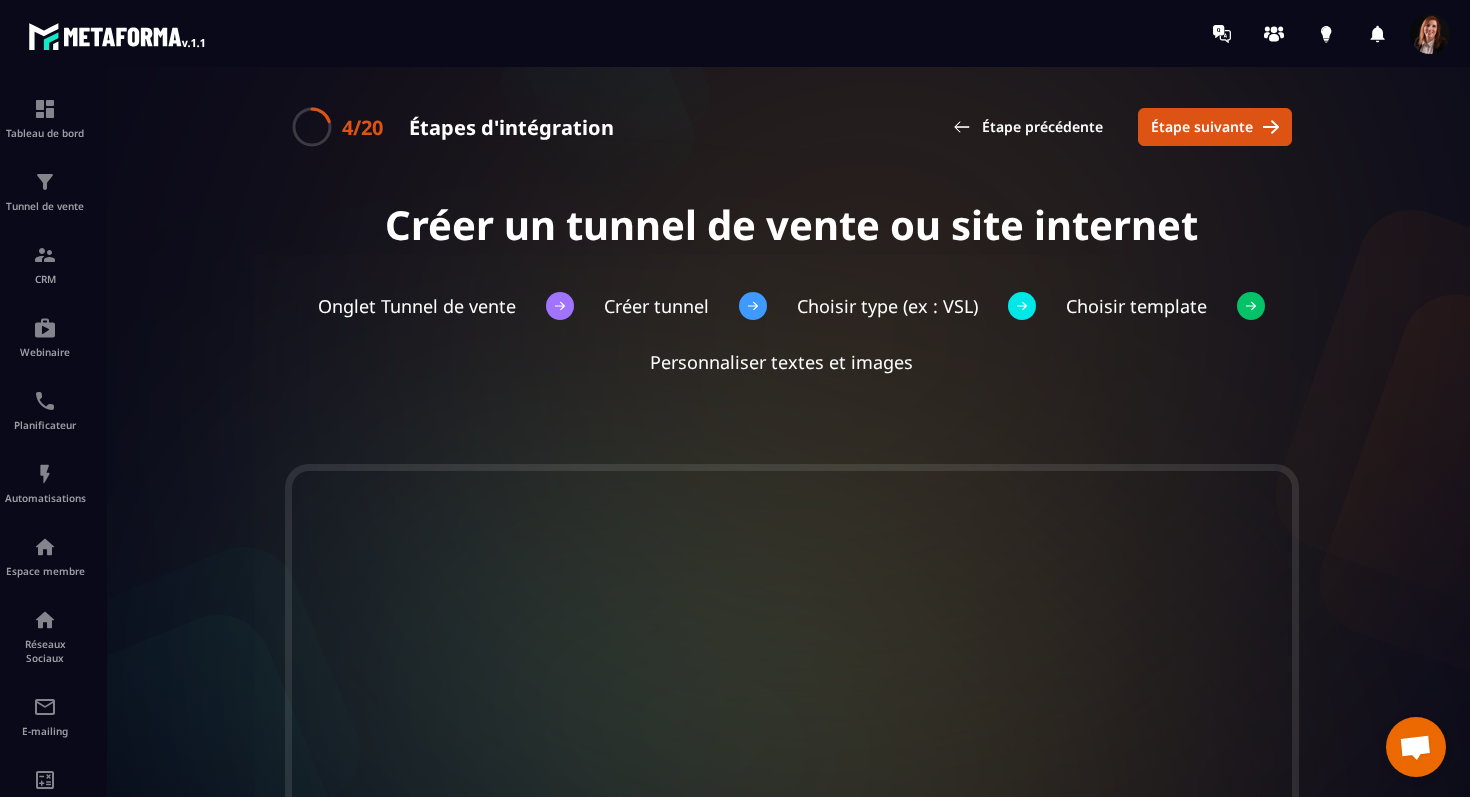 click on "Étape suivante" at bounding box center (1215, 127) 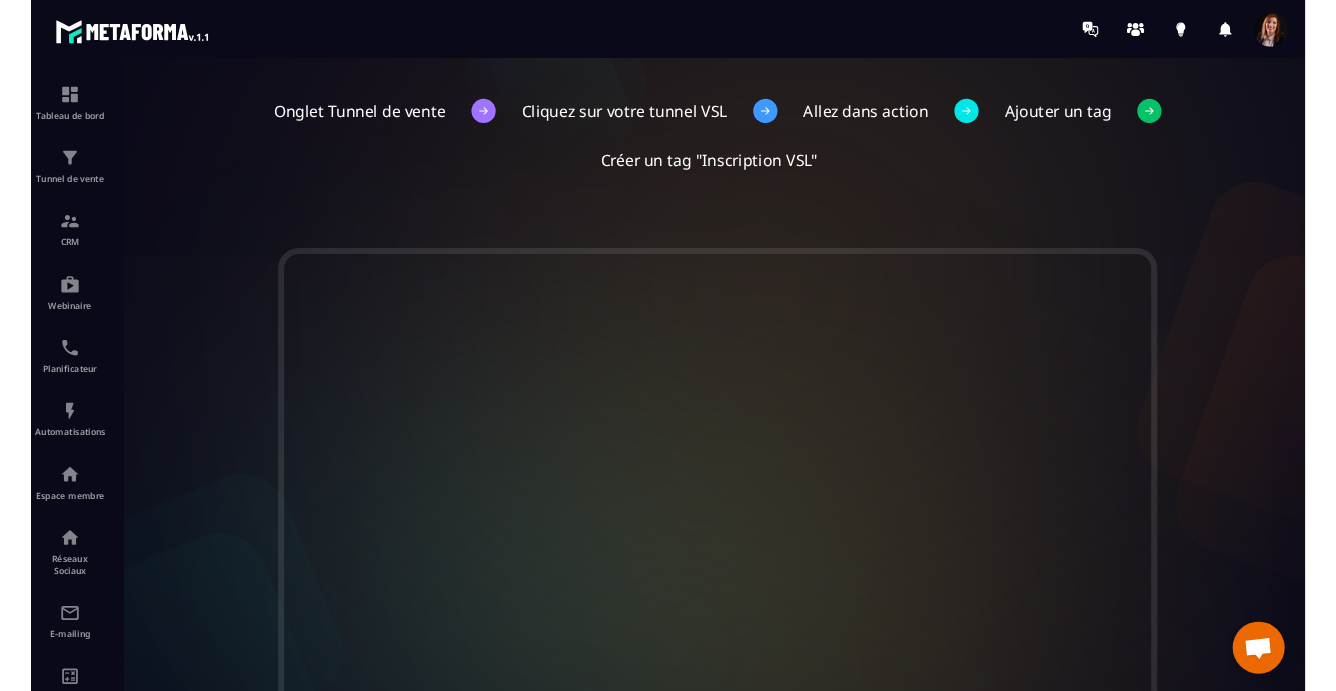 scroll, scrollTop: 181, scrollLeft: 0, axis: vertical 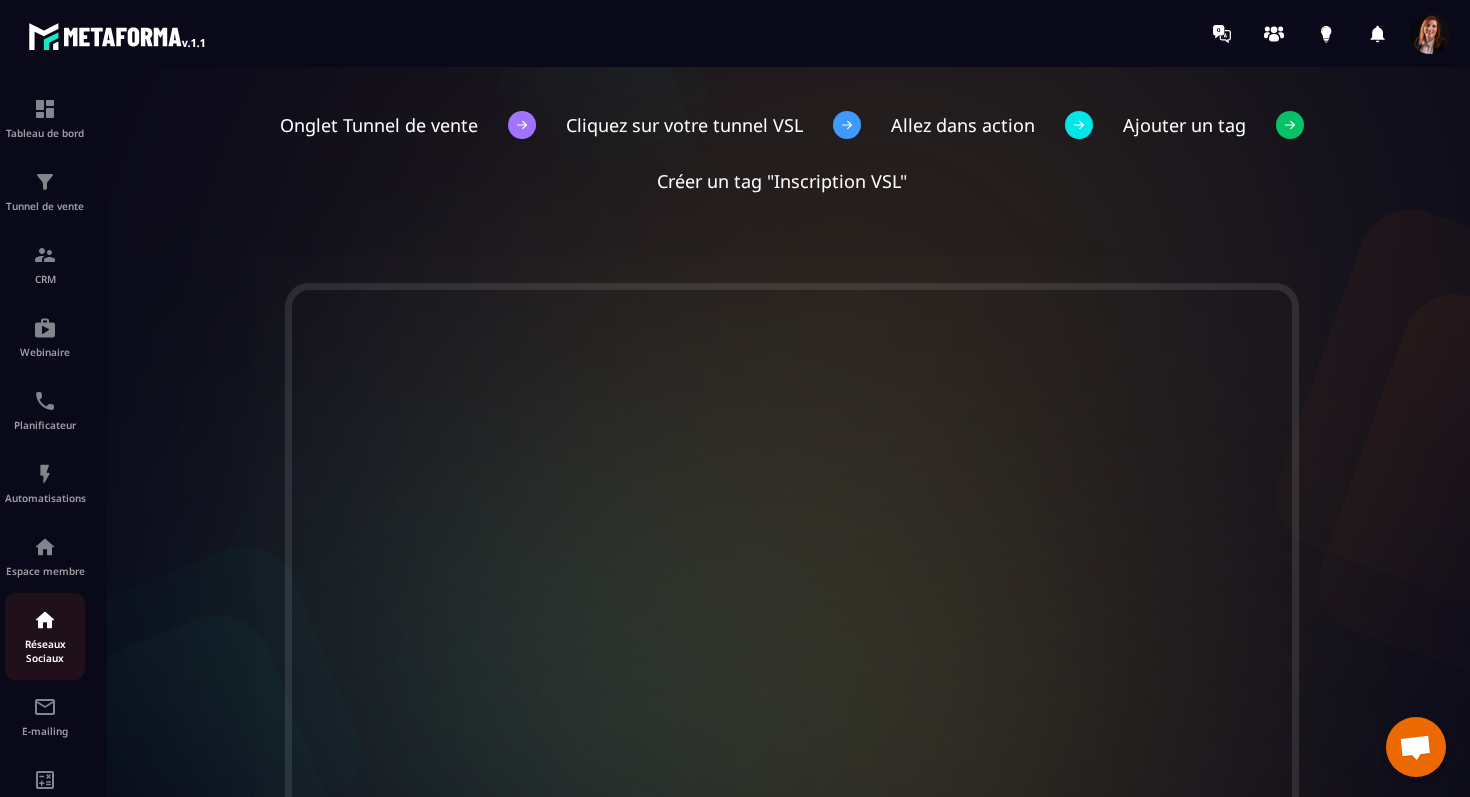 click at bounding box center [45, 620] 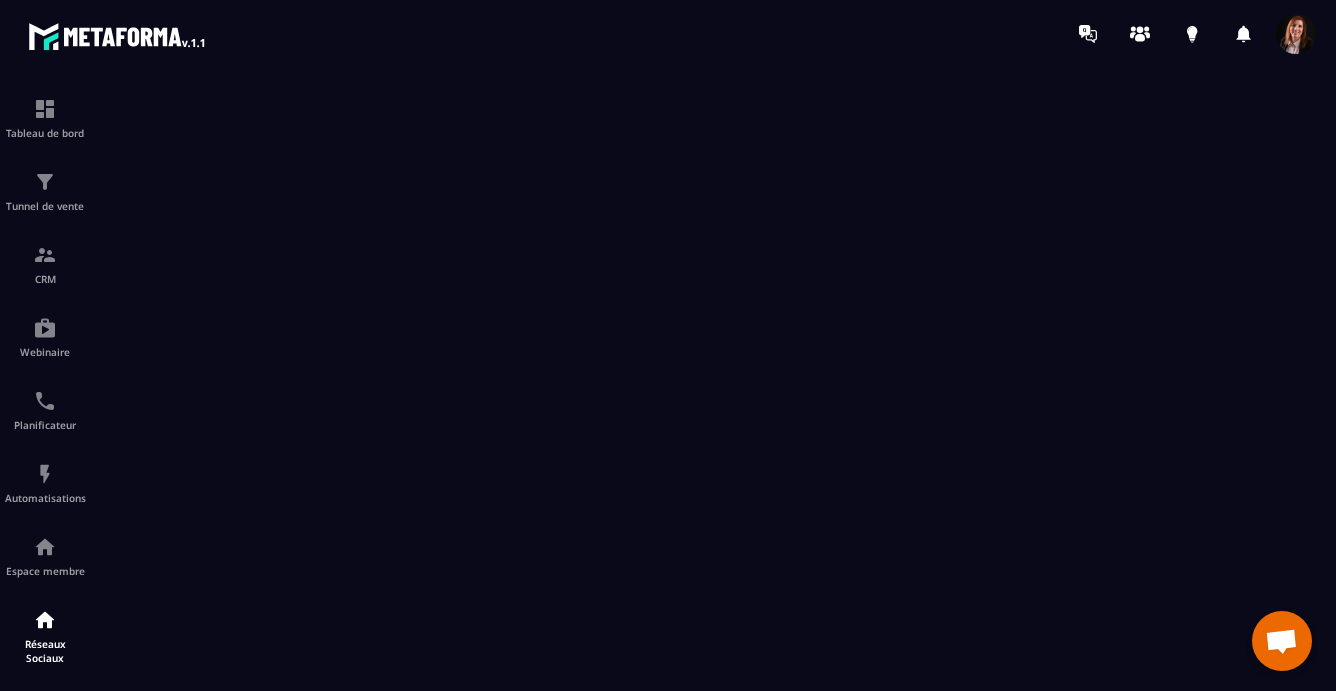 click at bounding box center (1296, 34) 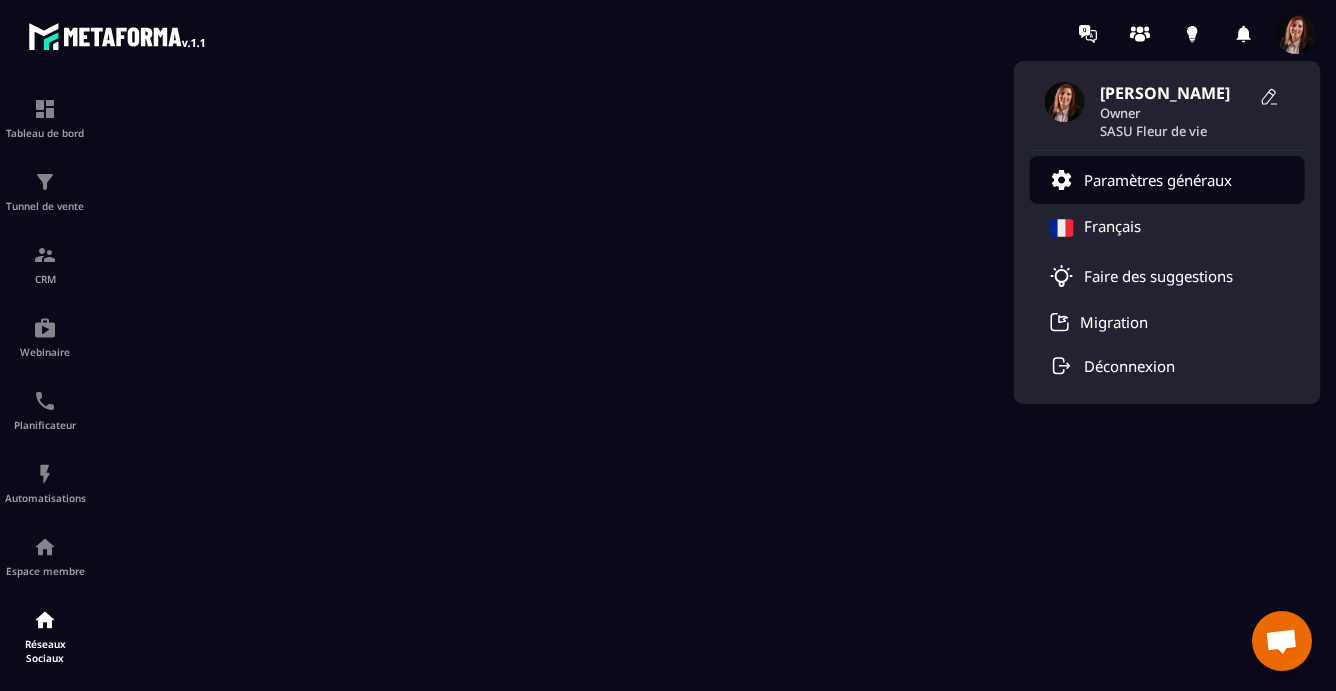 click on "Paramètres généraux" at bounding box center [1158, 180] 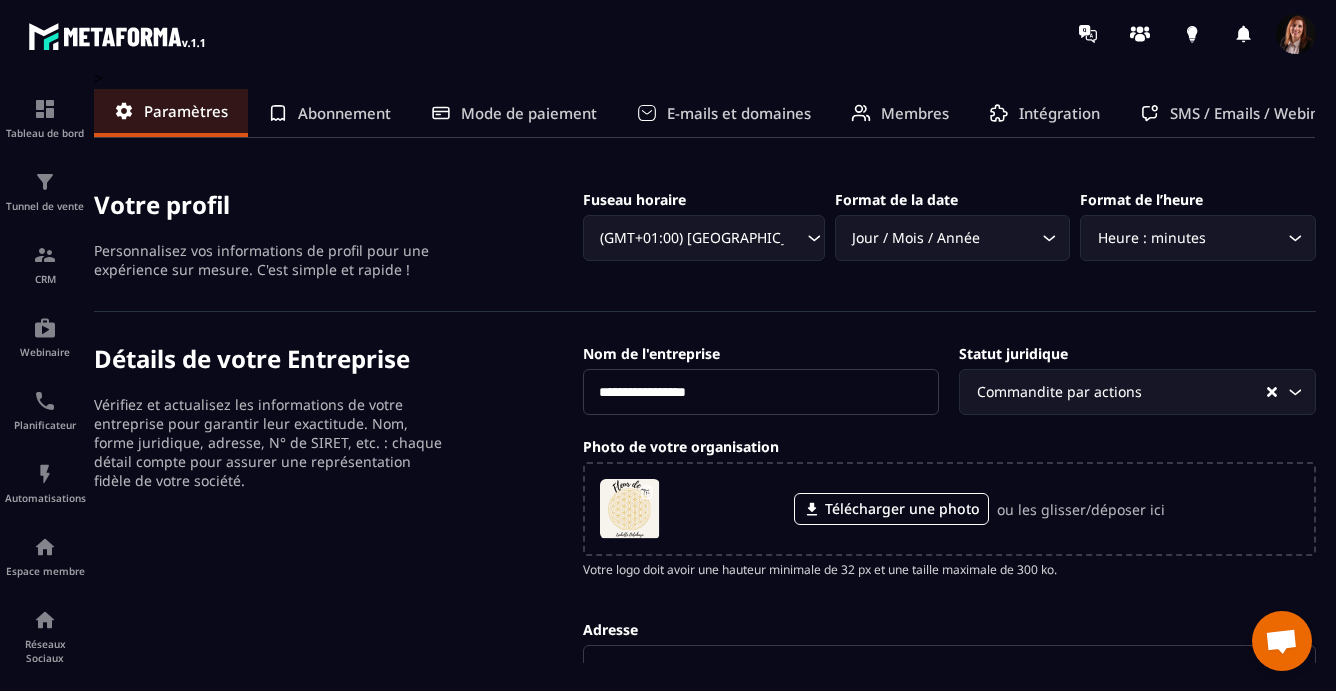 click on "E-mails et domaines" at bounding box center [739, 113] 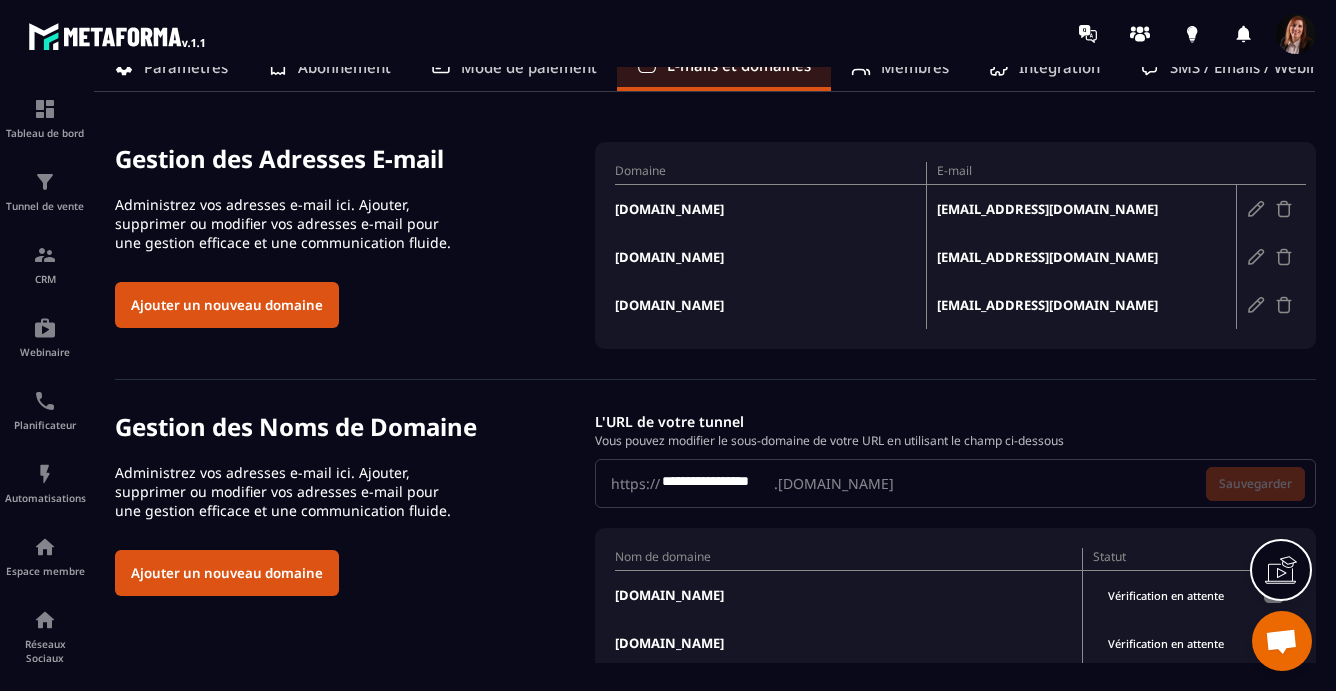 scroll, scrollTop: 146, scrollLeft: 0, axis: vertical 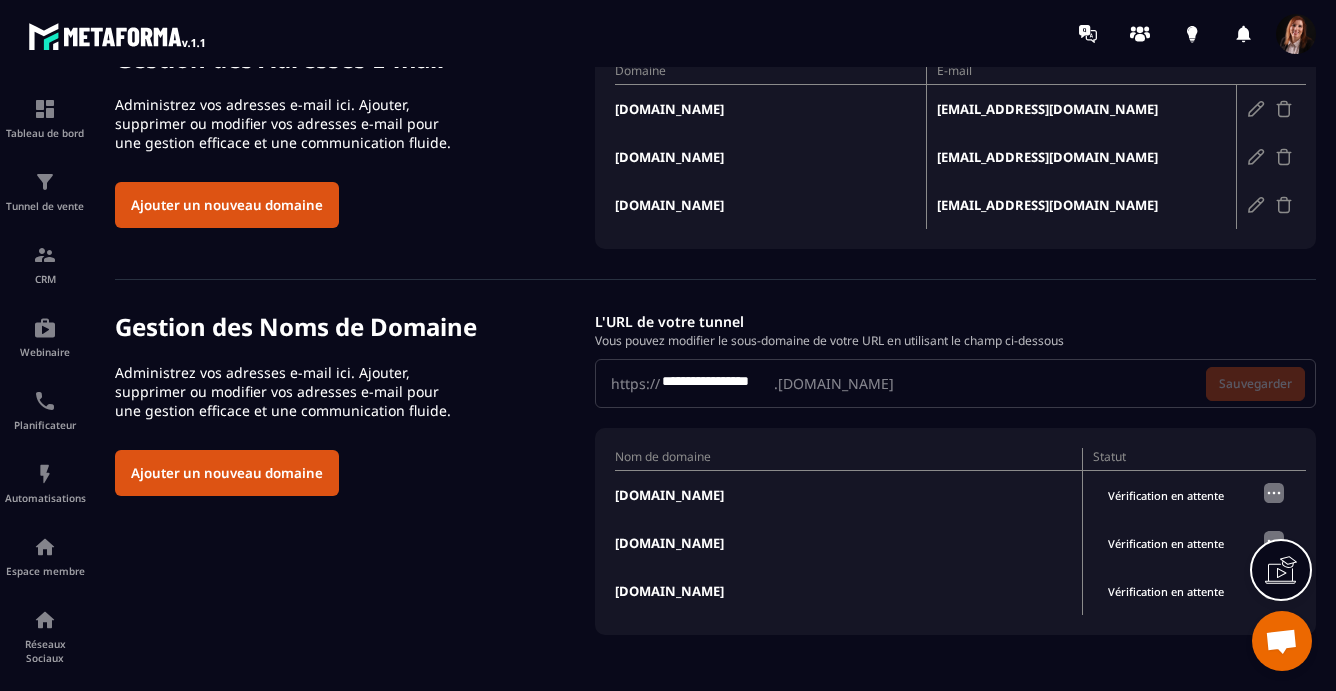 click on "Ajouter un nouveau domaine" at bounding box center (227, 473) 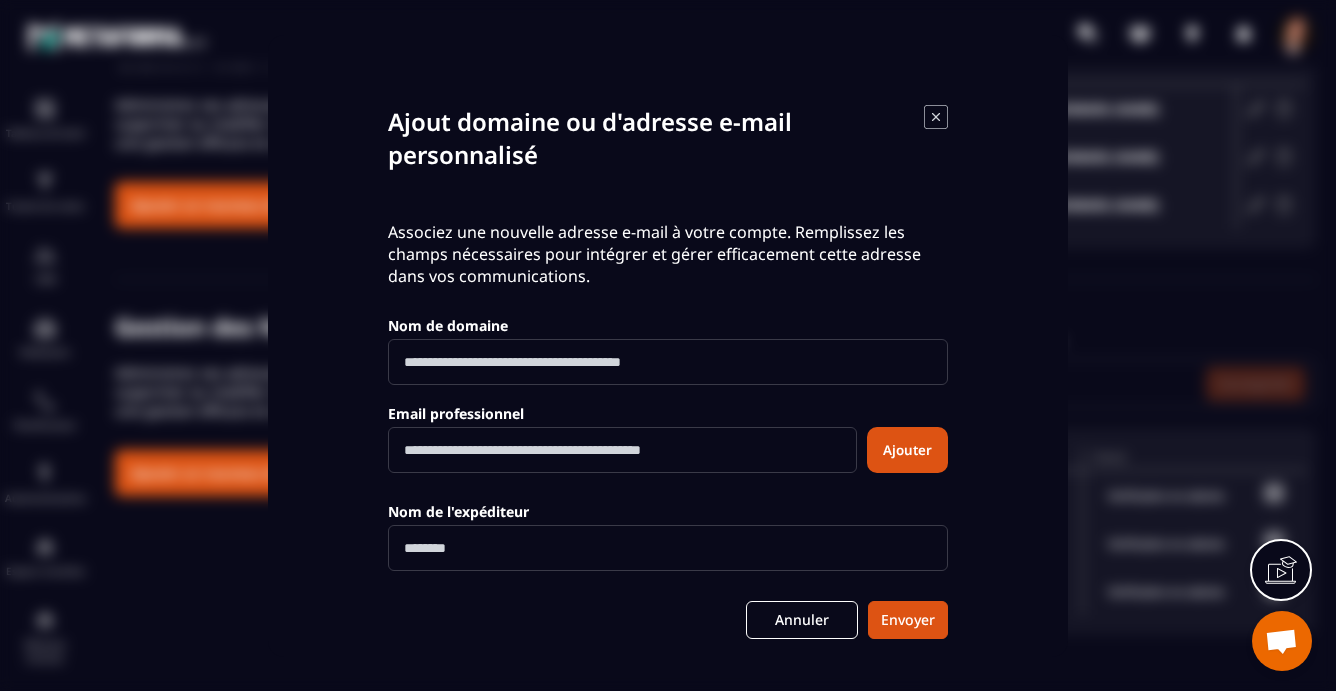 click at bounding box center (668, 362) 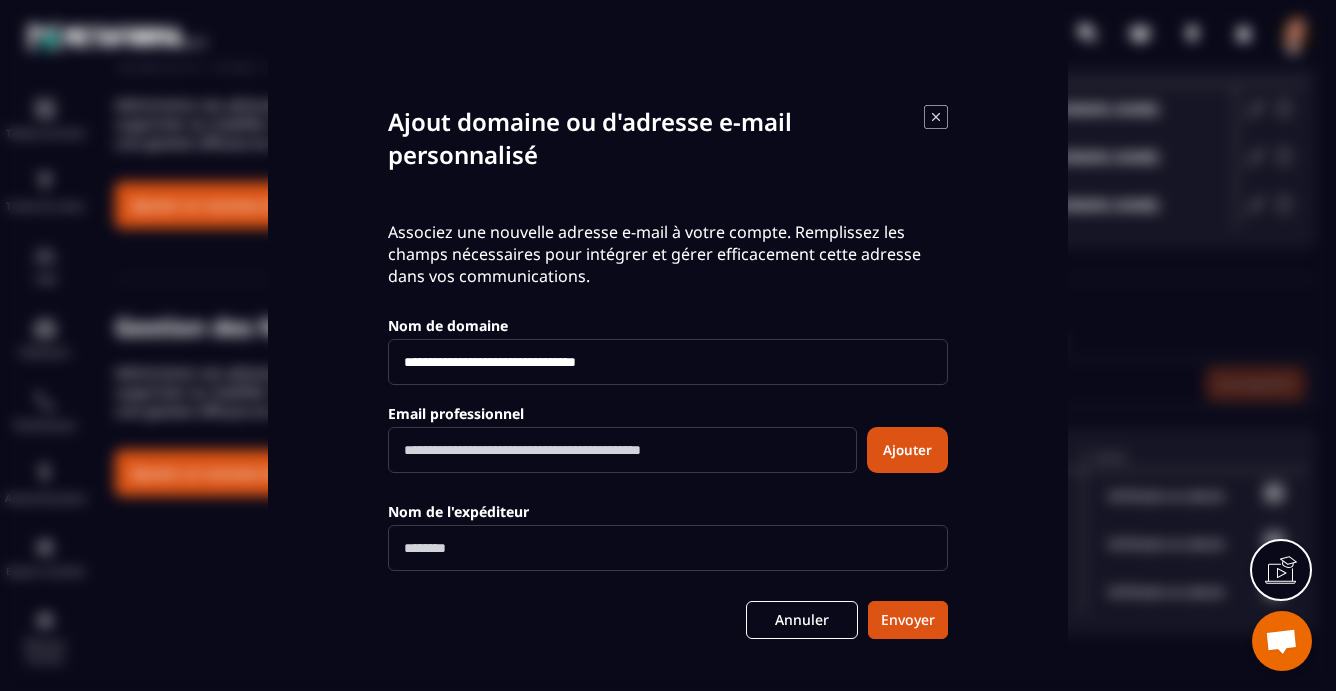 click at bounding box center (622, 450) 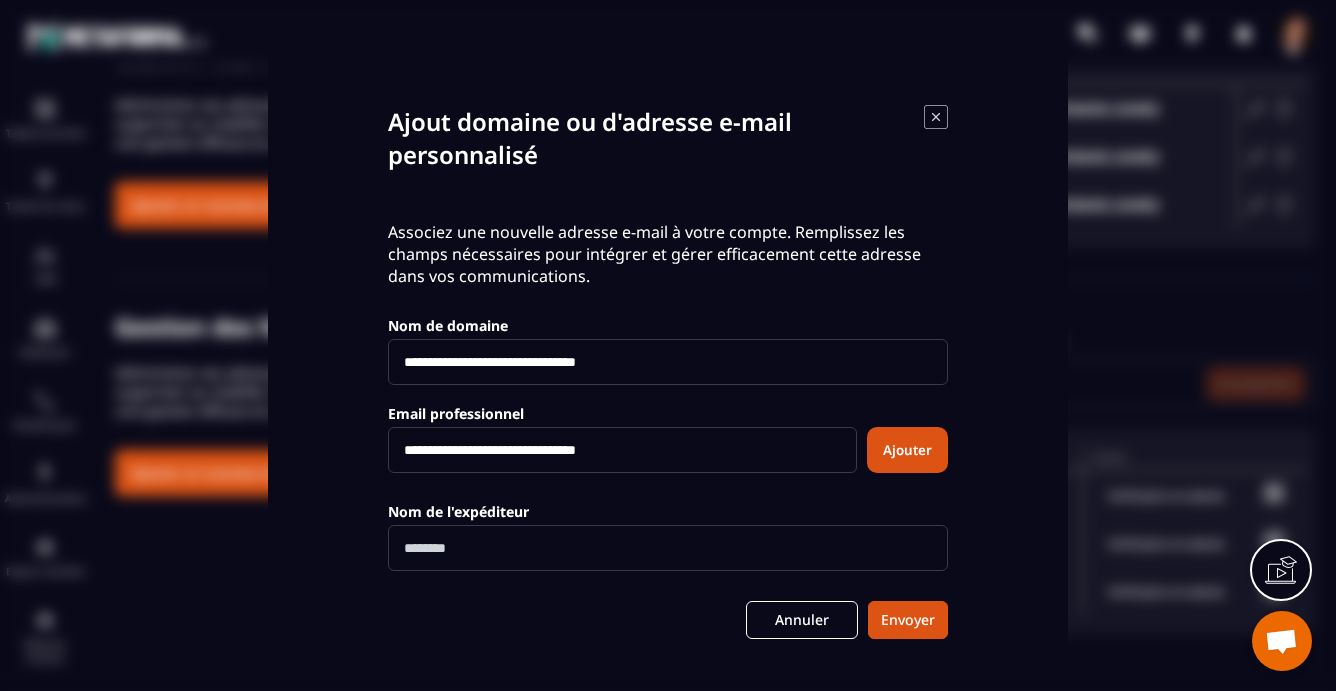 type on "**********" 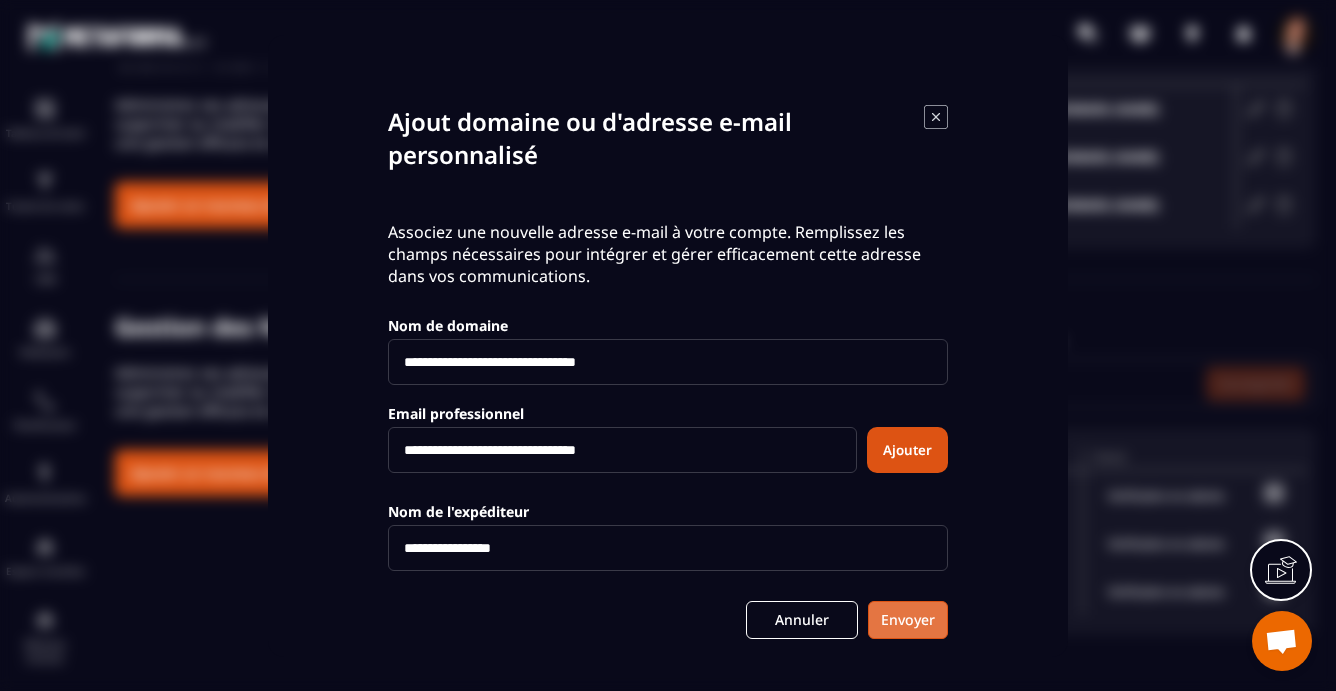 click on "Envoyer" at bounding box center [908, 620] 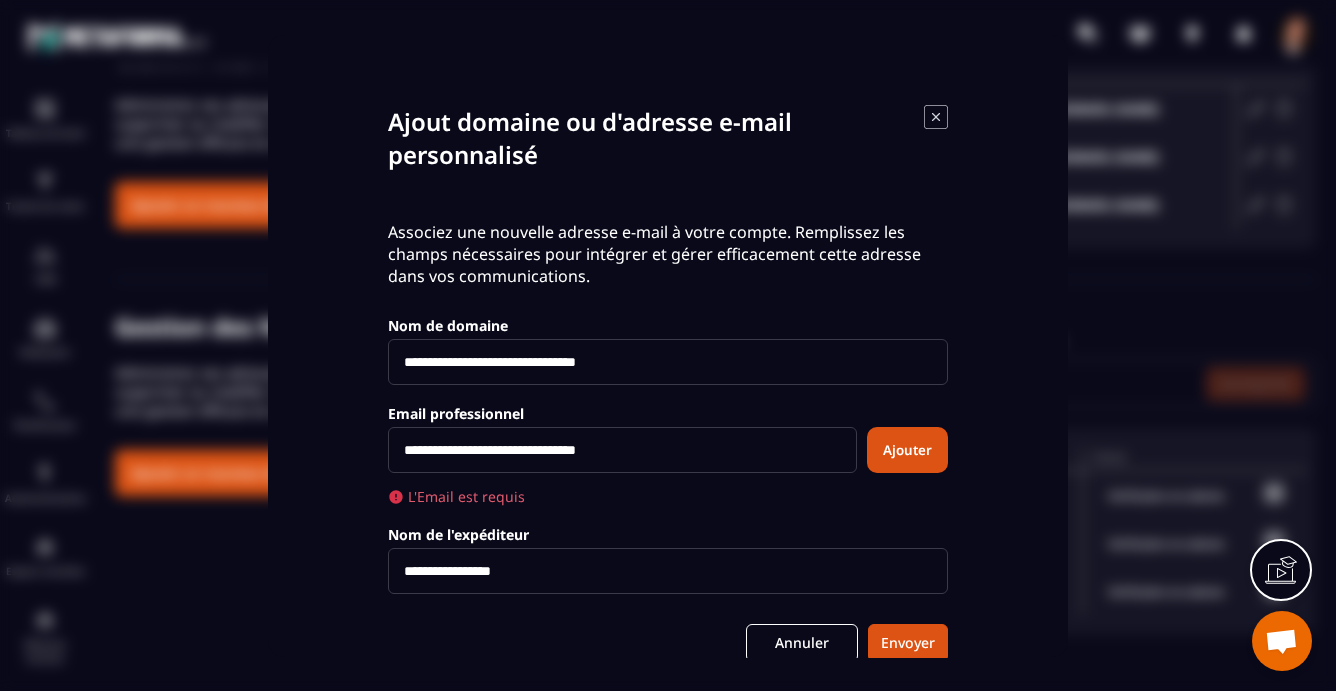 click on "Ajouter" at bounding box center (907, 450) 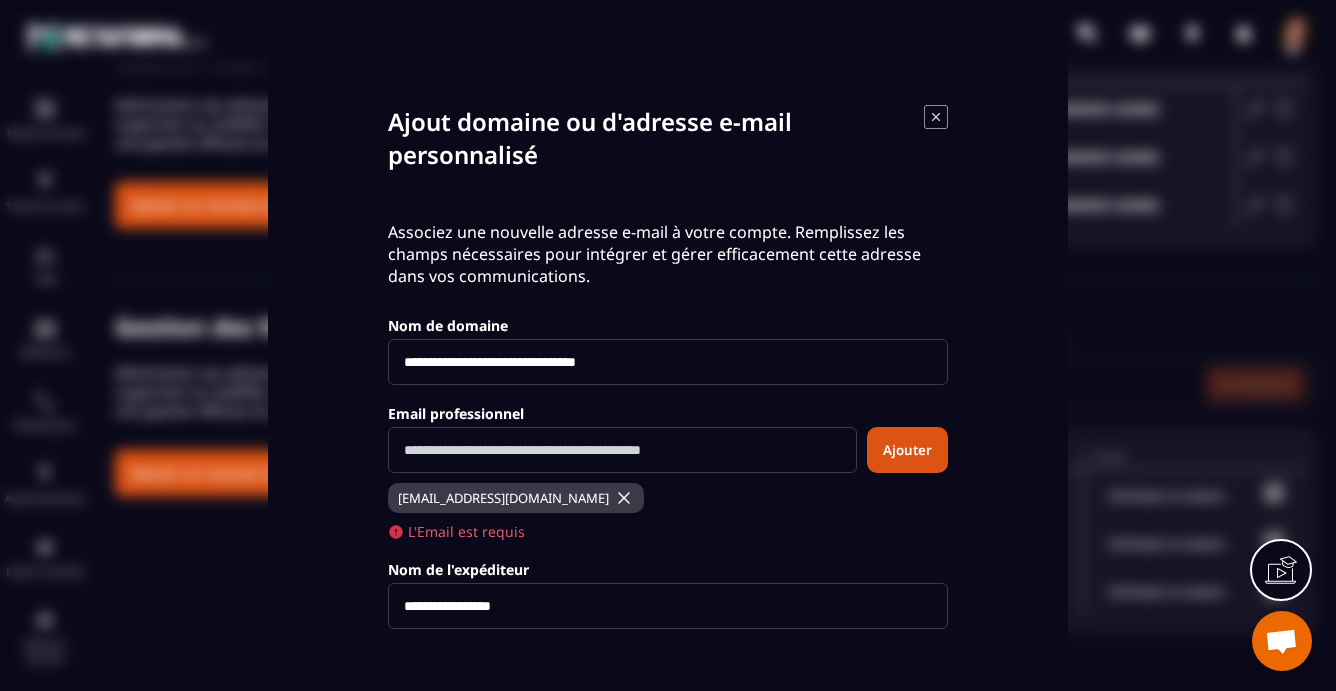 scroll, scrollTop: 106, scrollLeft: 0, axis: vertical 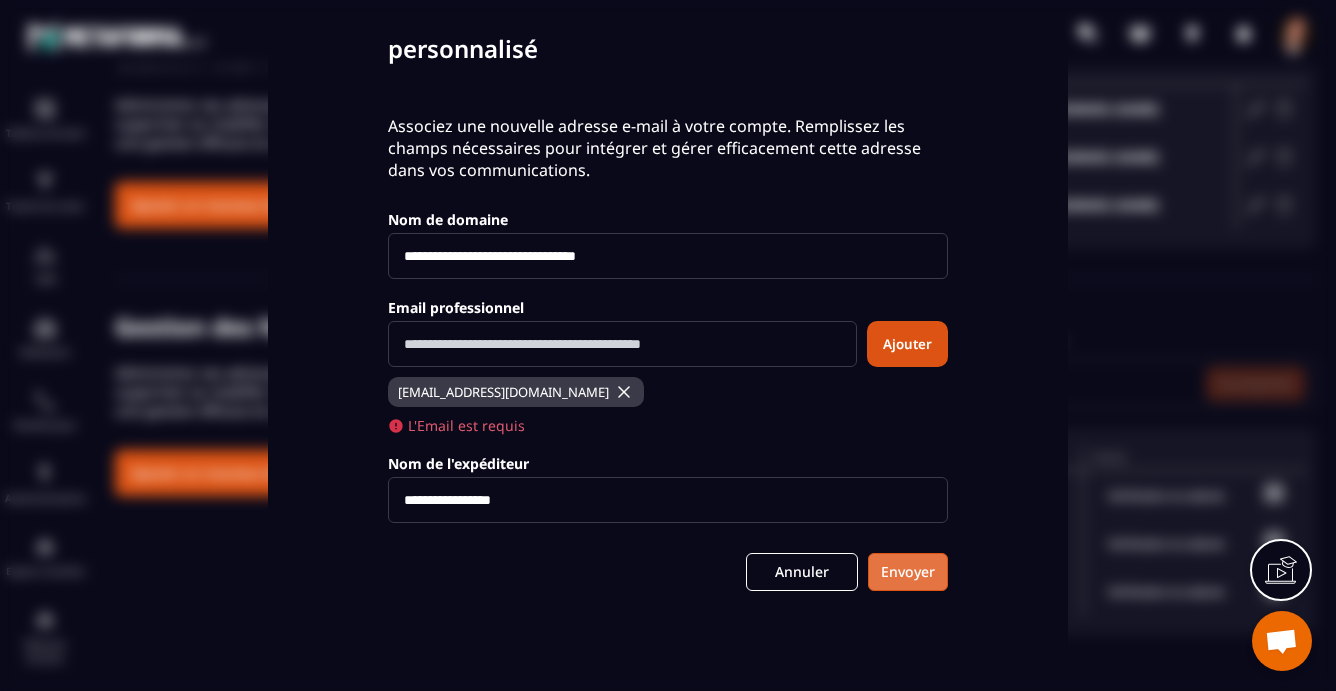 click on "Envoyer" at bounding box center (908, 572) 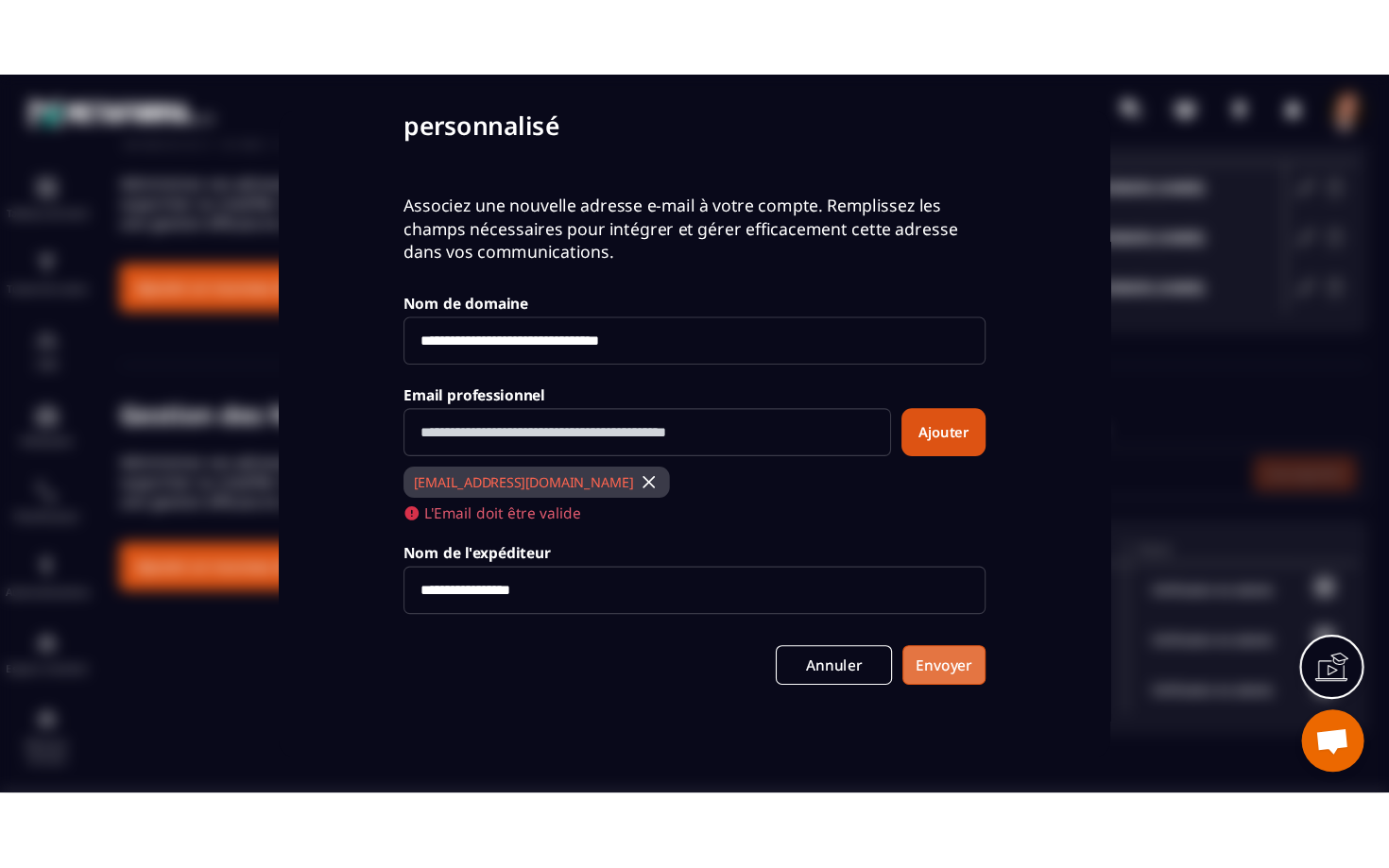 scroll, scrollTop: 96, scrollLeft: 0, axis: vertical 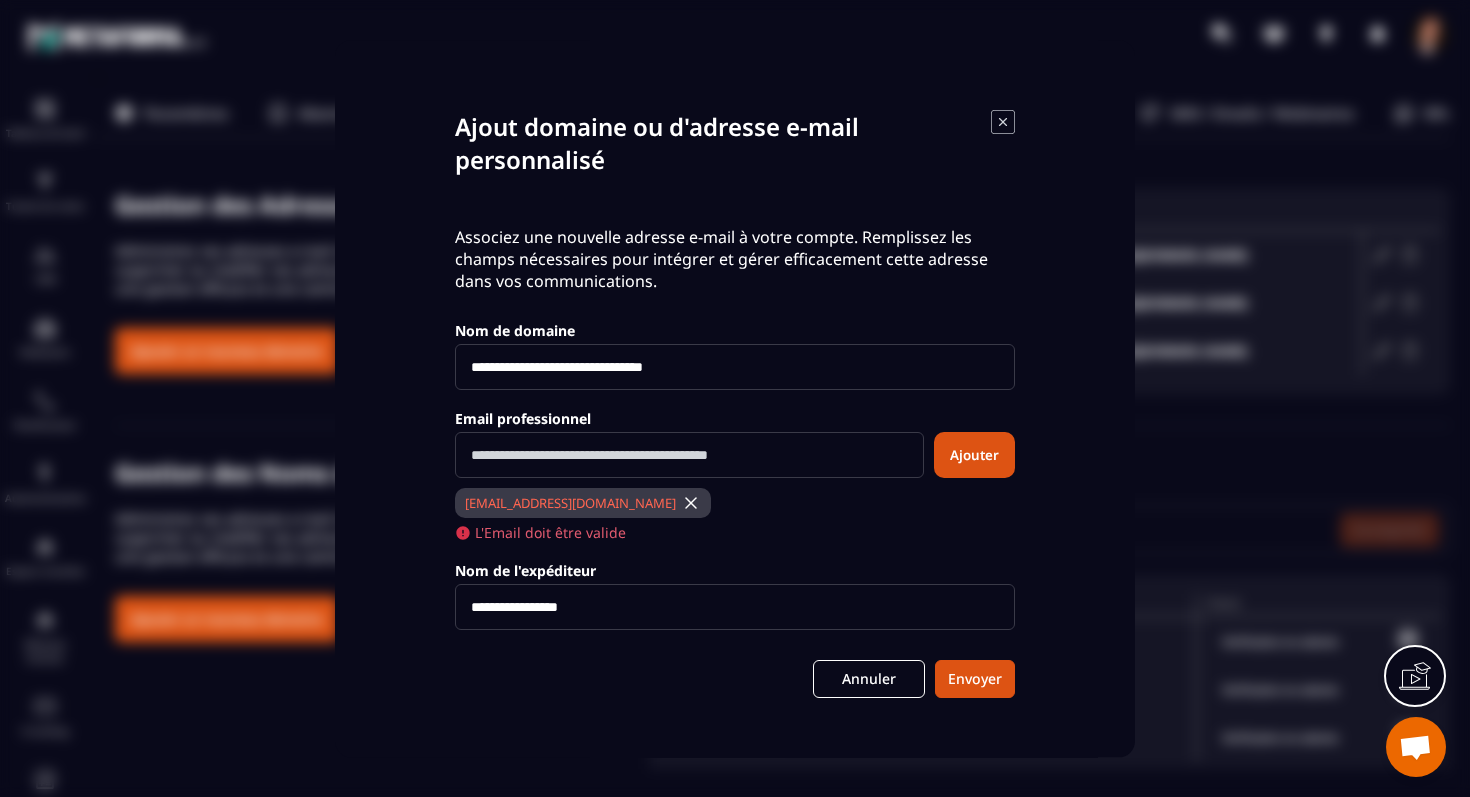 click at bounding box center (691, 503) 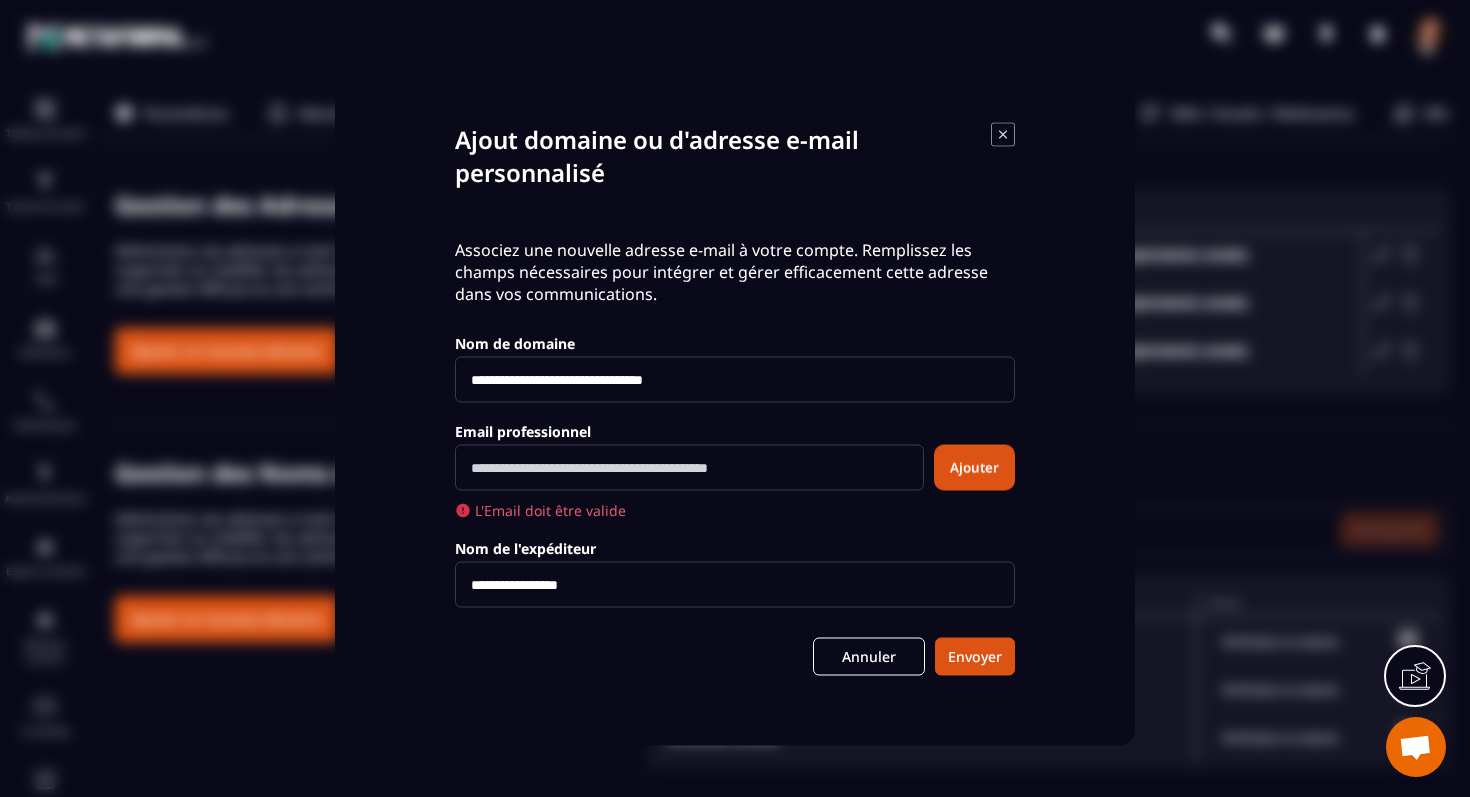 click at bounding box center (689, 467) 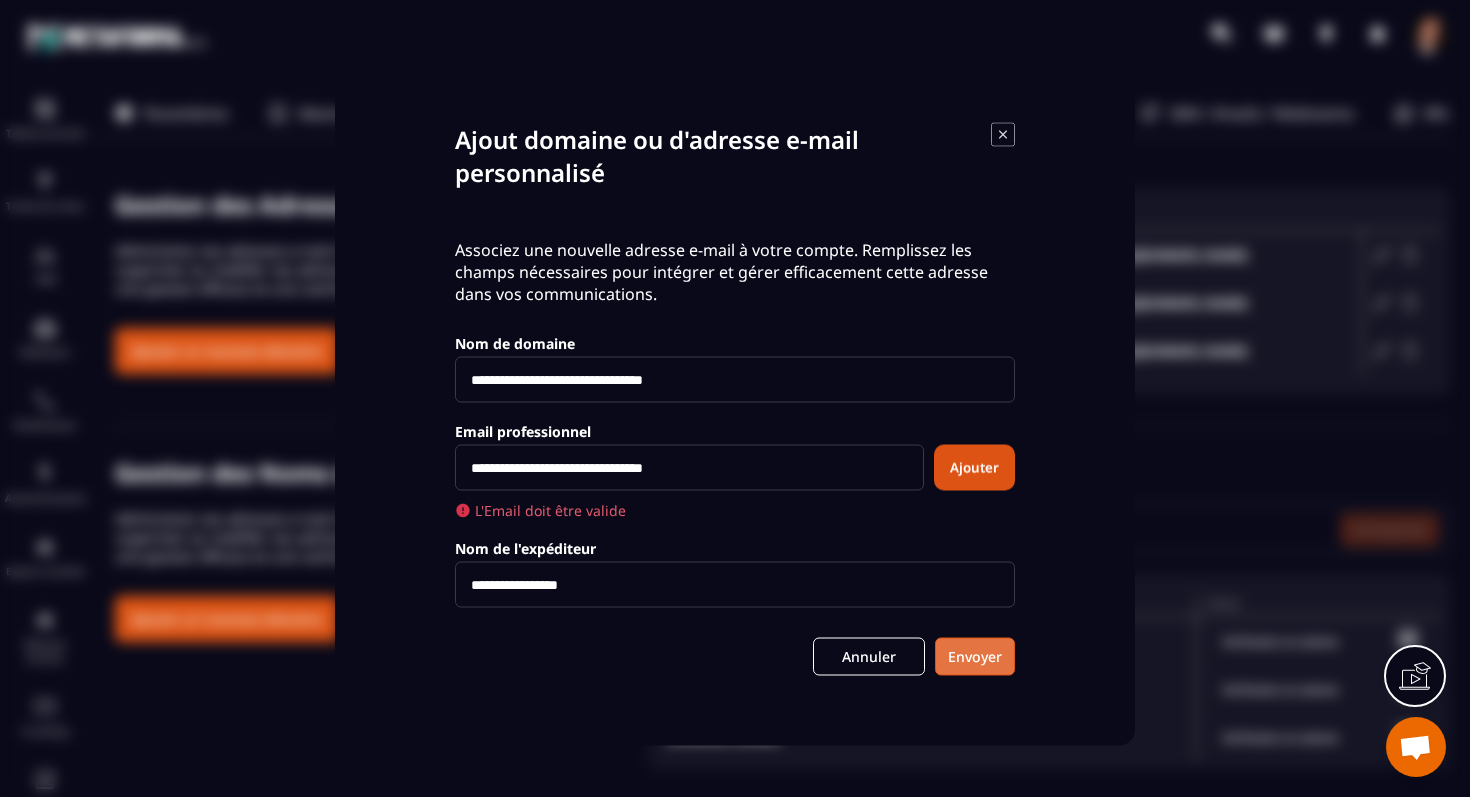 click on "Envoyer" at bounding box center [975, 656] 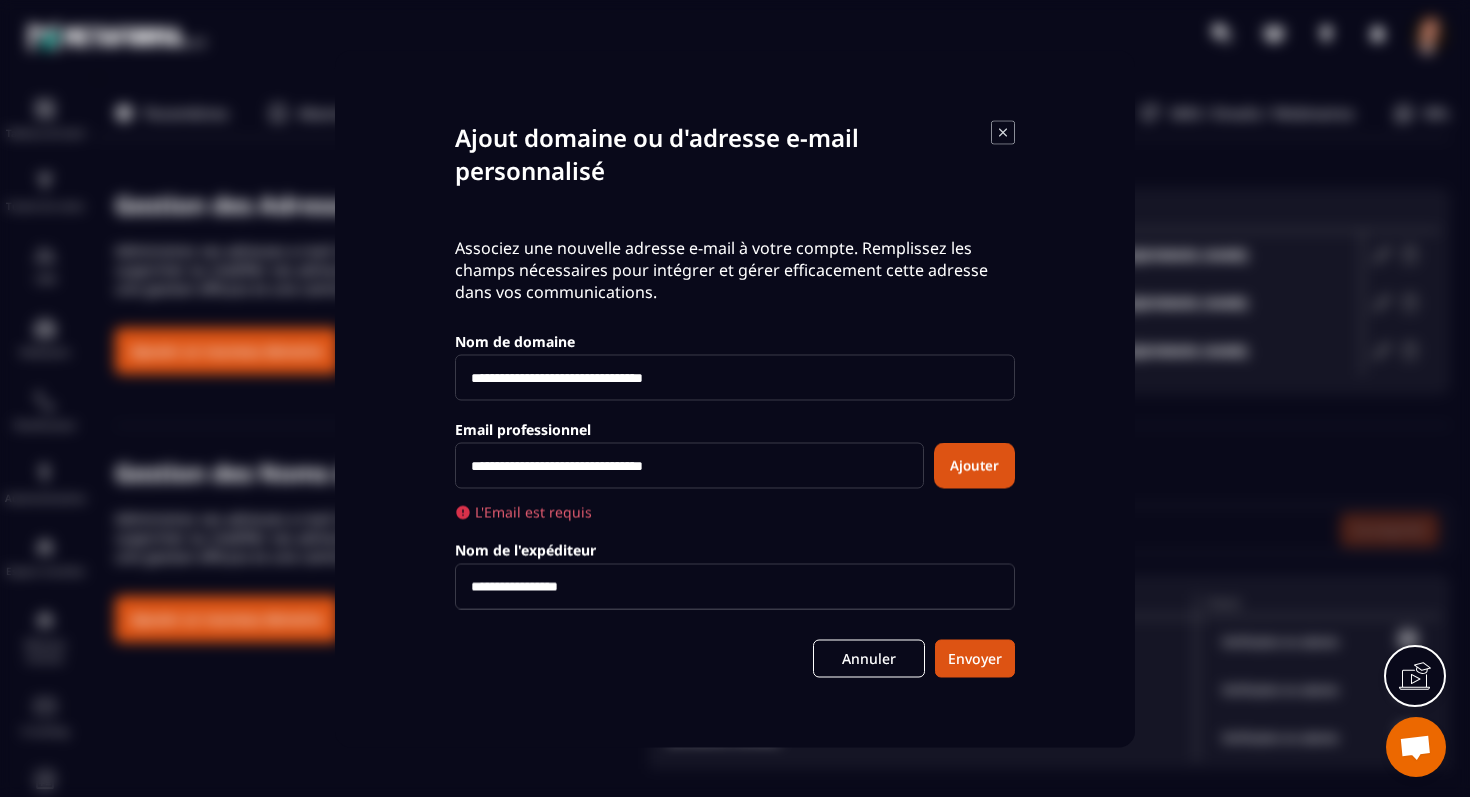 click on "Ajouter" at bounding box center (974, 465) 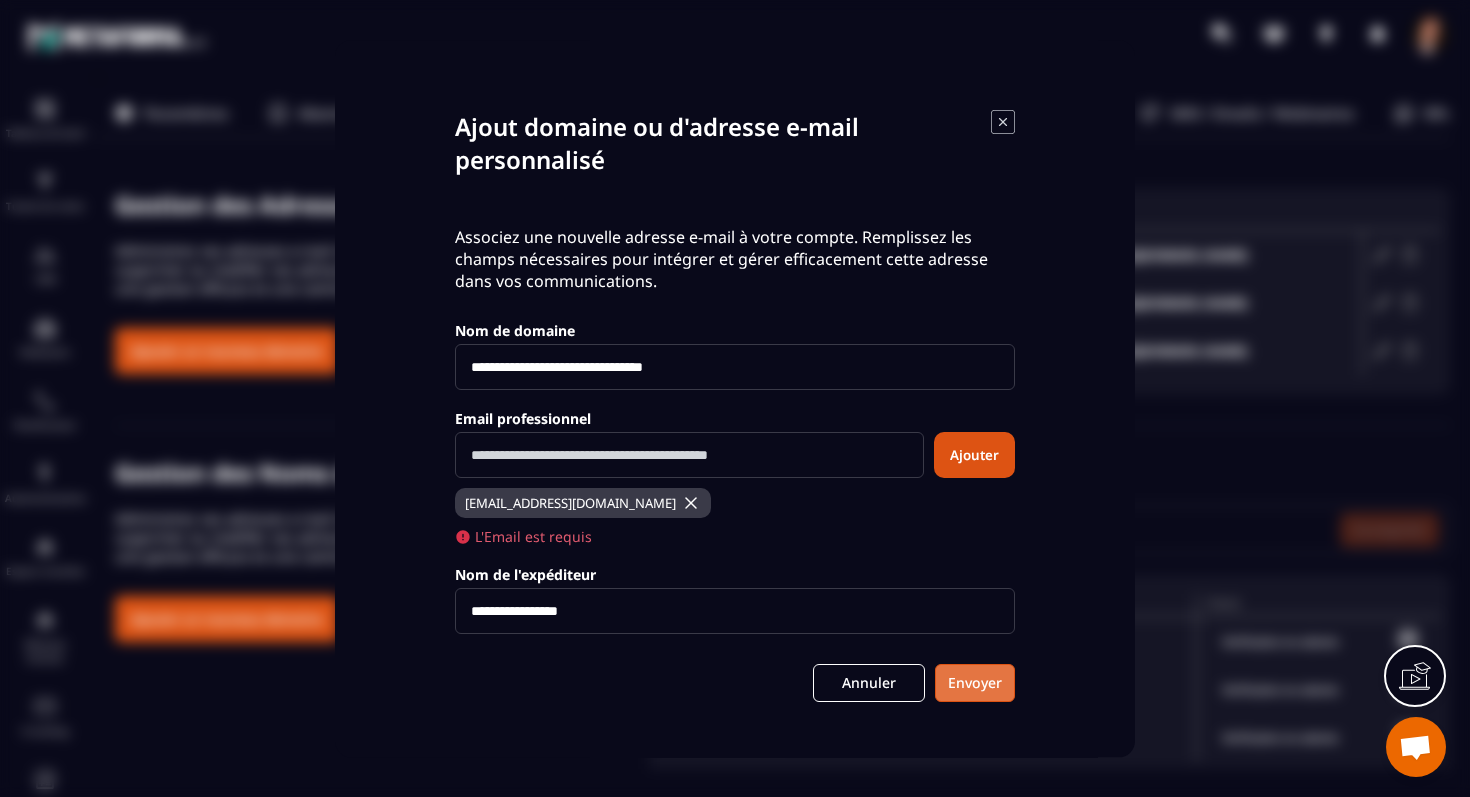 click on "Envoyer" at bounding box center (975, 683) 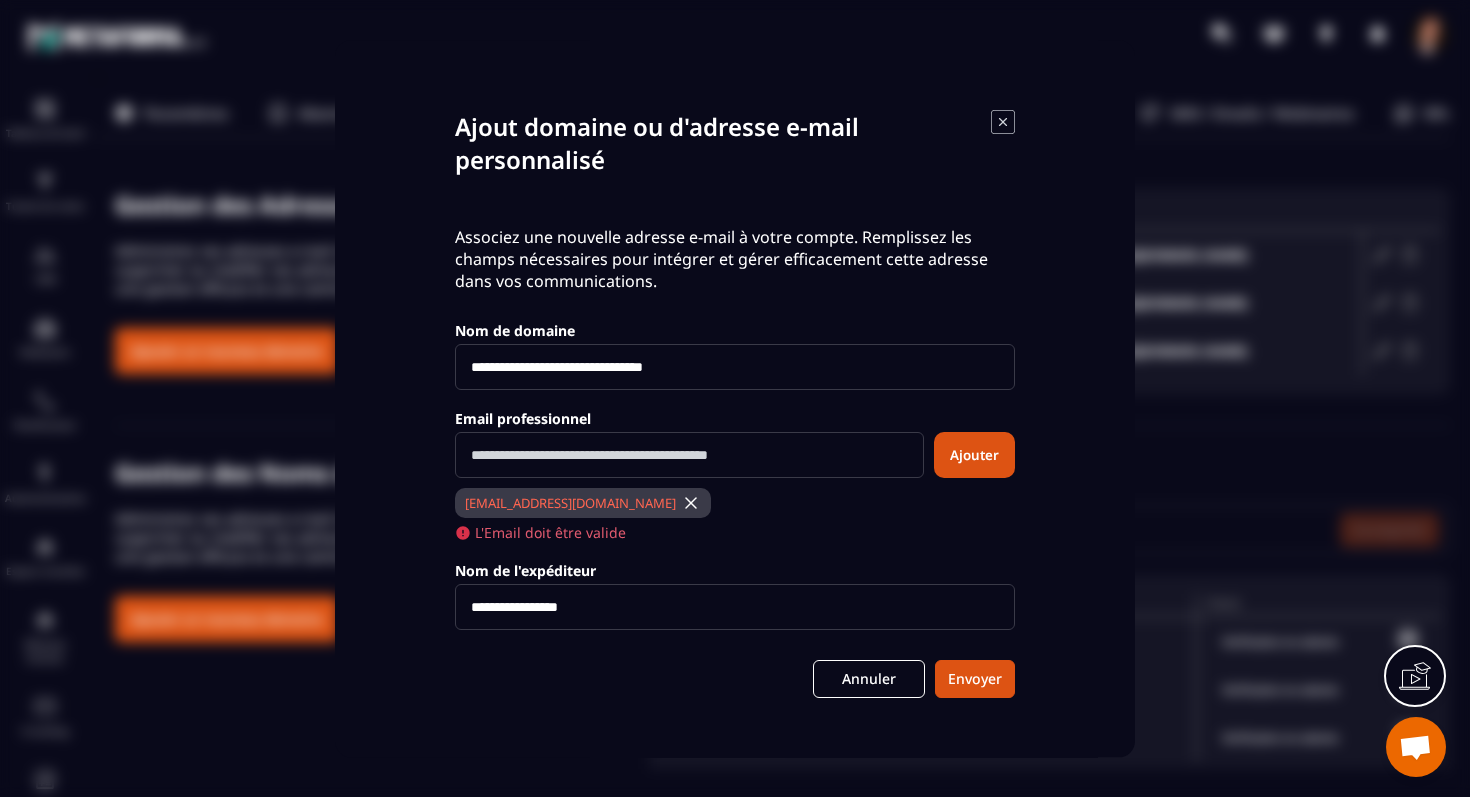 click on "Ajouter" at bounding box center (974, 455) 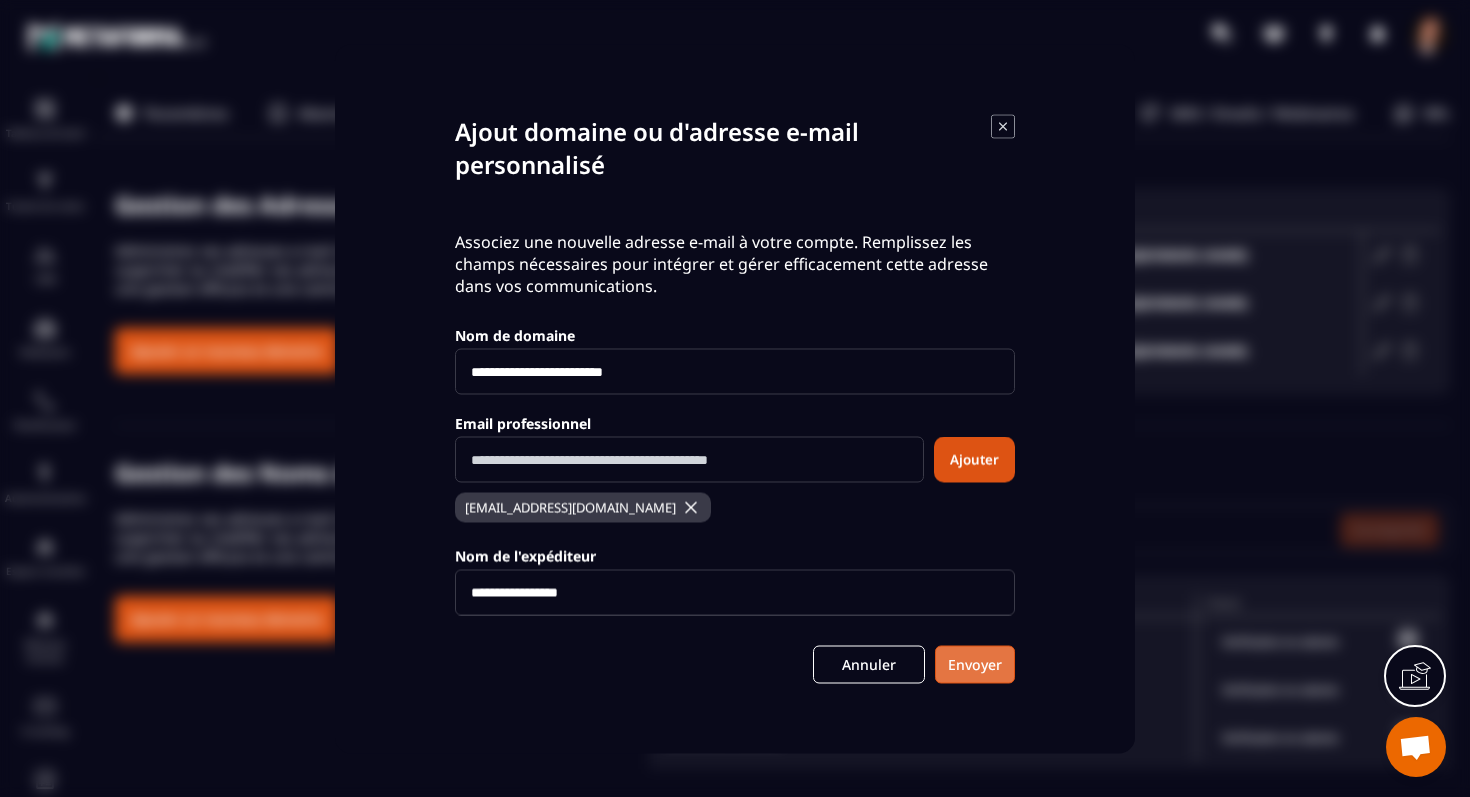 type on "**********" 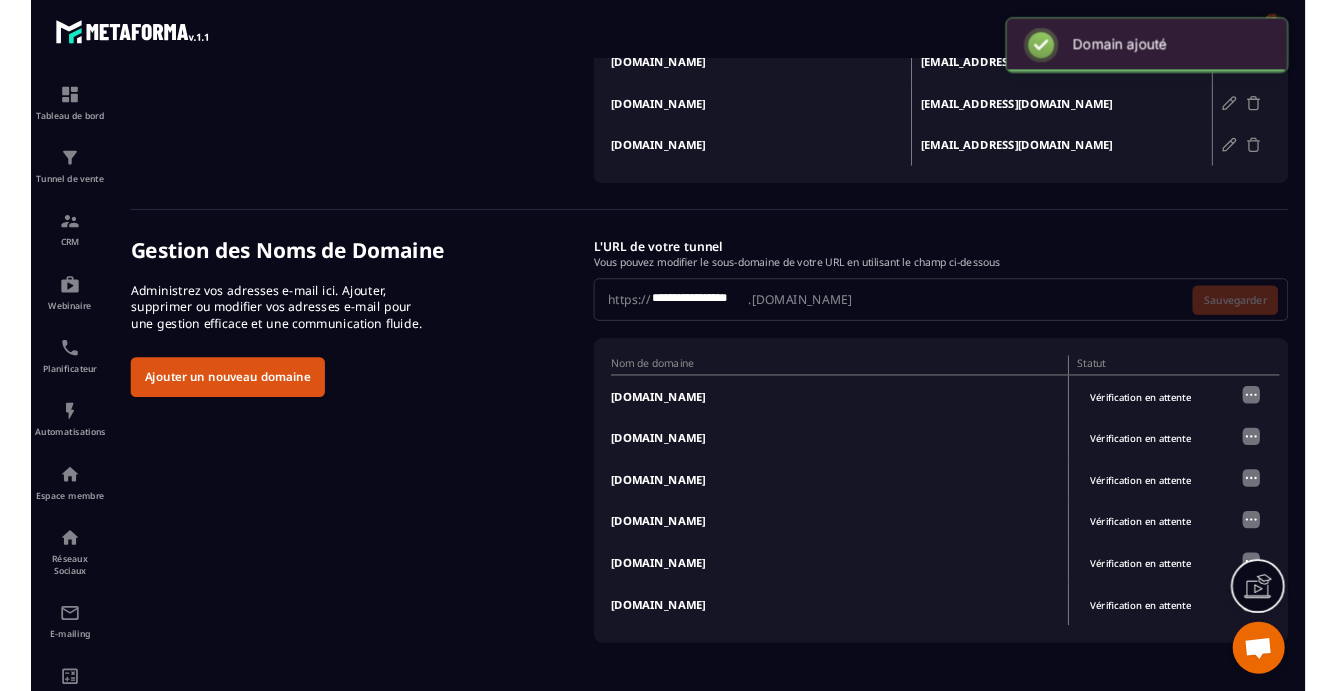 scroll, scrollTop: 0, scrollLeft: 0, axis: both 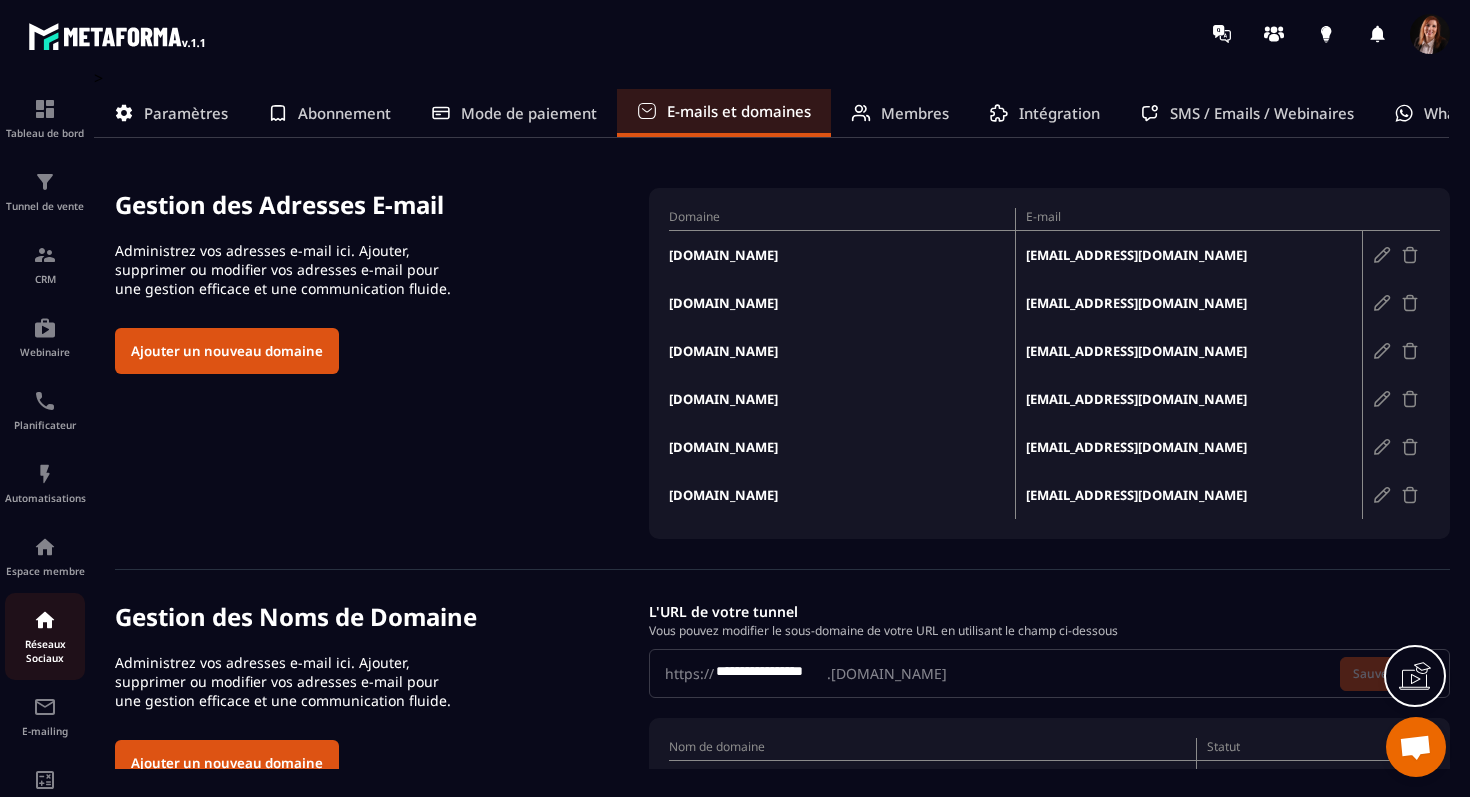 click on "Réseaux Sociaux" at bounding box center (45, 651) 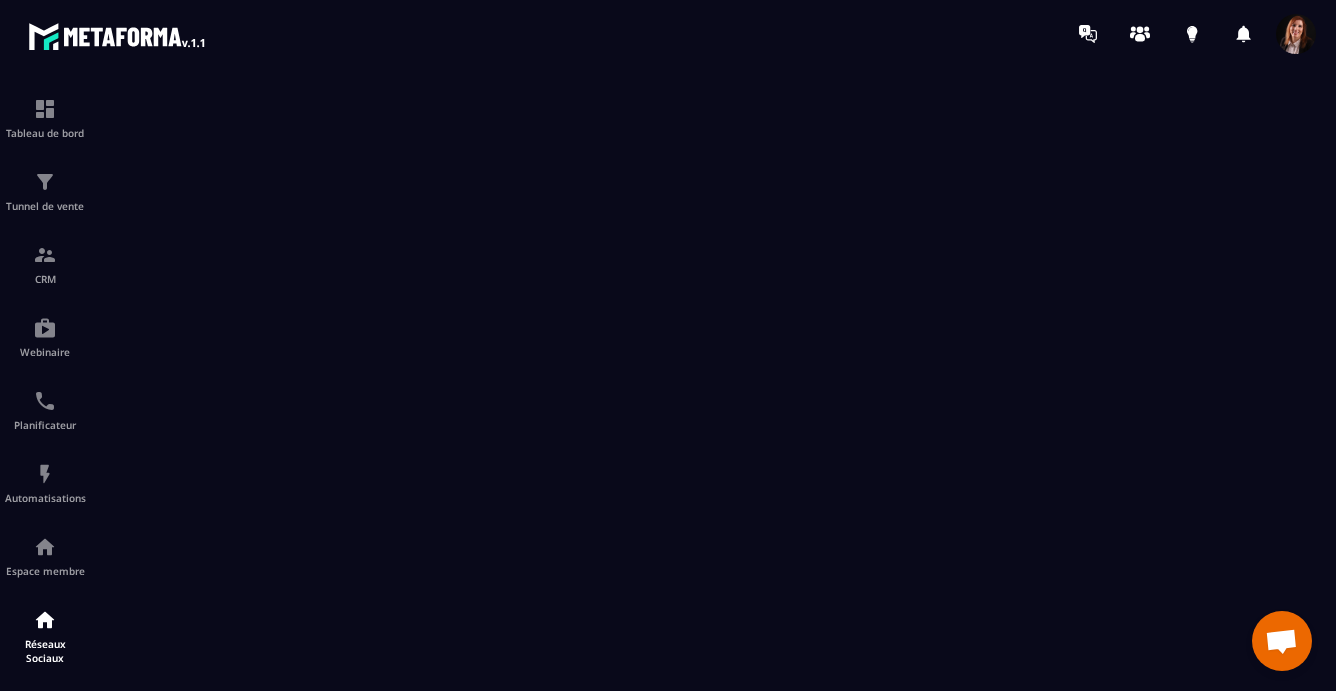 click at bounding box center [1282, 641] 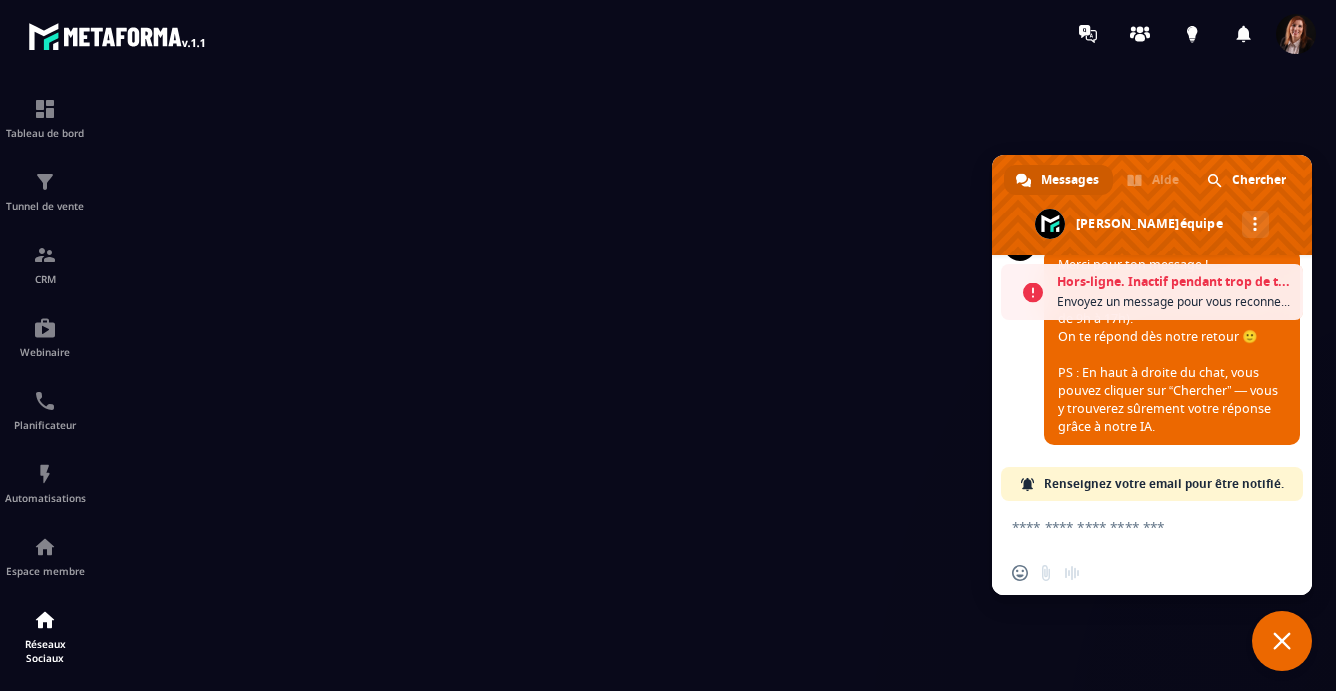 scroll, scrollTop: 903, scrollLeft: 0, axis: vertical 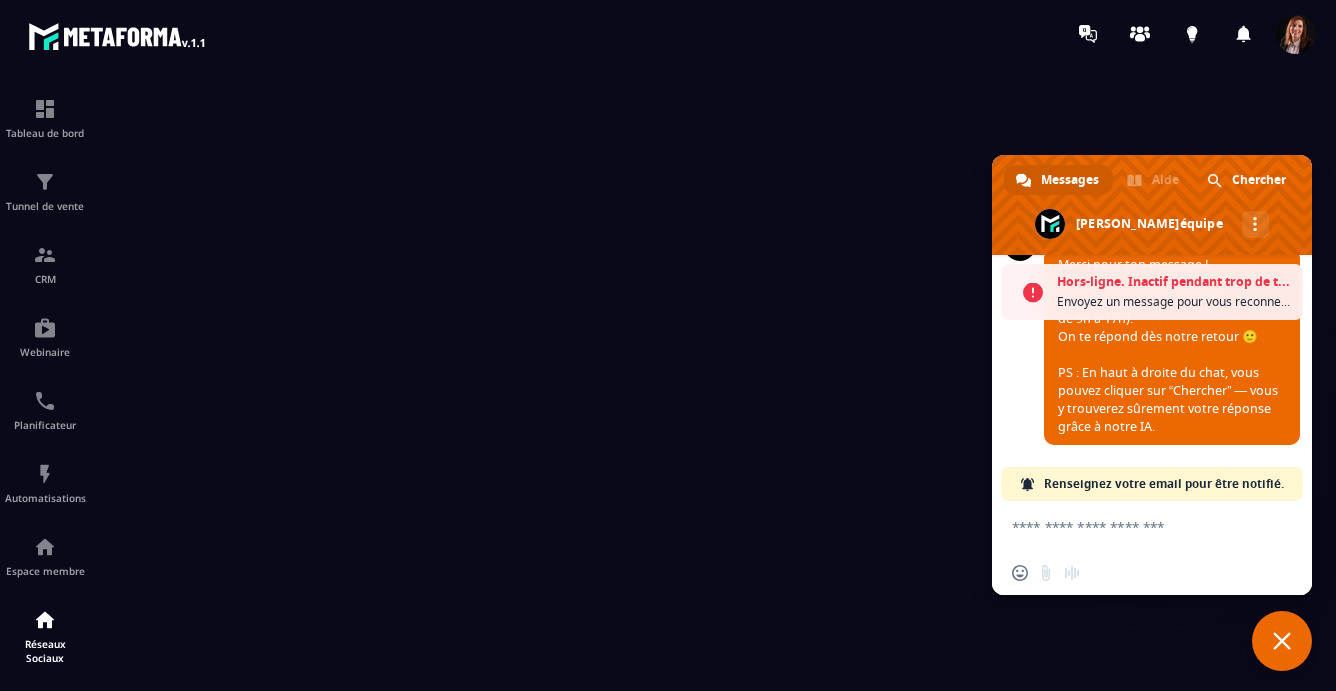 click at bounding box center (1132, 526) 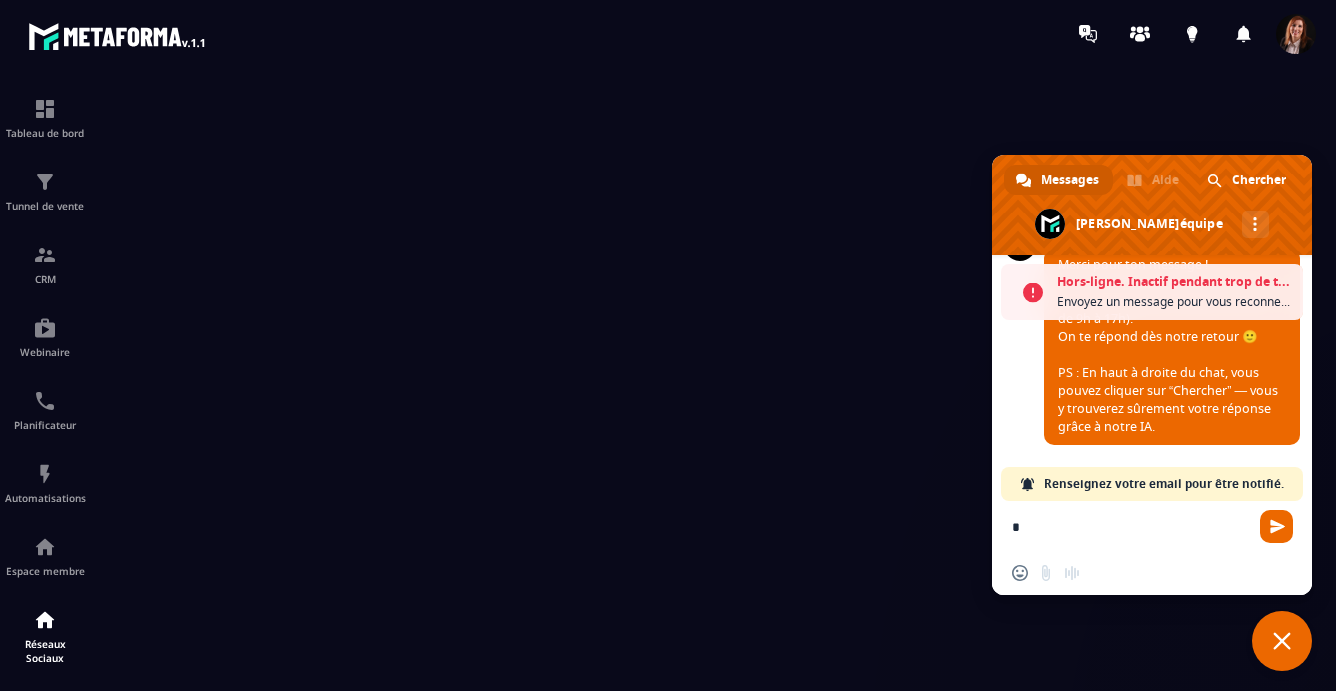type on "*" 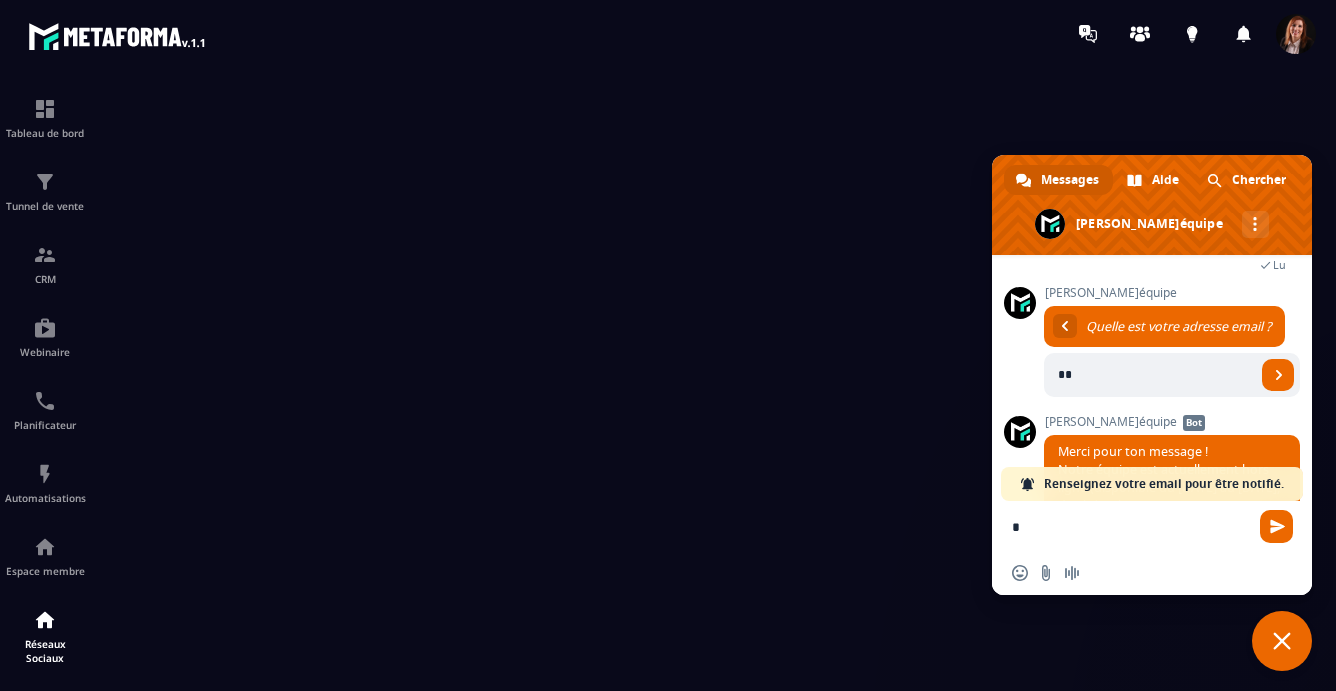 type on "*" 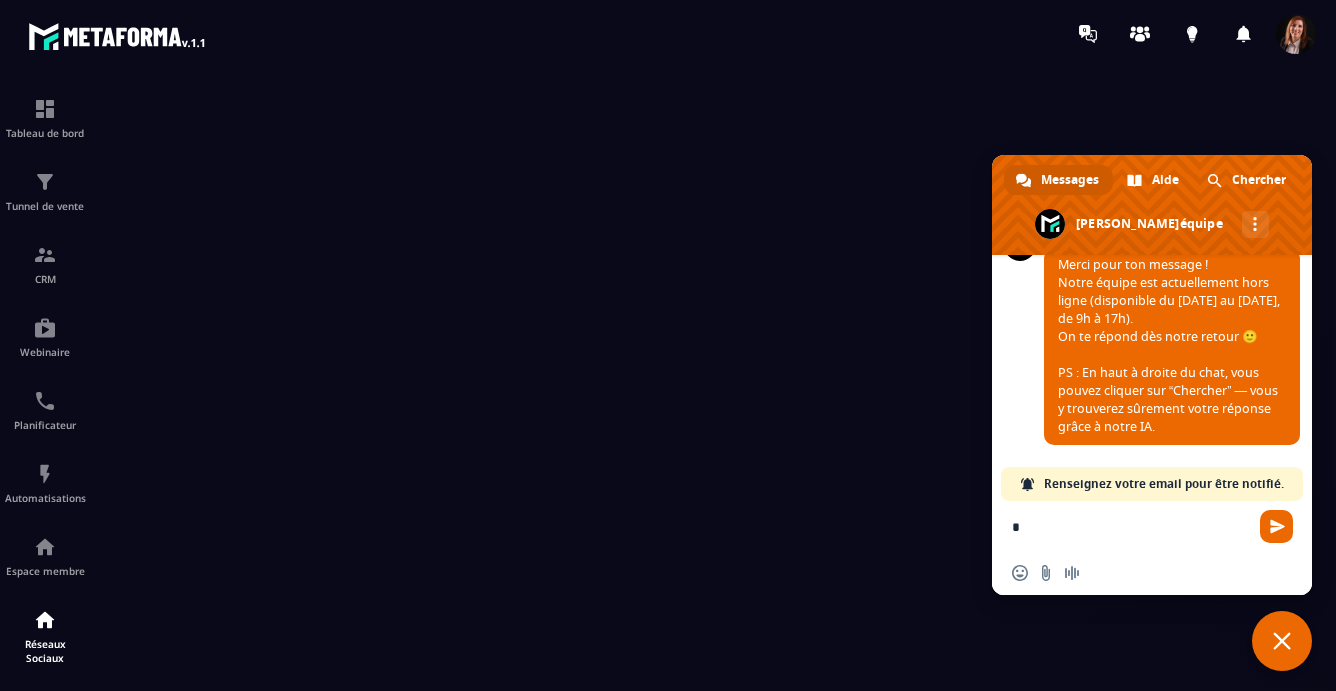 scroll, scrollTop: 472, scrollLeft: 0, axis: vertical 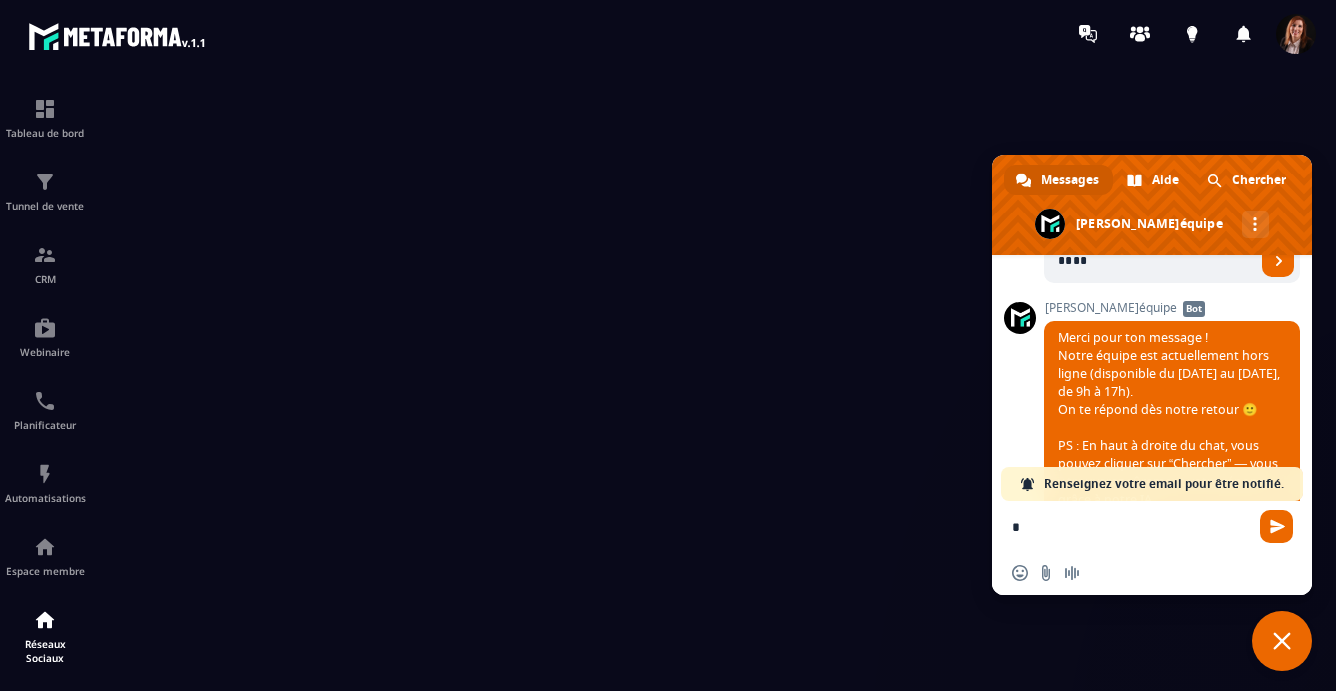 type on "****" 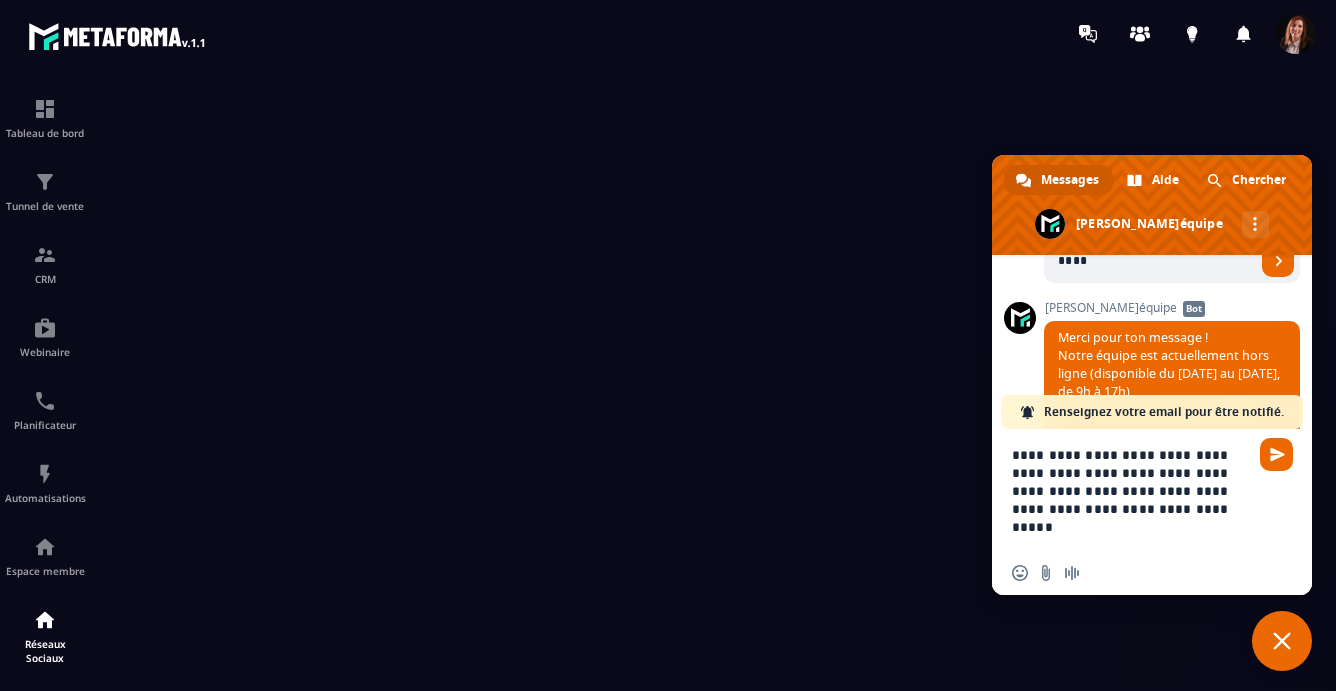 type on "**********" 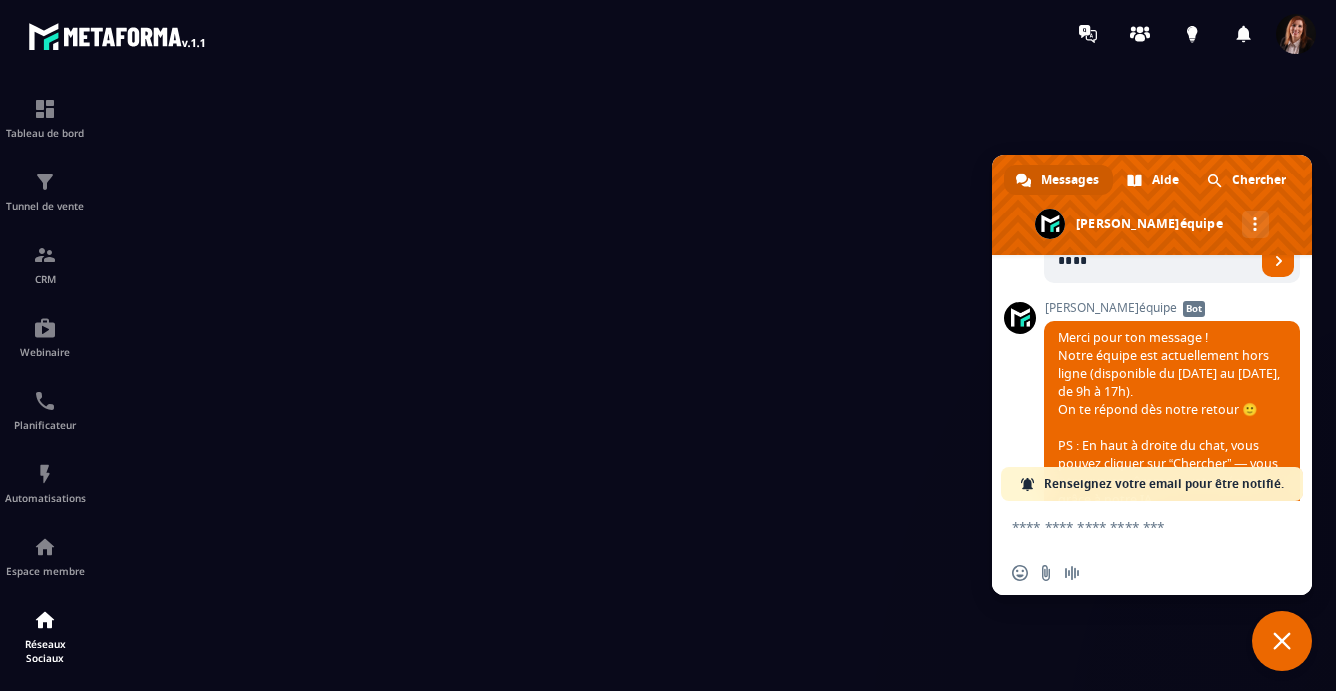 type 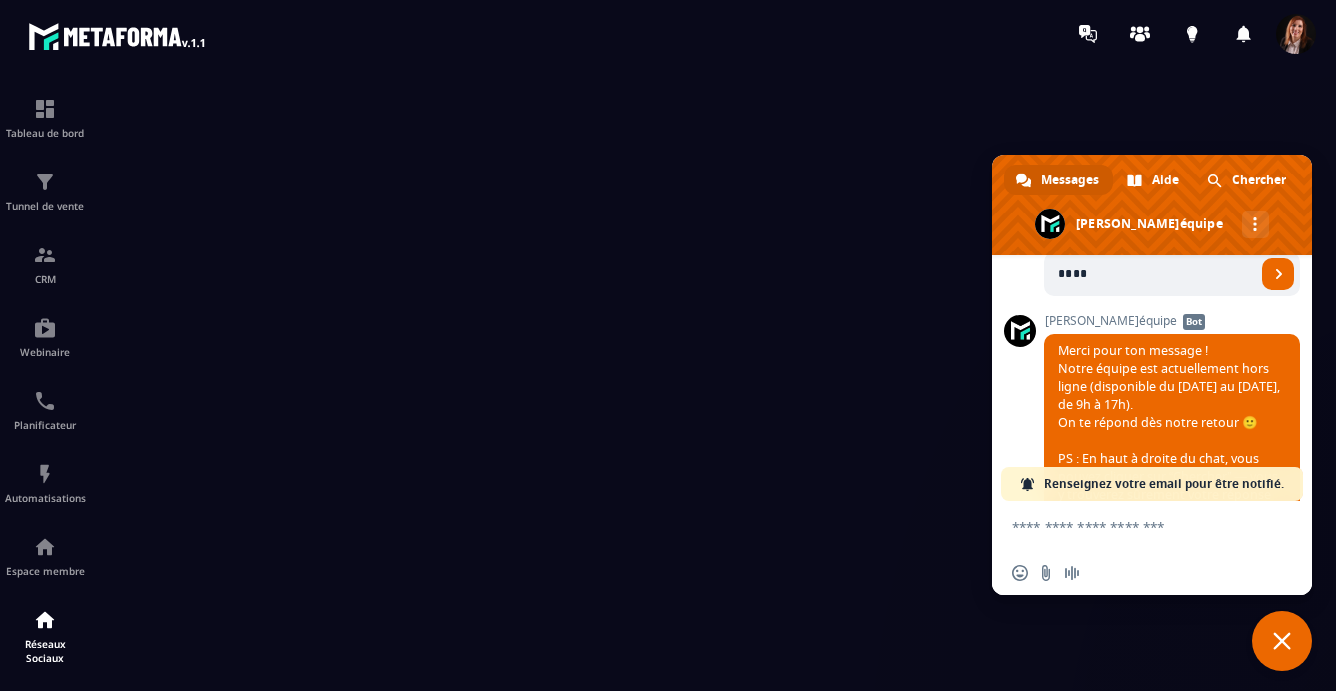 click at bounding box center (1282, 641) 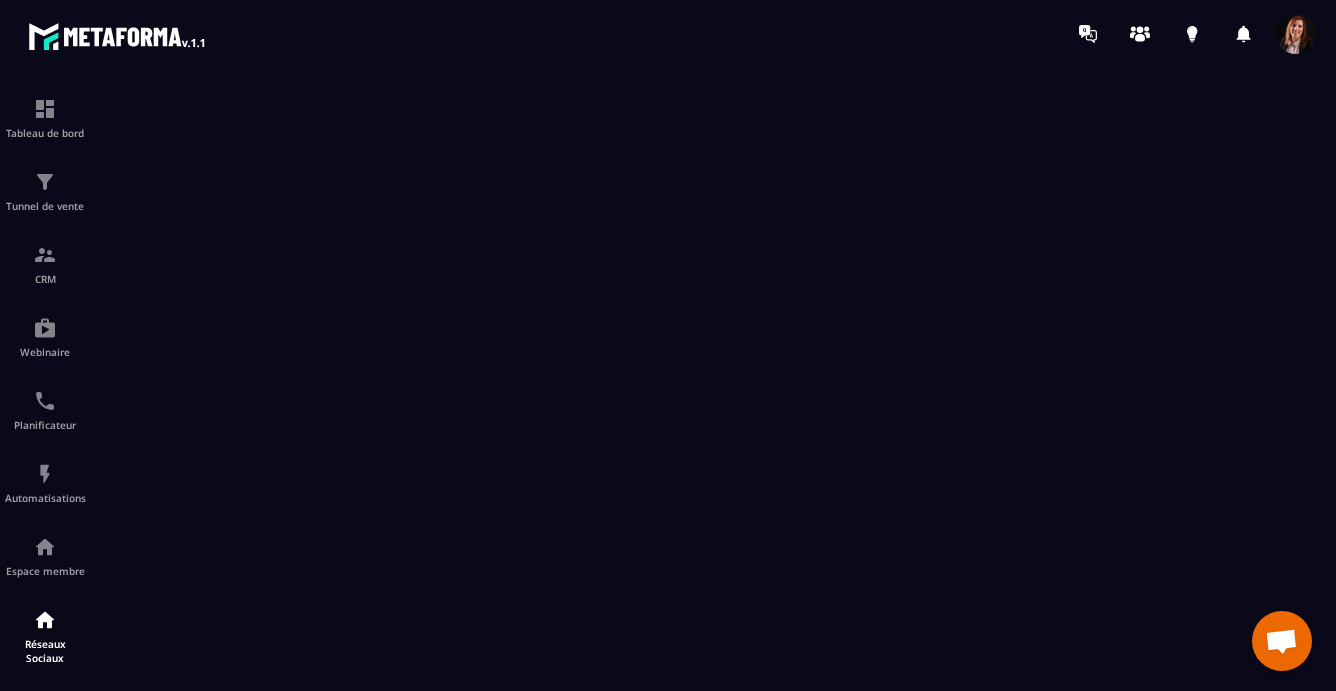 click at bounding box center [1296, 34] 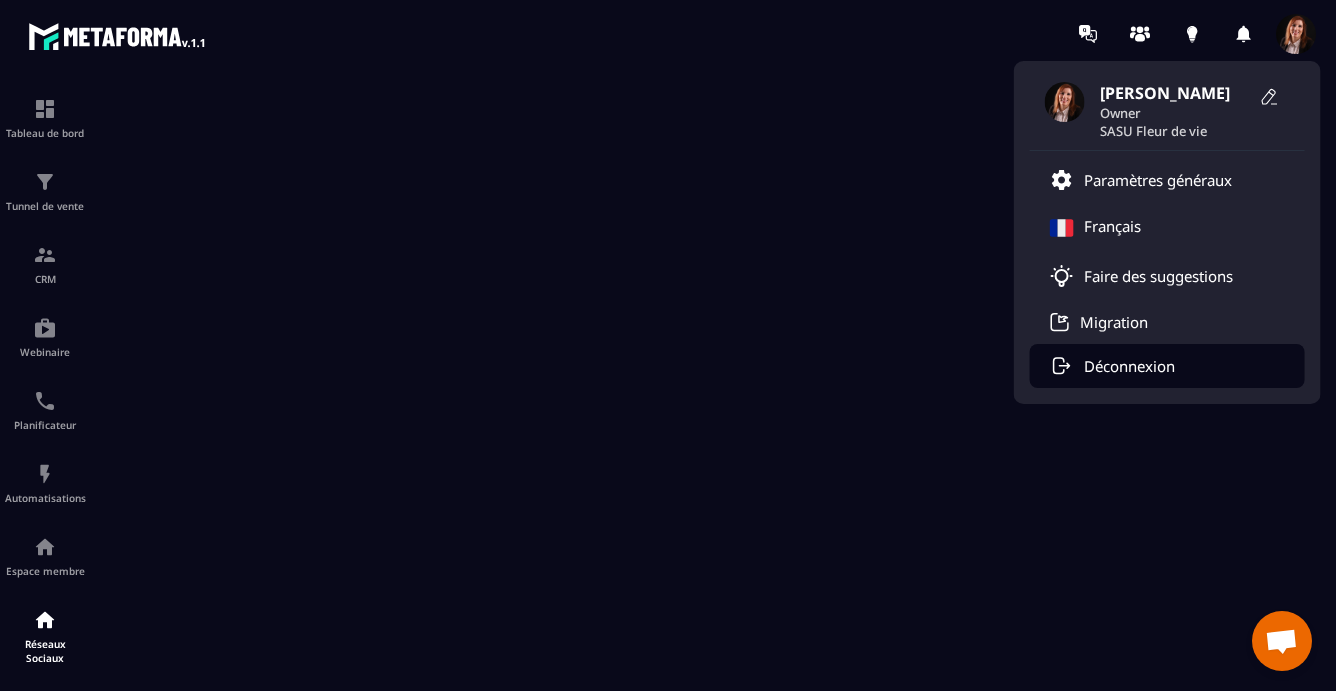 click on "Déconnexion" at bounding box center [1129, 366] 